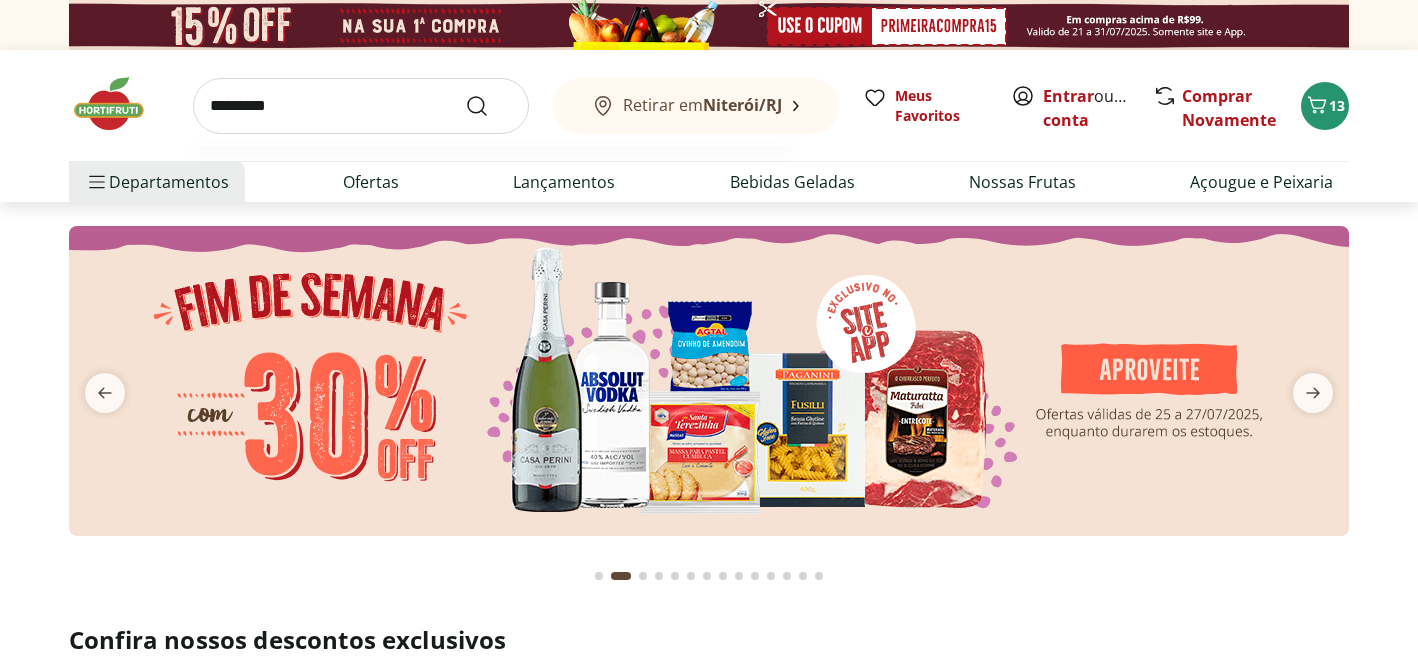 scroll, scrollTop: 0, scrollLeft: 0, axis: both 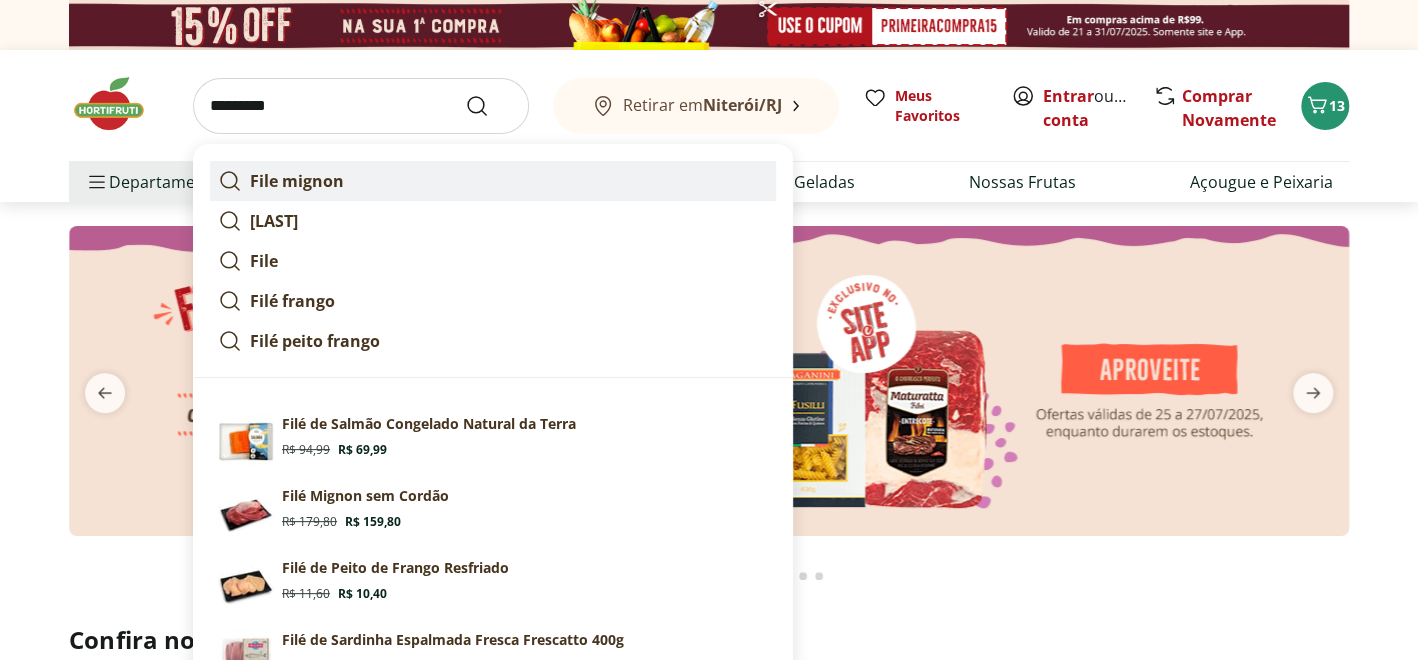 click on "File mignon" at bounding box center (297, 181) 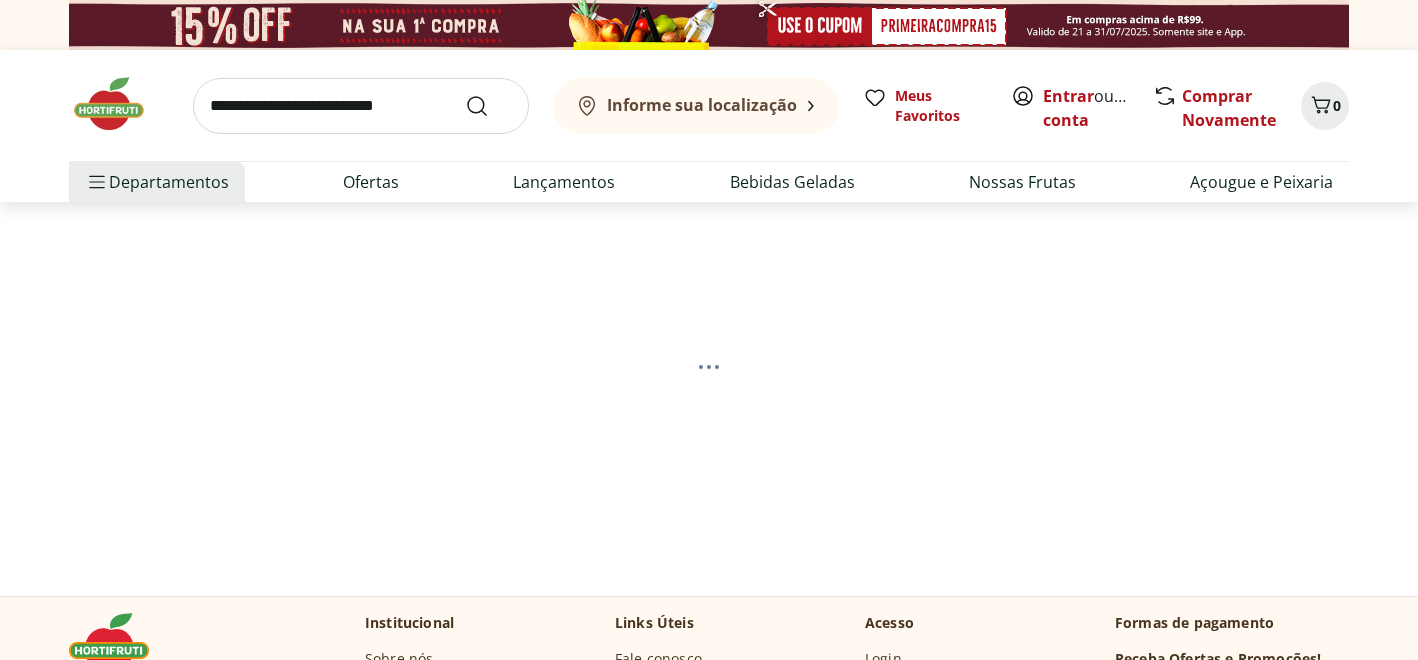 scroll, scrollTop: 0, scrollLeft: 0, axis: both 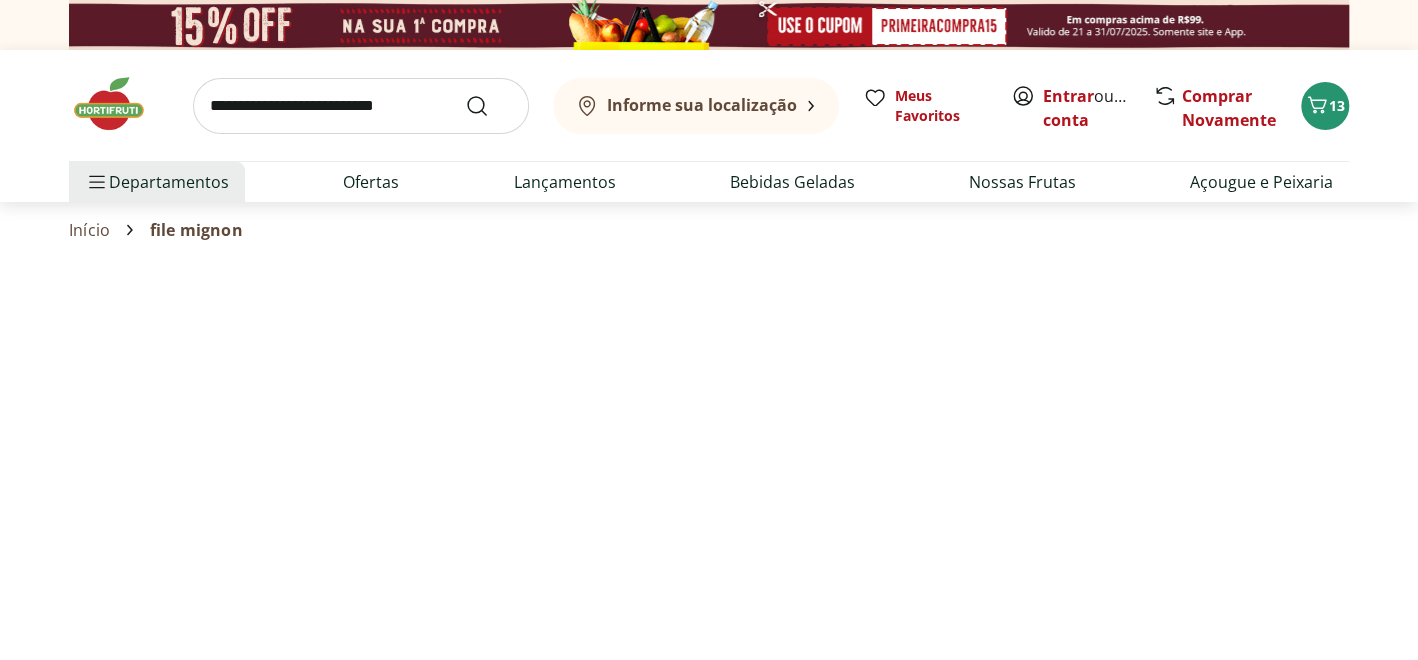 select on "**********" 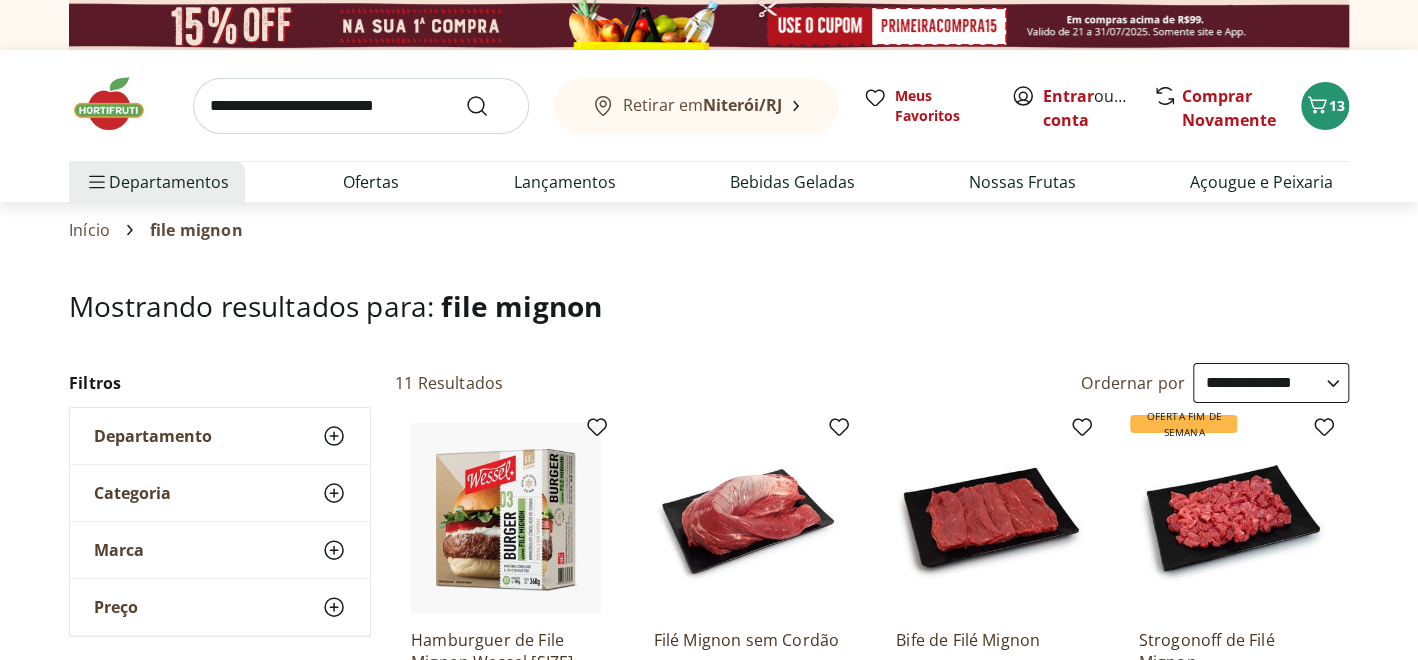 click at bounding box center (119, 104) 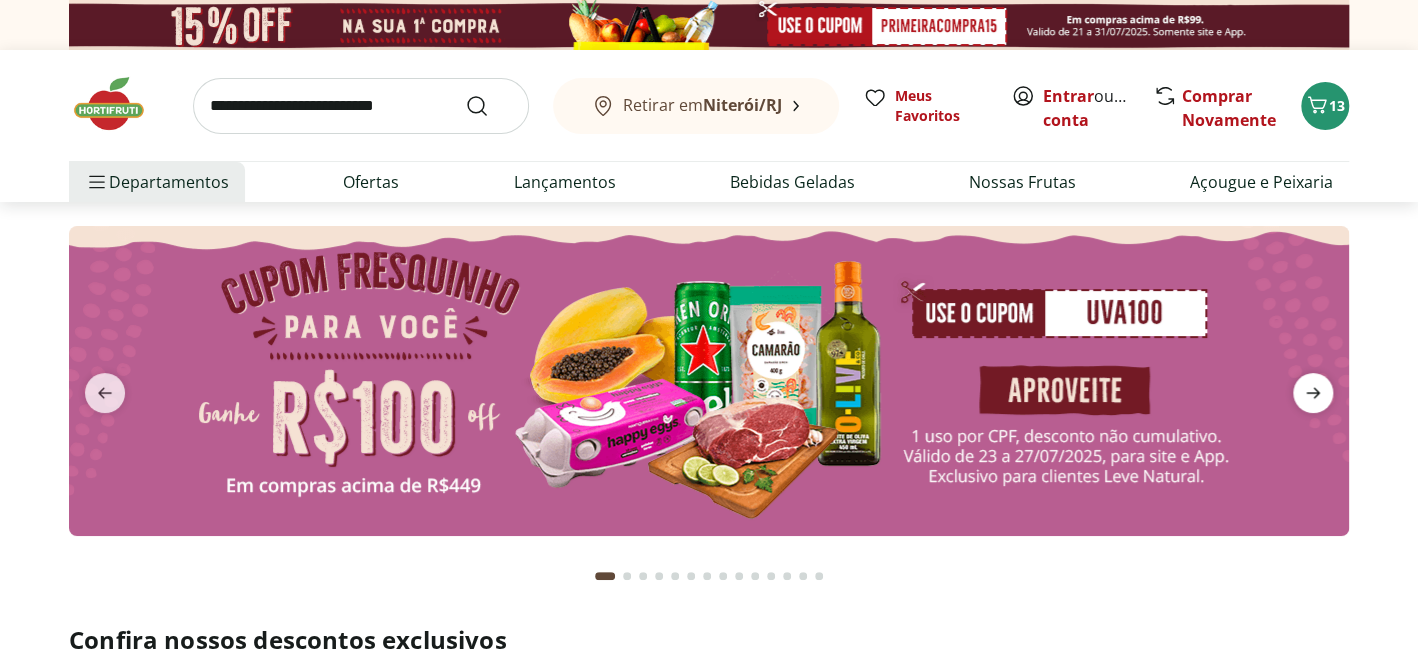 click 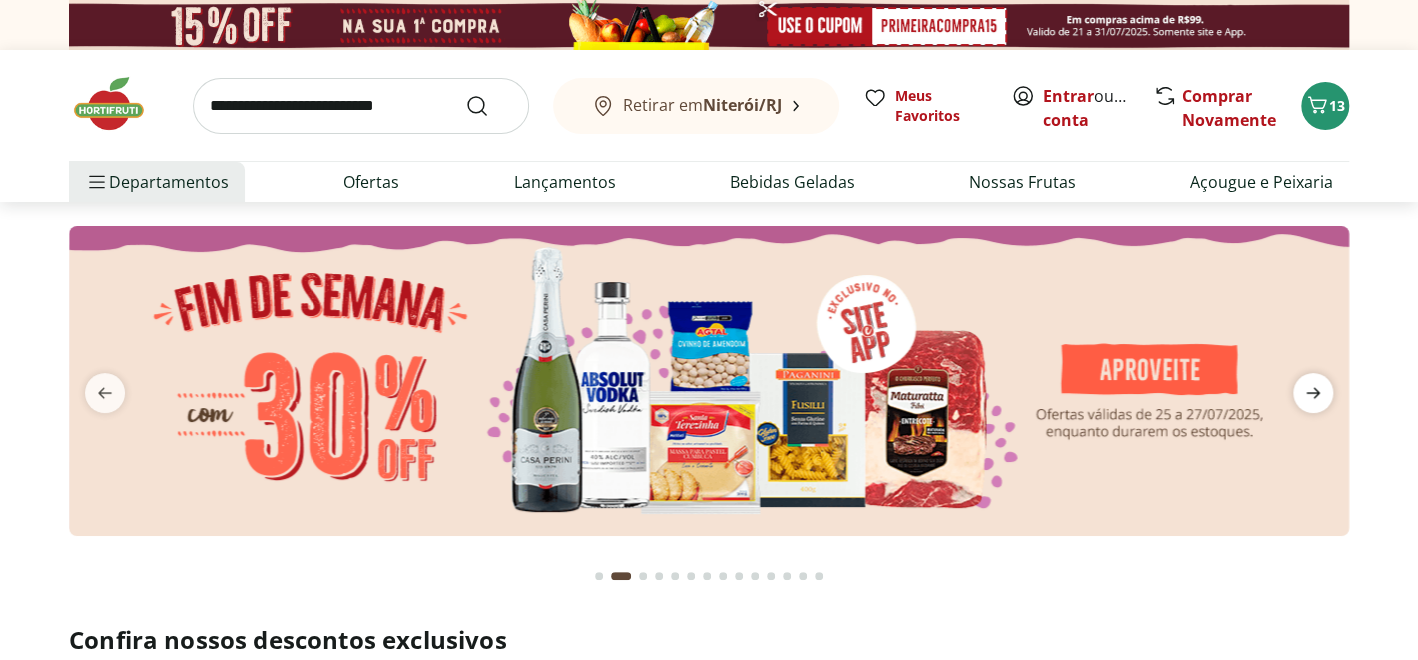 click 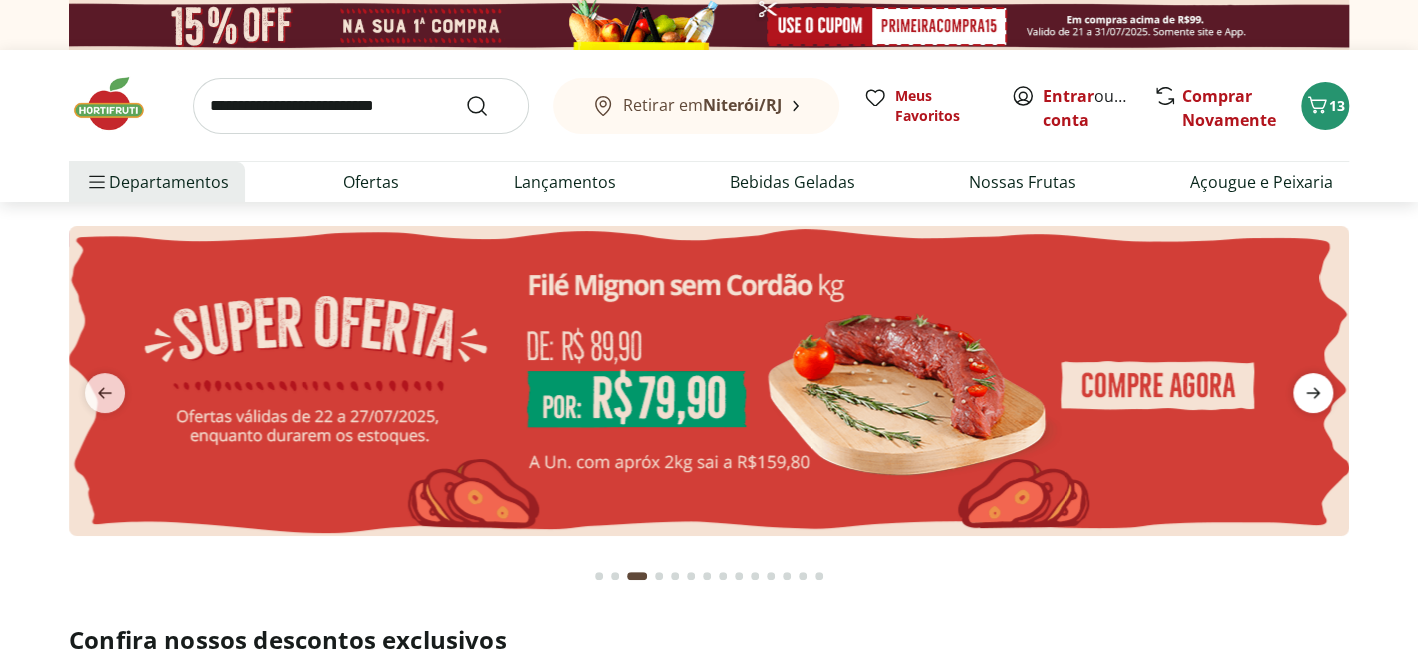 click 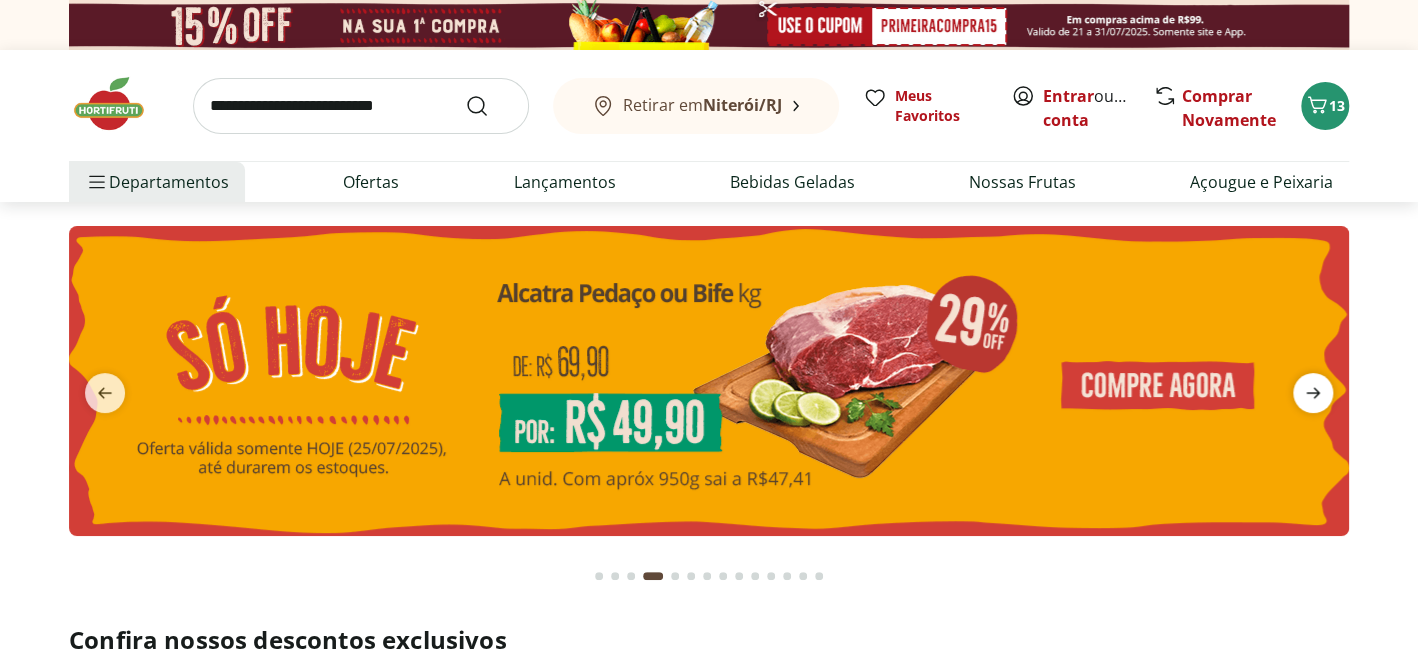 click 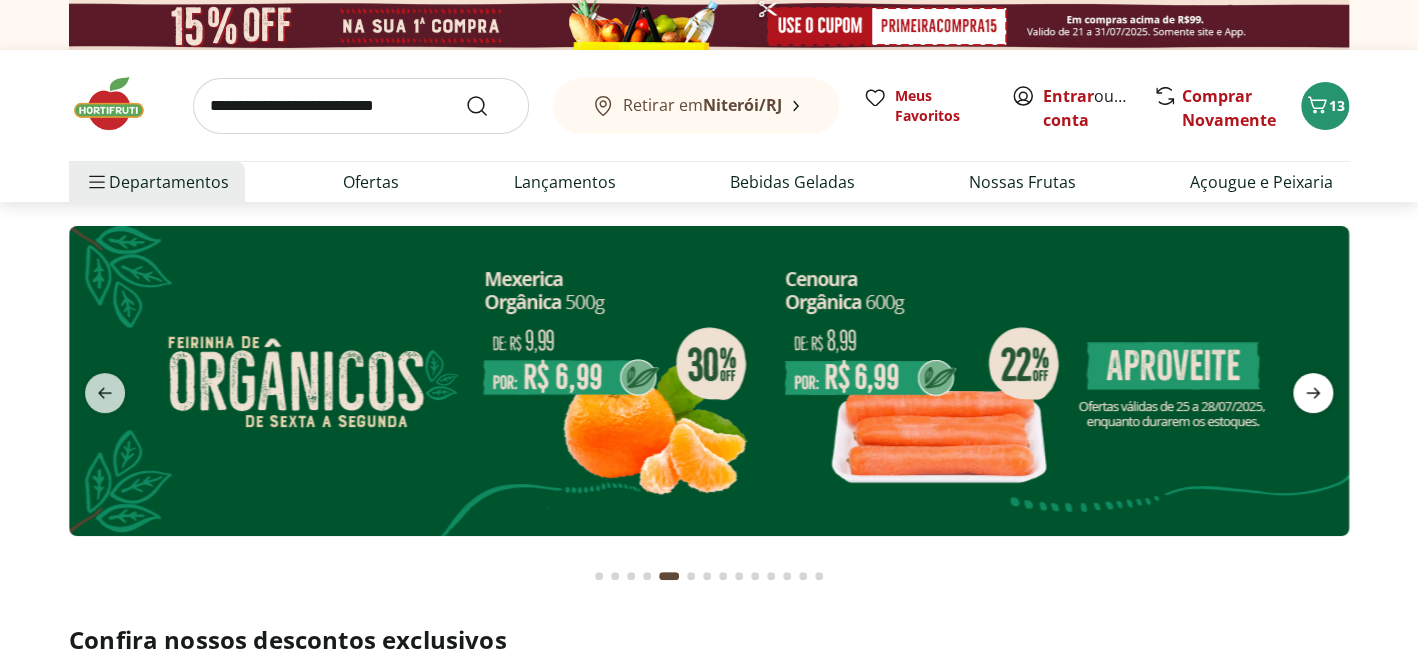 click 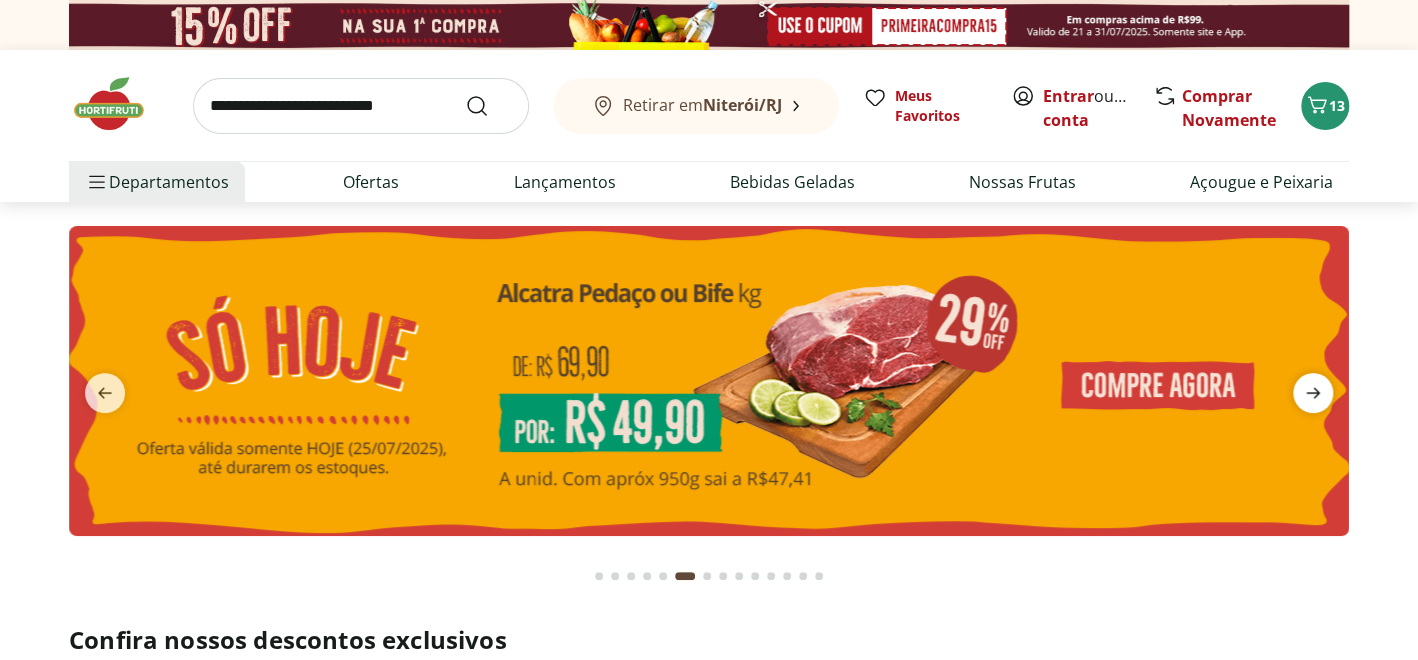 click 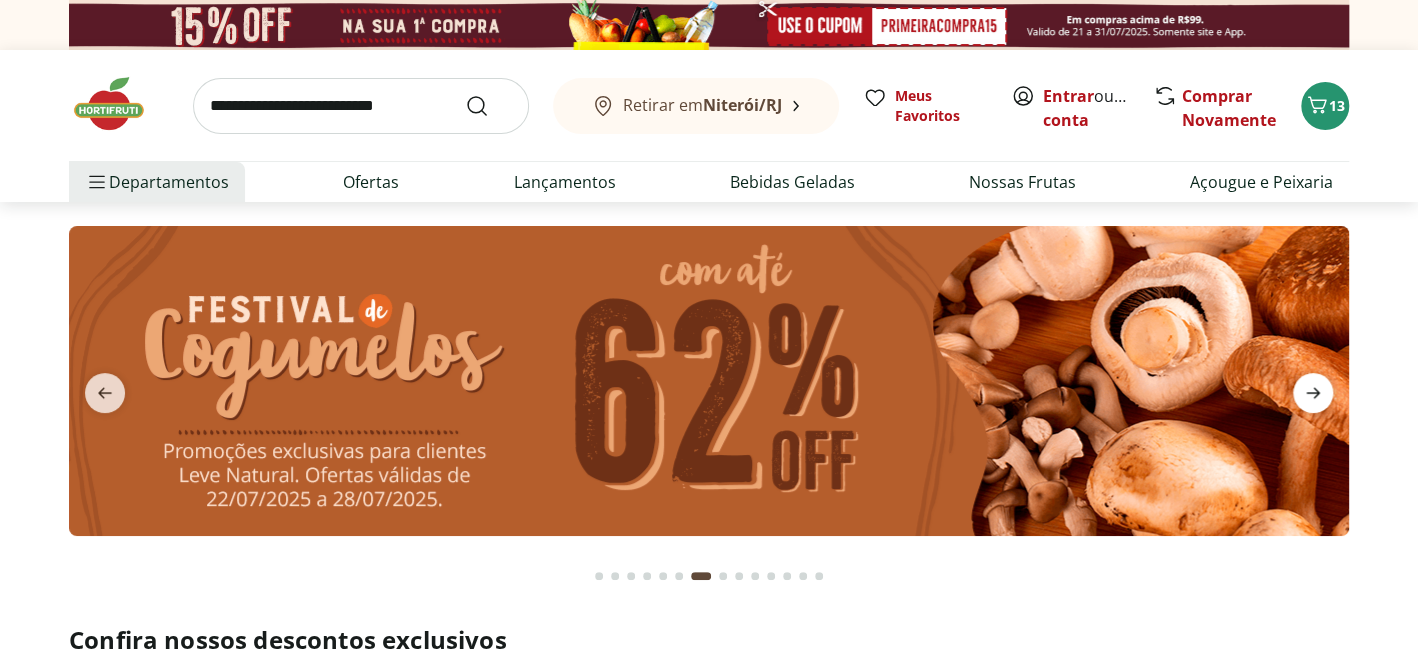 click 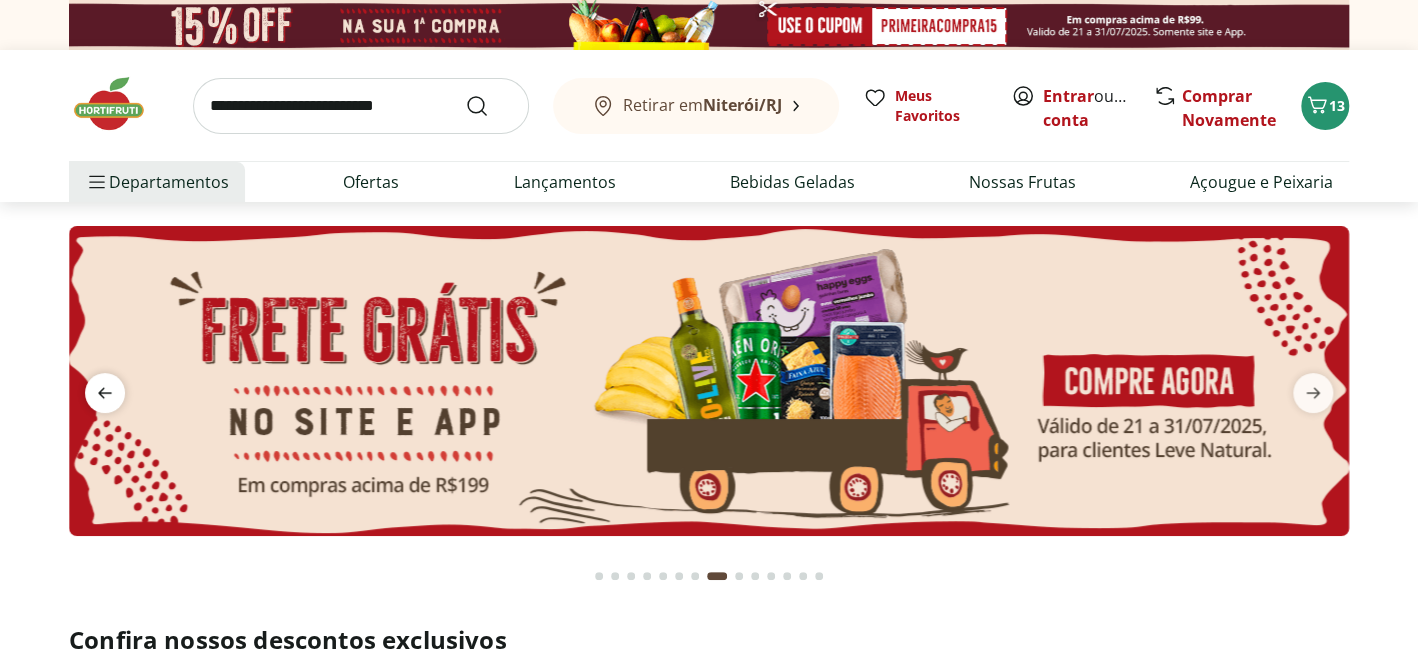 click 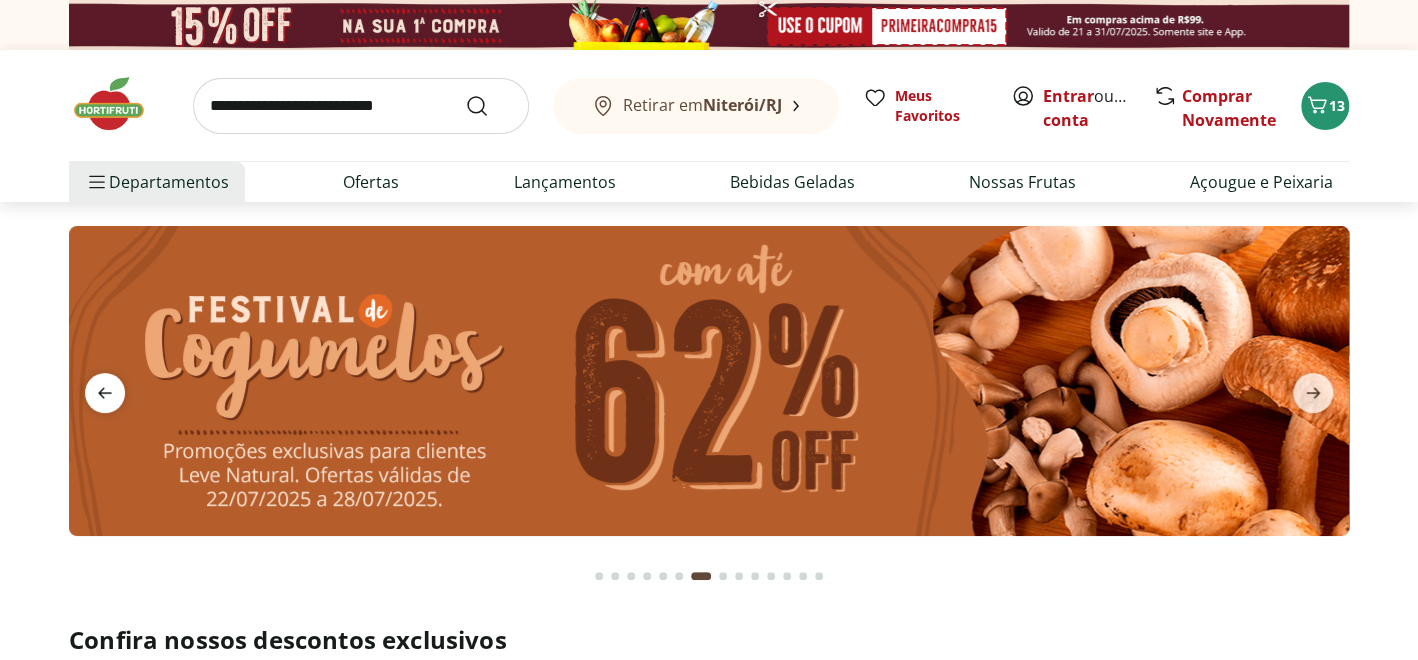 click 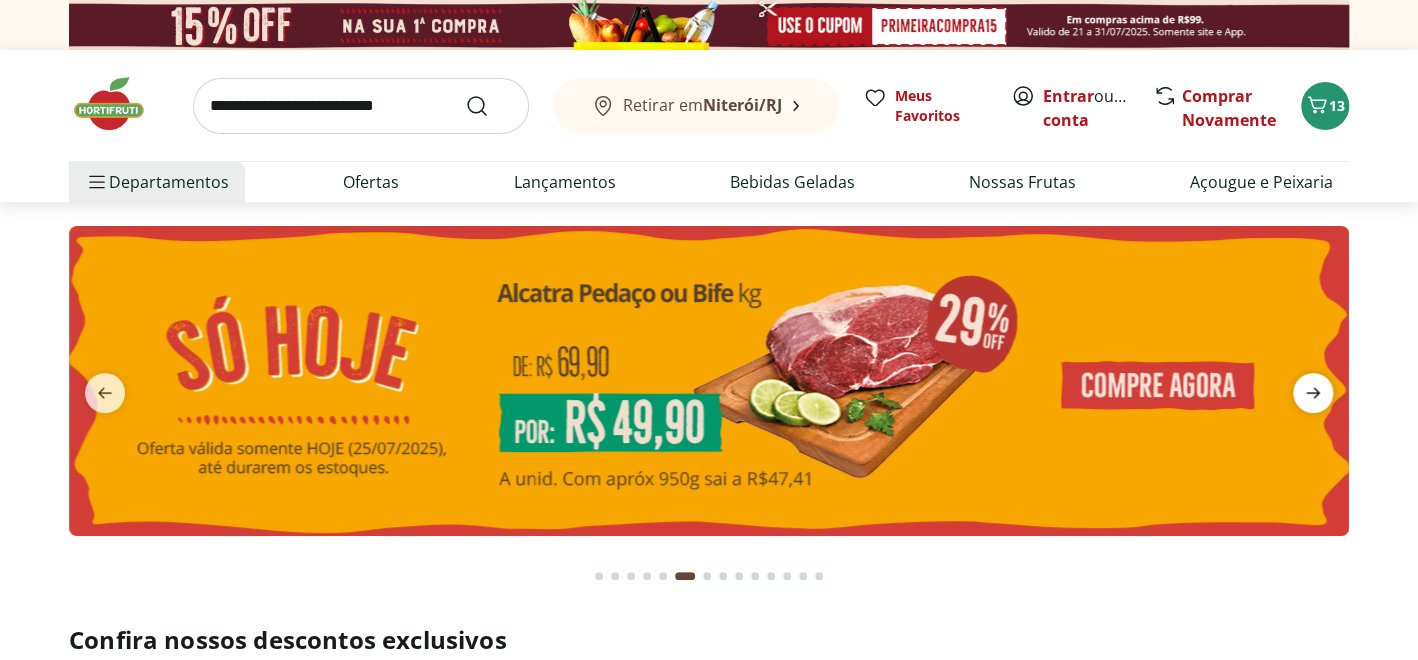 click 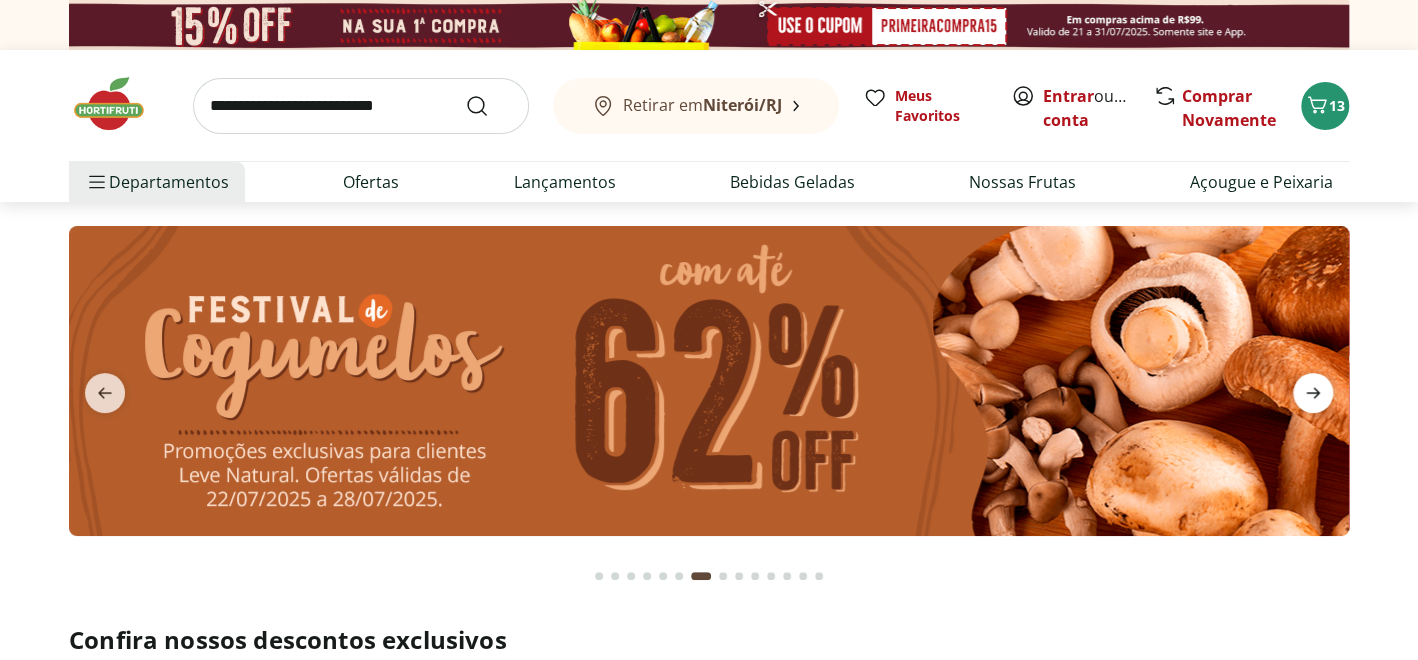 click 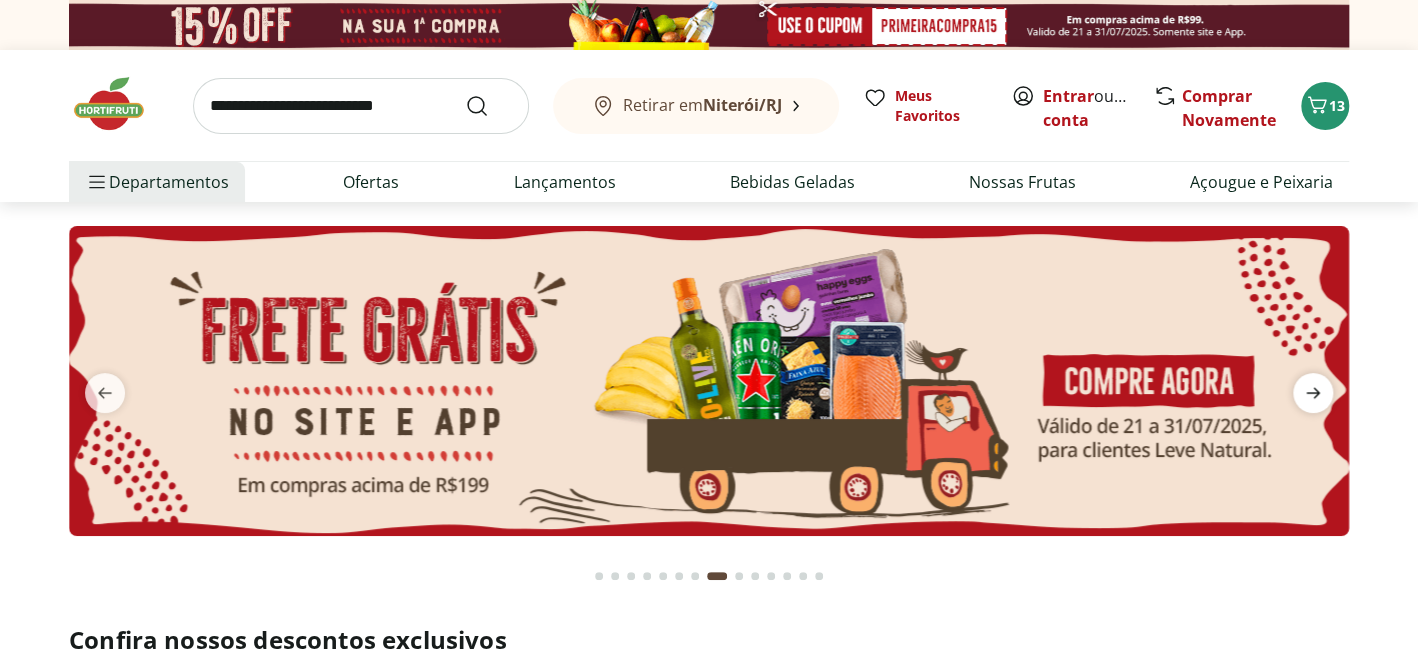click 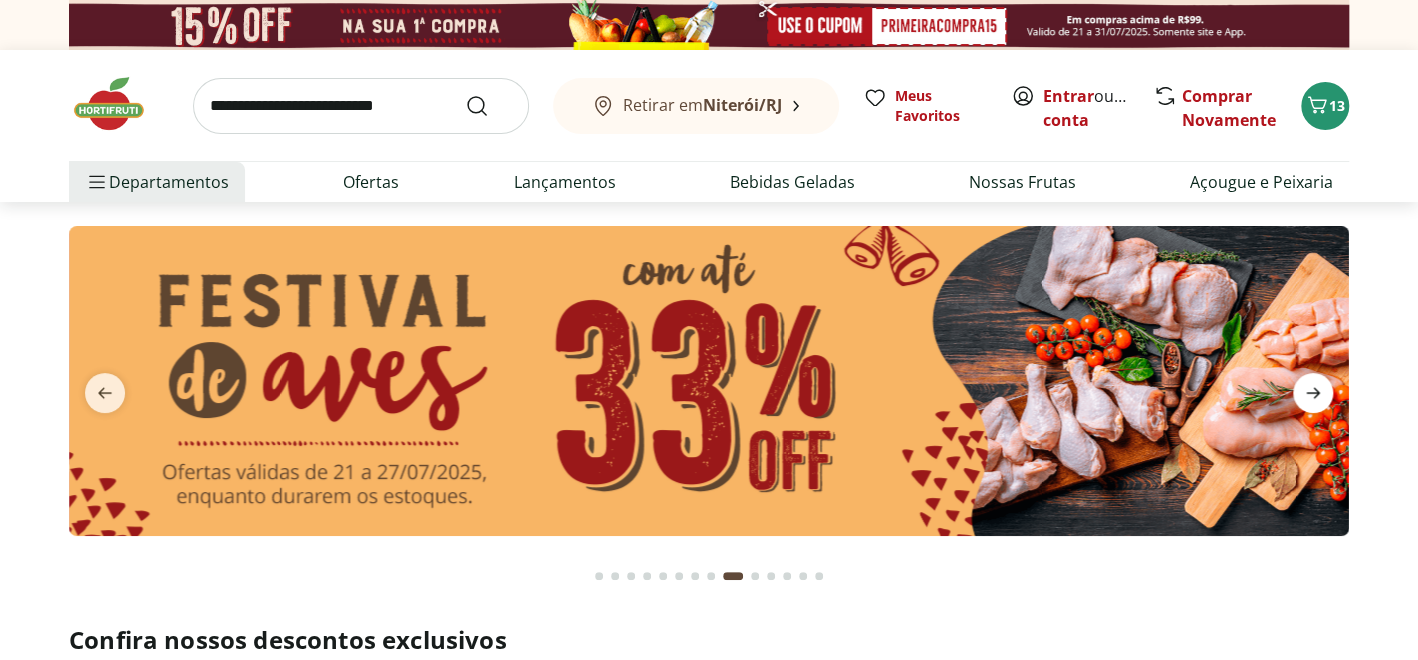 click 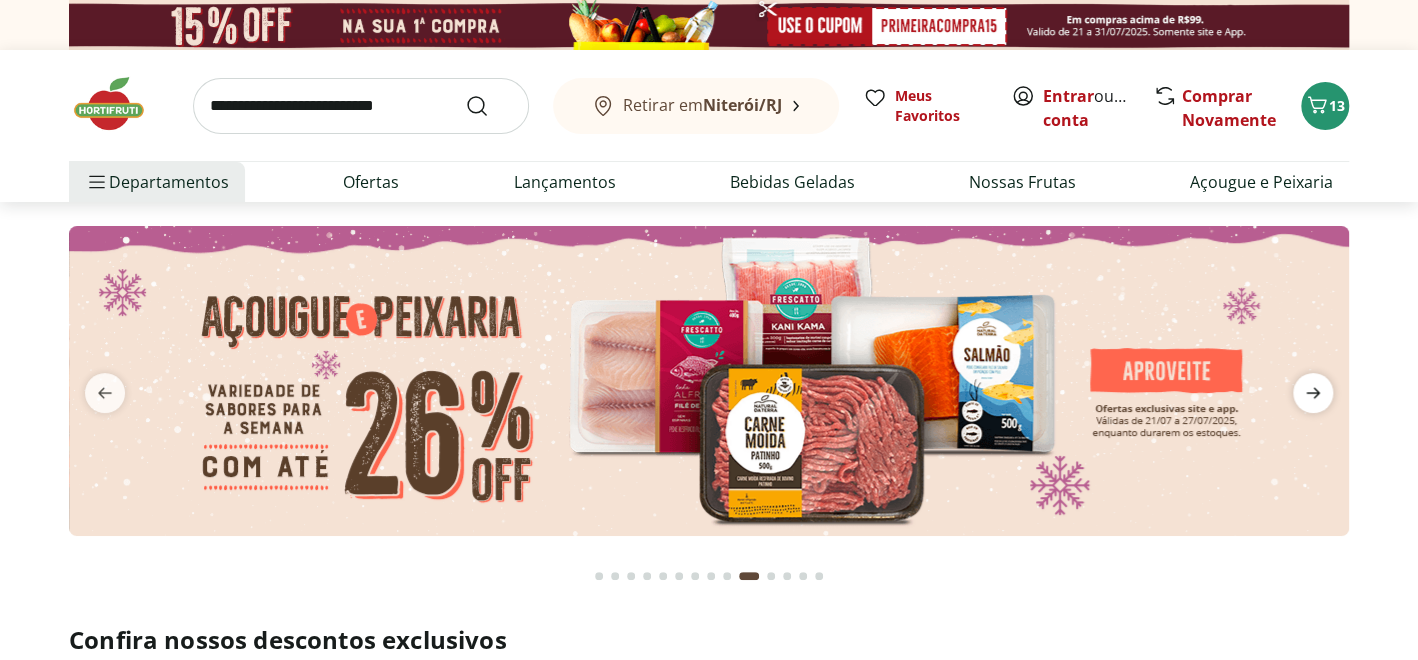 click 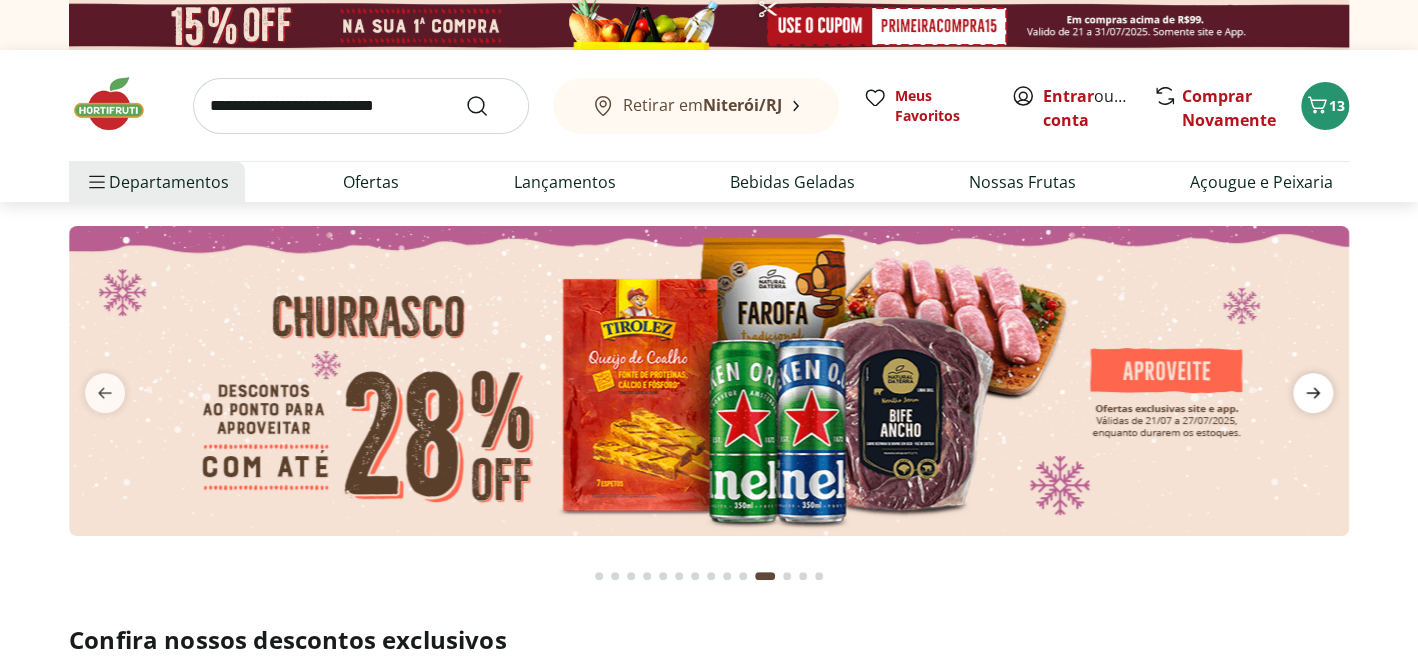 click 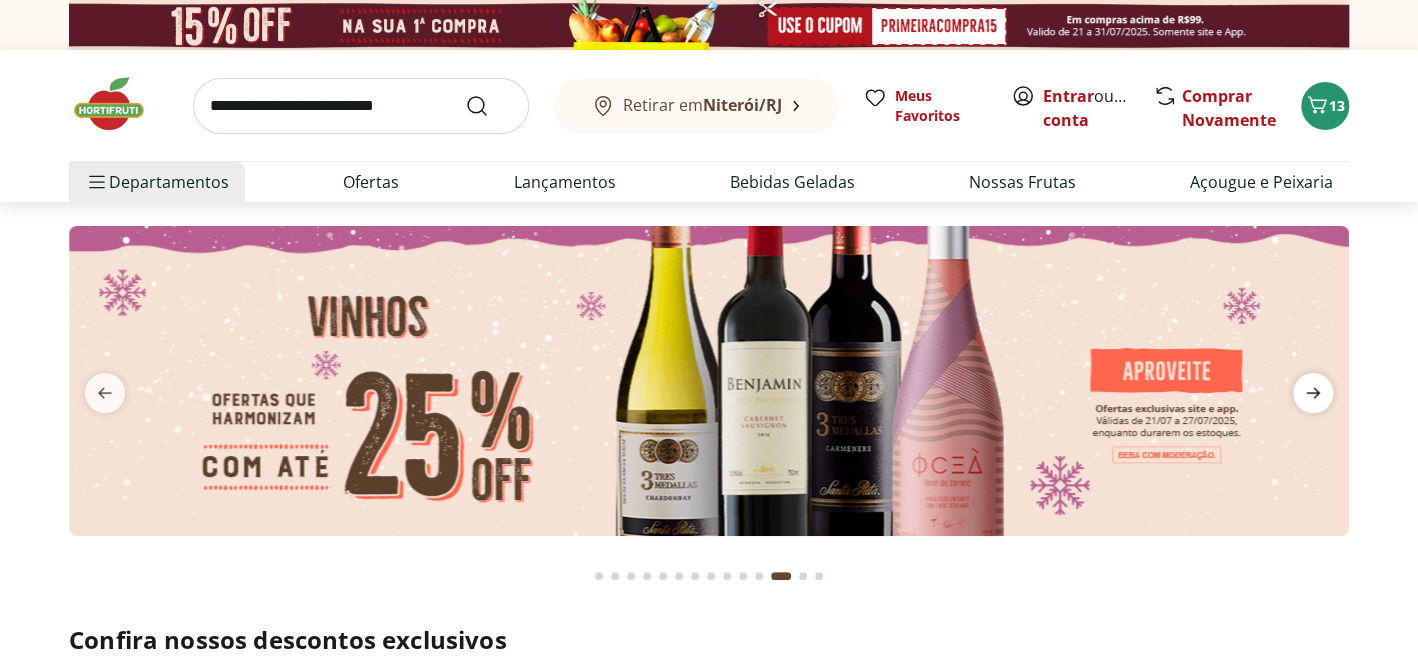 click 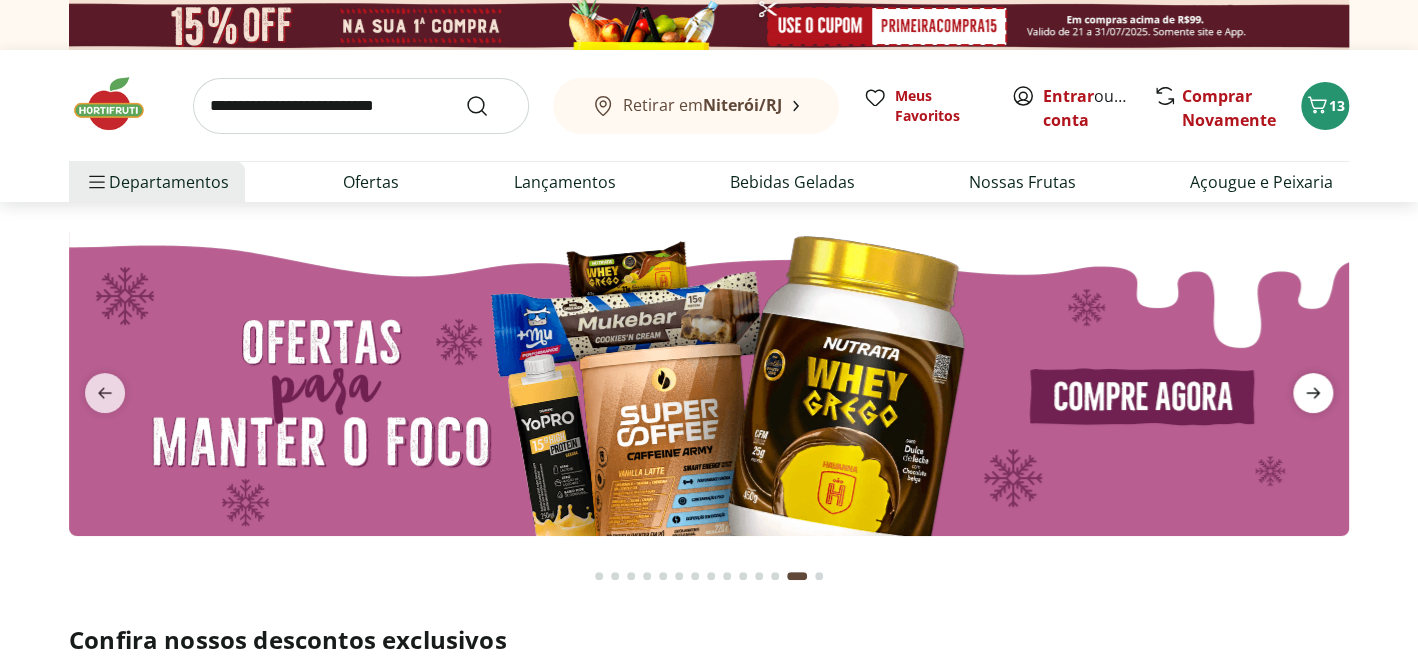 click 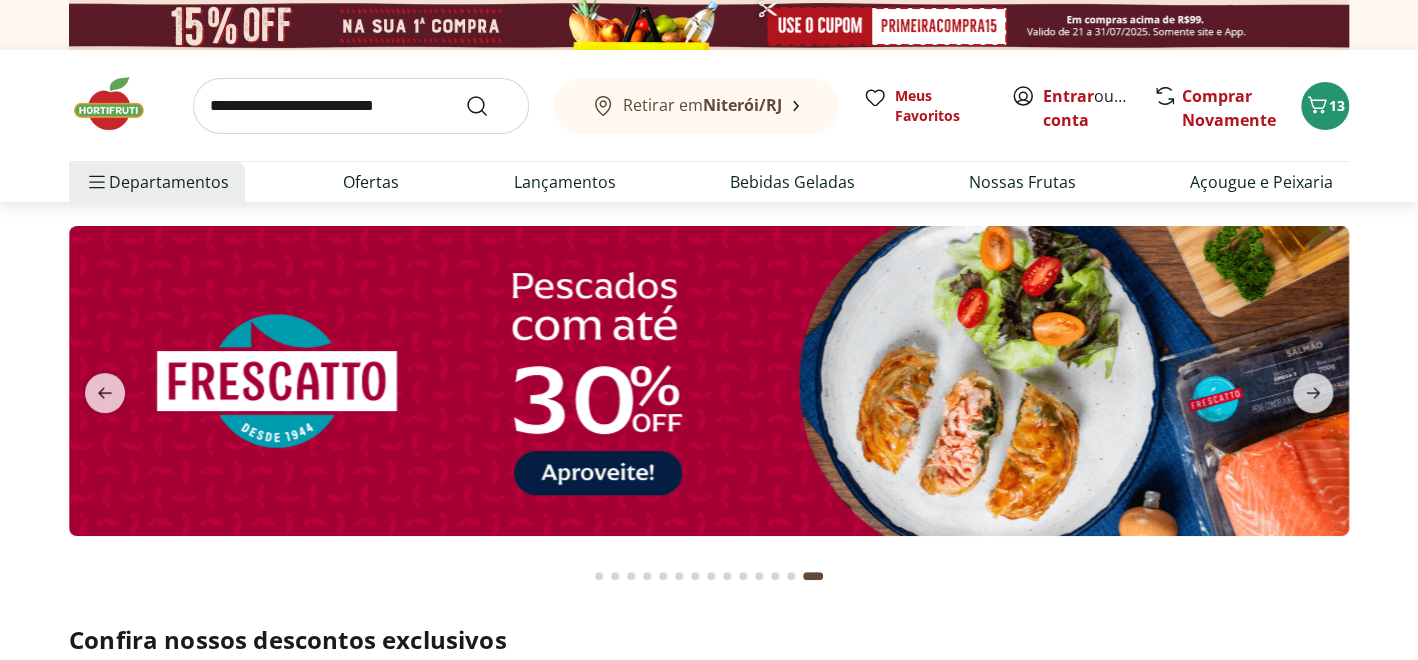 click at bounding box center (119, 104) 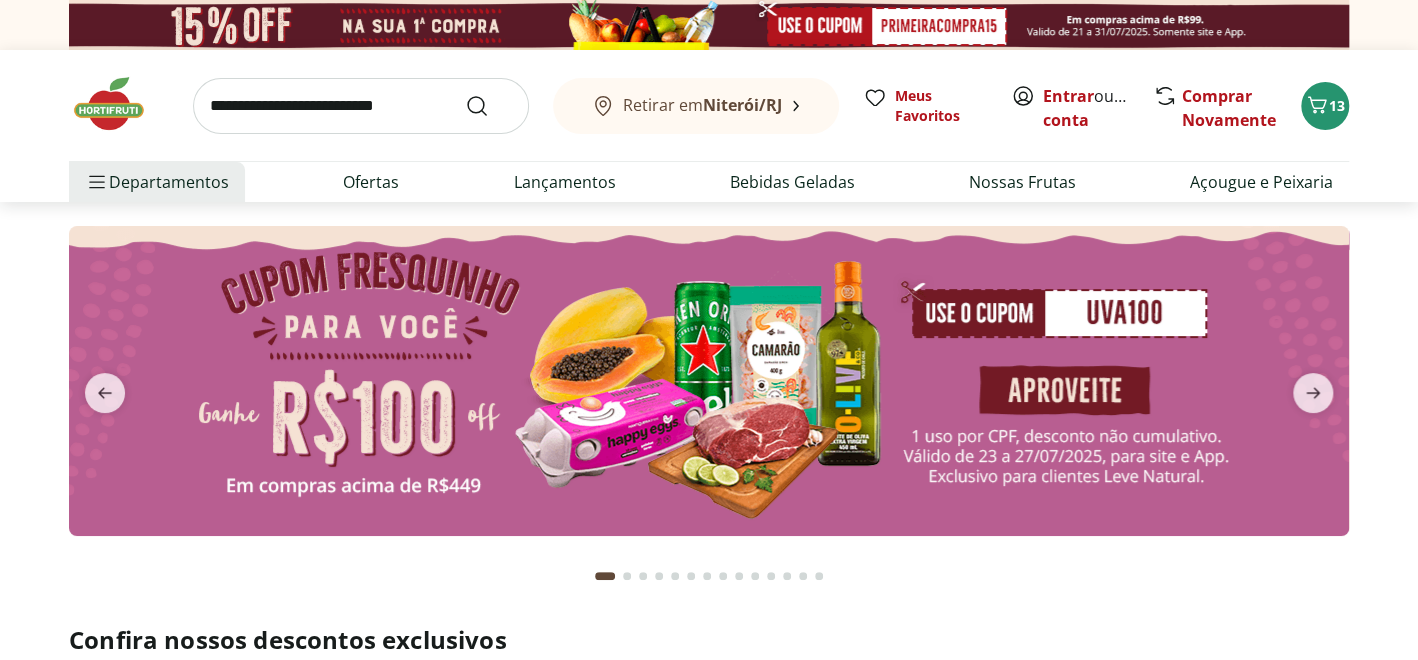 click at bounding box center (709, 381) 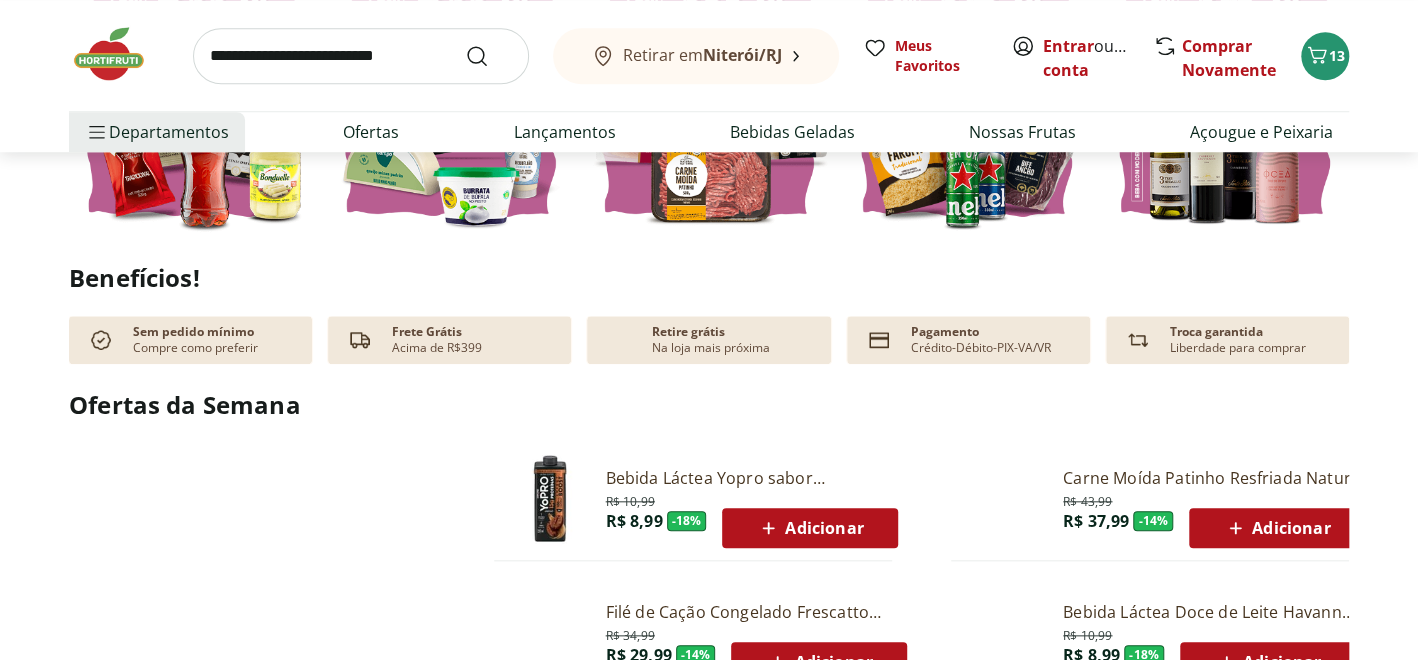 scroll, scrollTop: 1000, scrollLeft: 0, axis: vertical 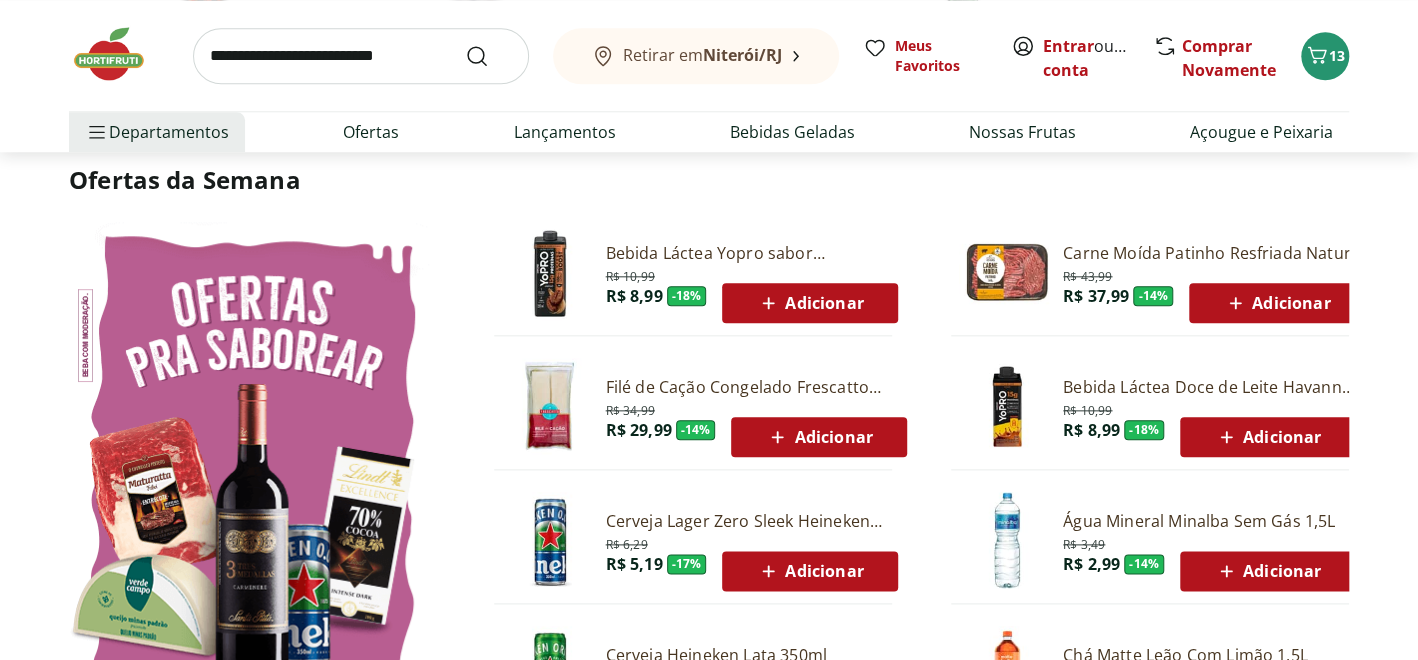 click on "Adicionar" at bounding box center [1267, 571] 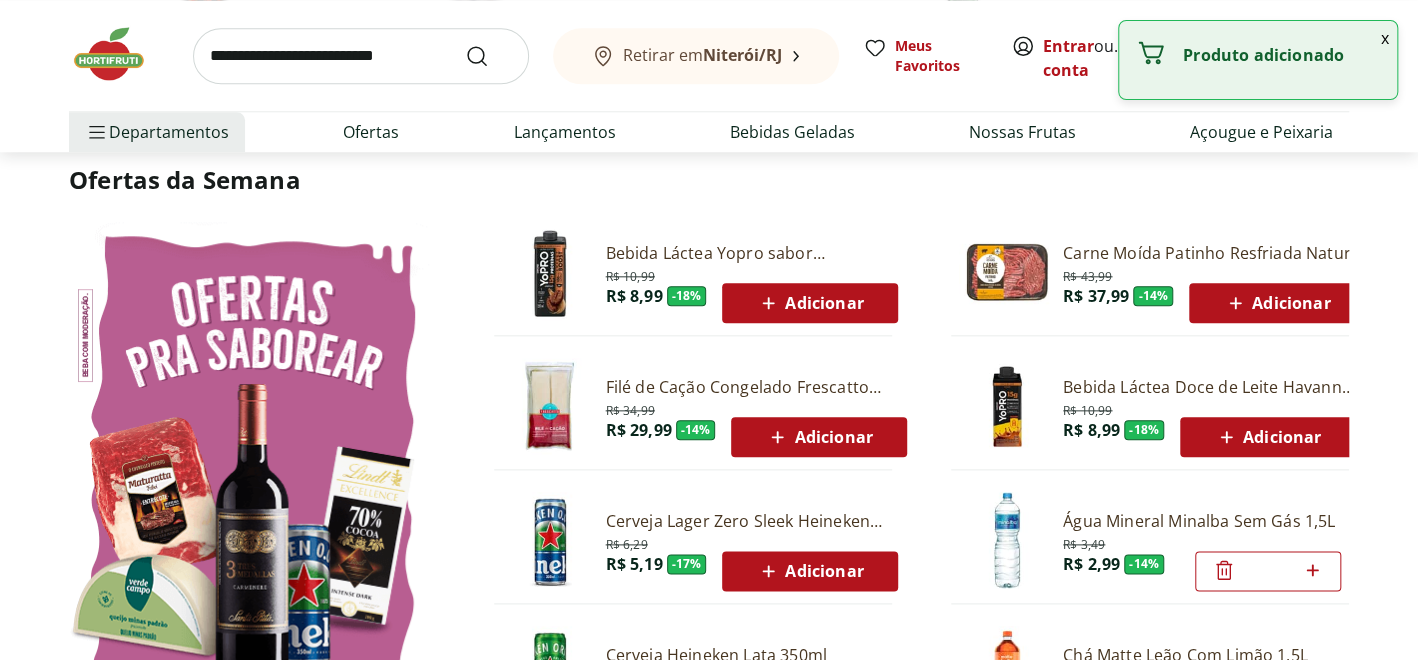 click 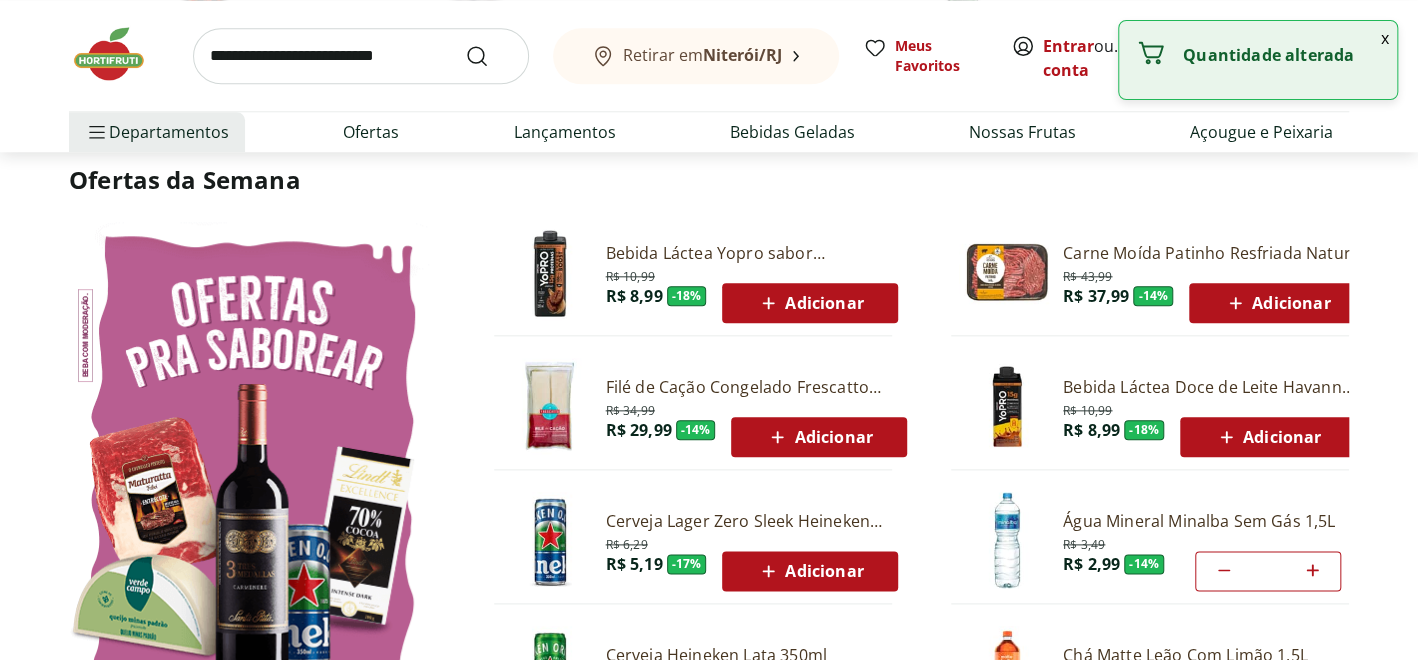 click 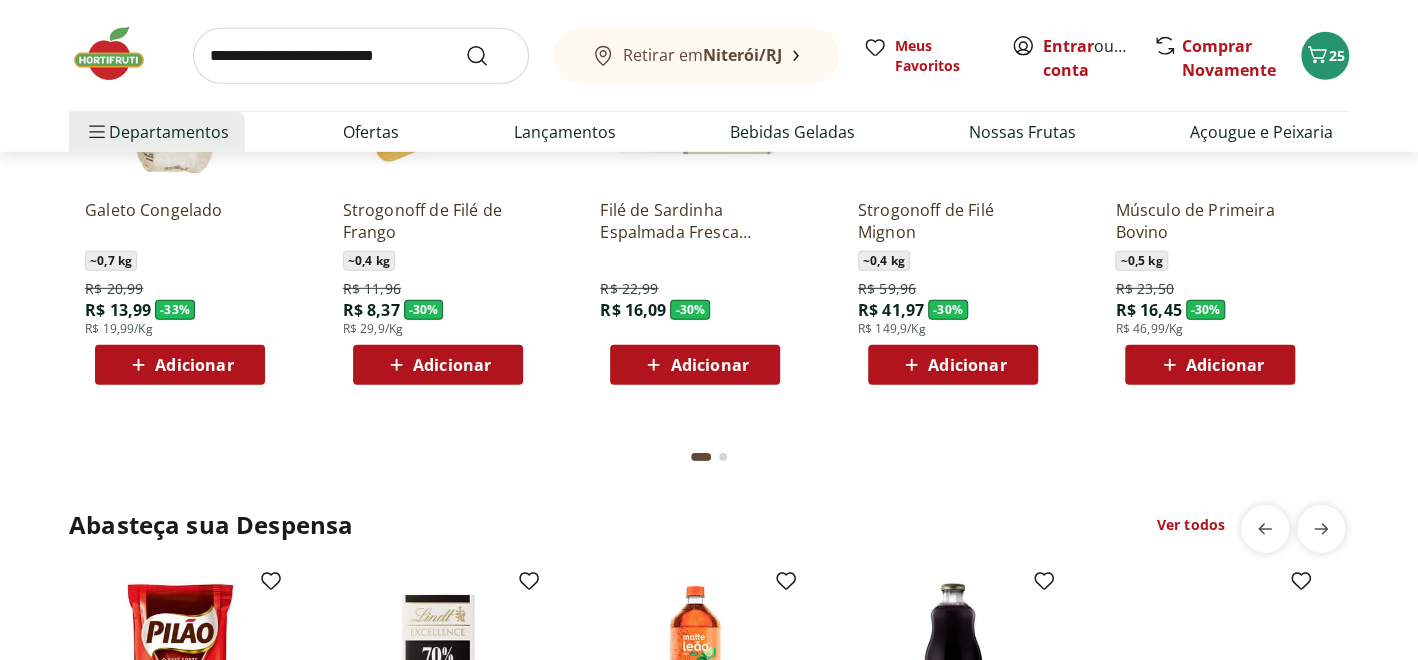 scroll, scrollTop: 3300, scrollLeft: 0, axis: vertical 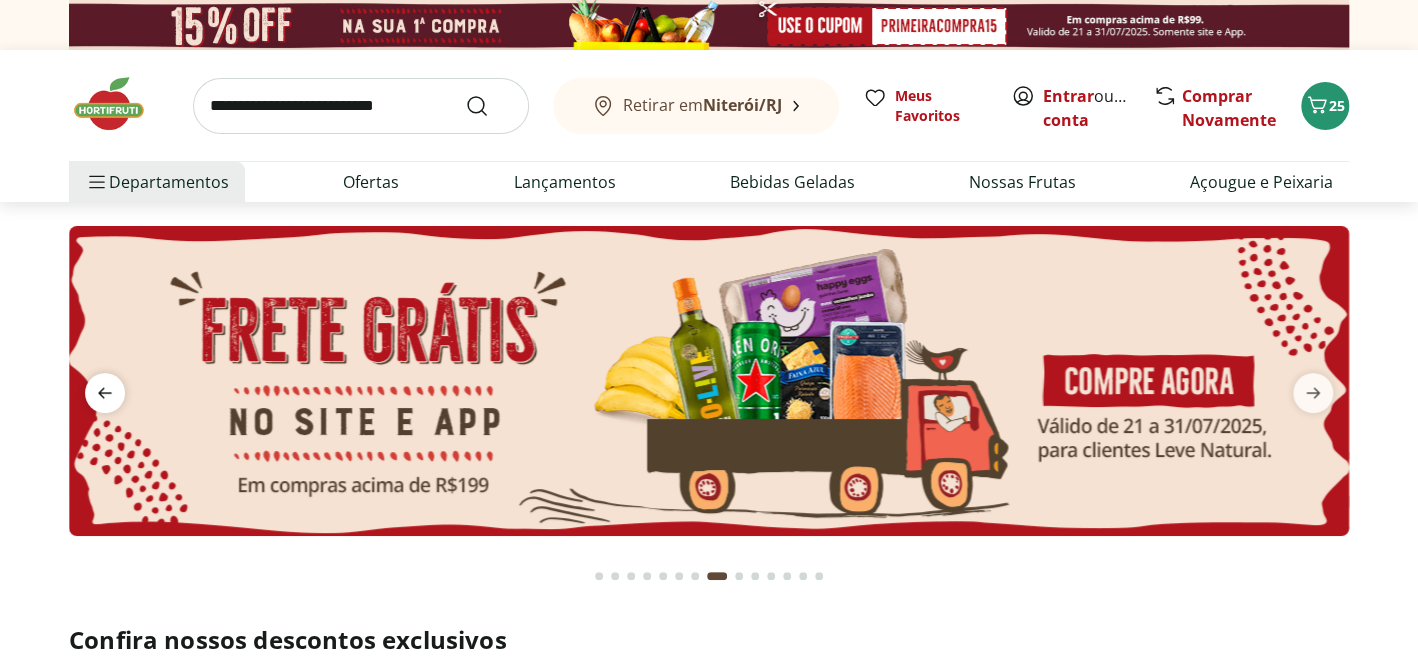 click 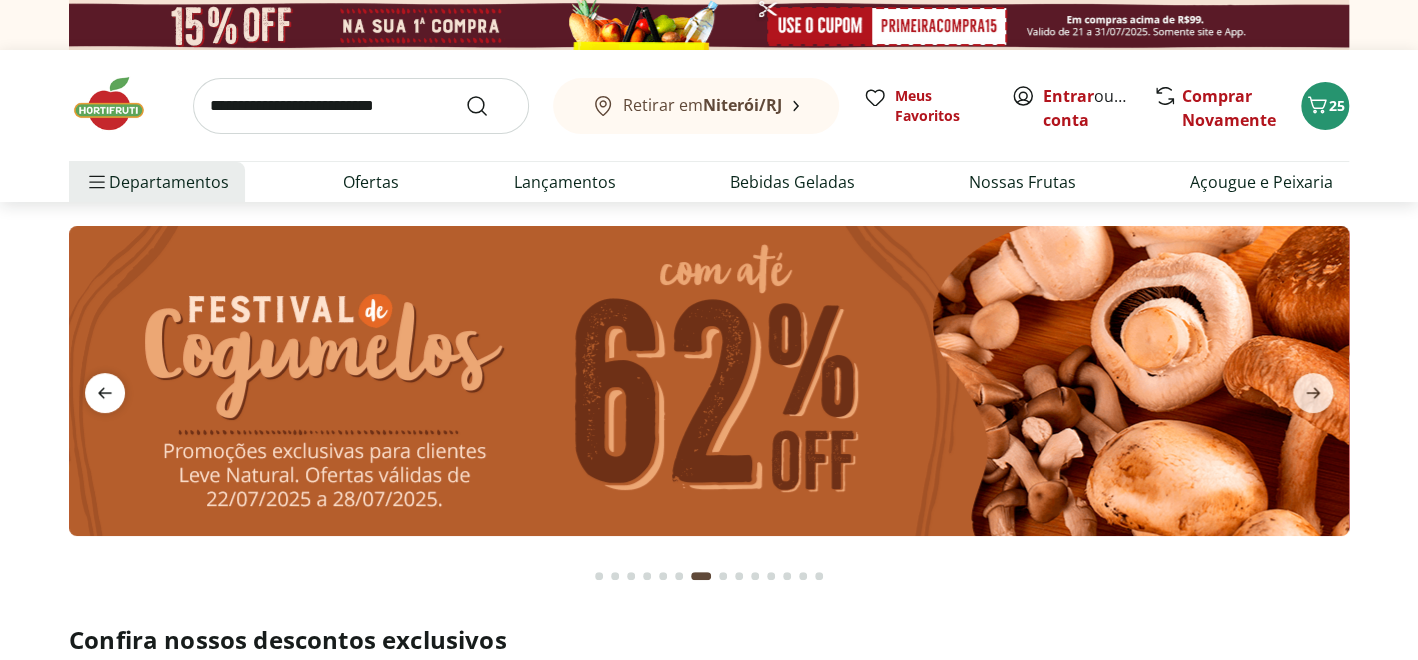 click 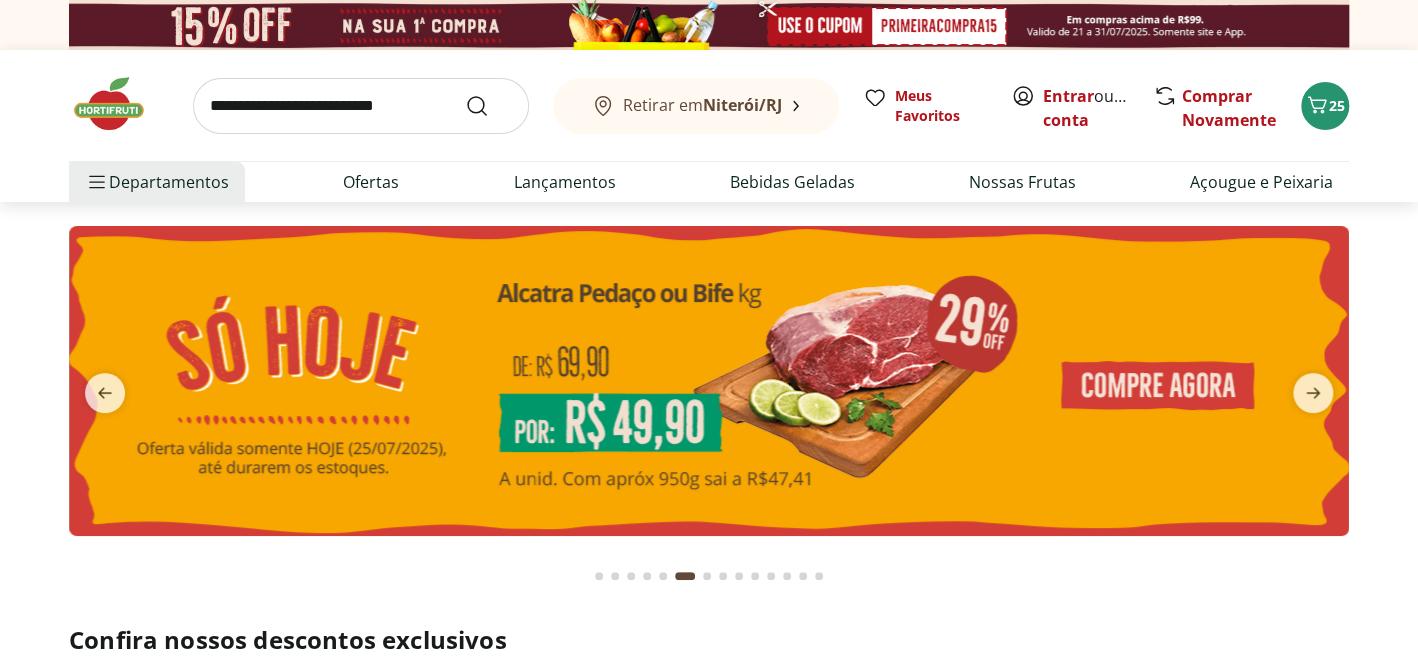click at bounding box center (599, 576) 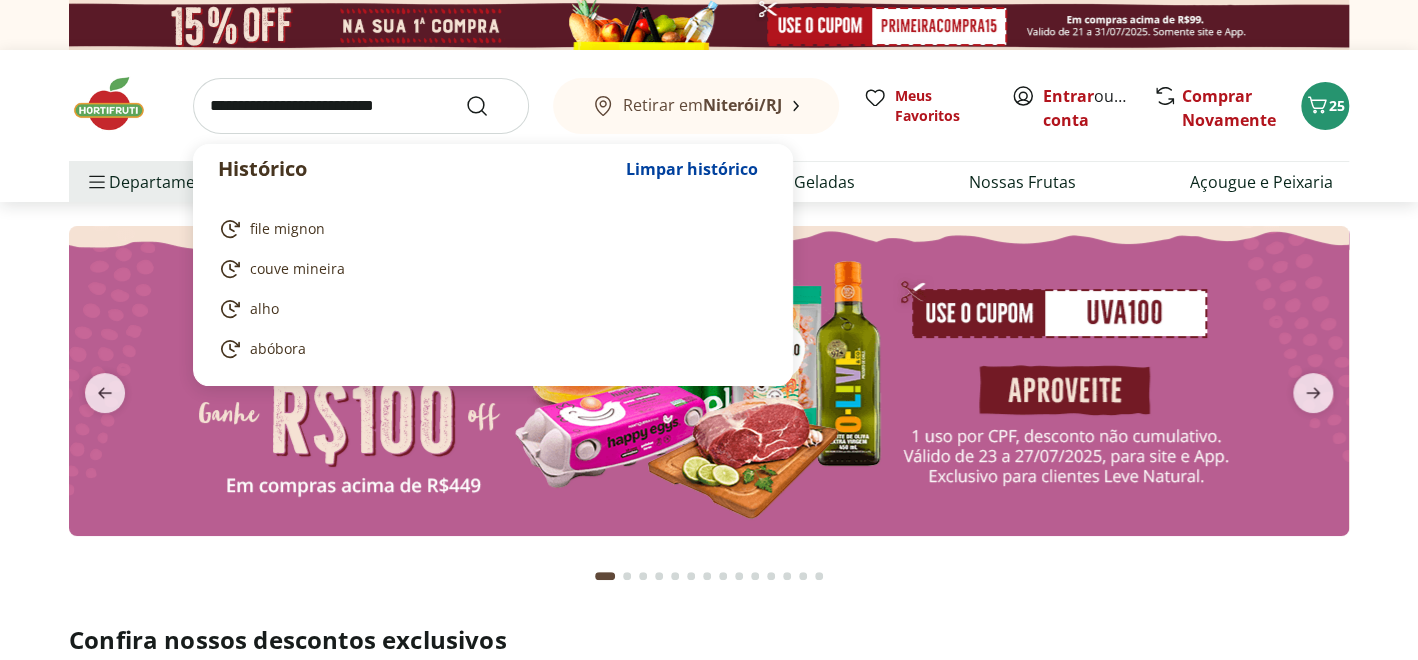 click at bounding box center [361, 106] 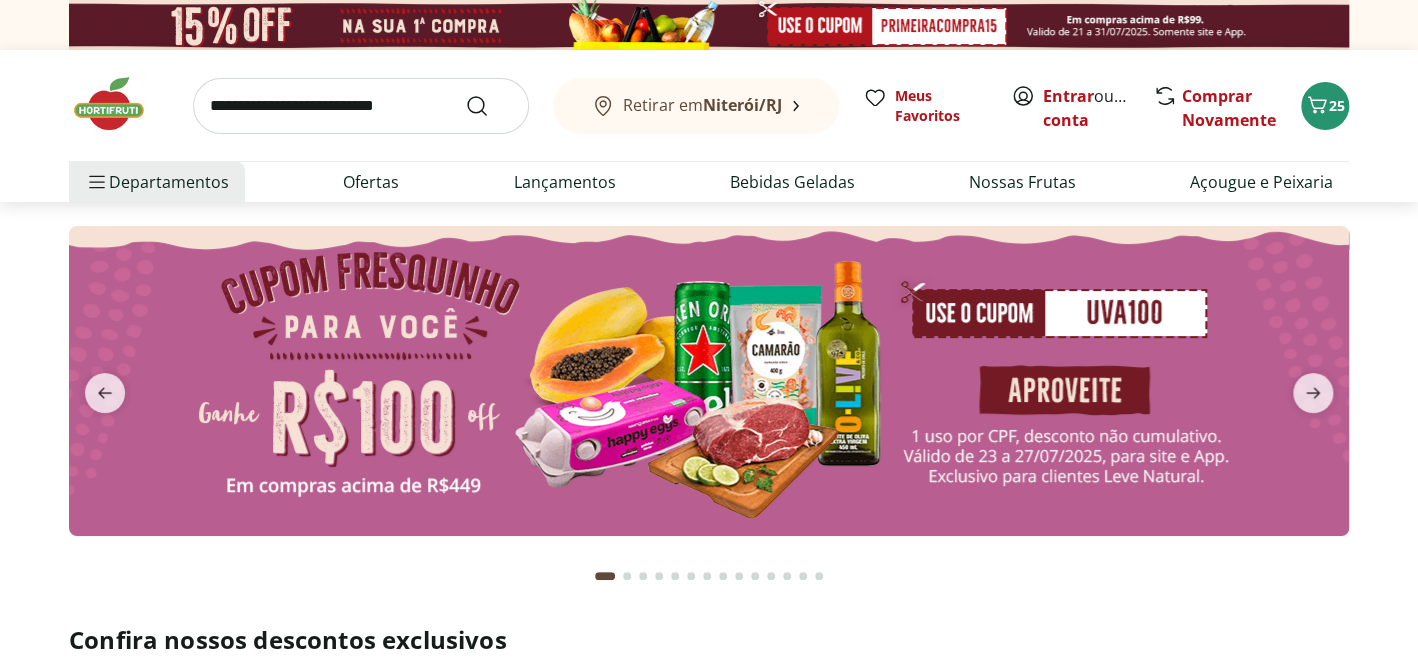 click on "Retirar em [CITY]/[STATE] [FAVORITES] [LOGIN] ou [CREATE_ACCOUNT] [BUY_AGAIN] [NUMBER]" at bounding box center (709, 105) 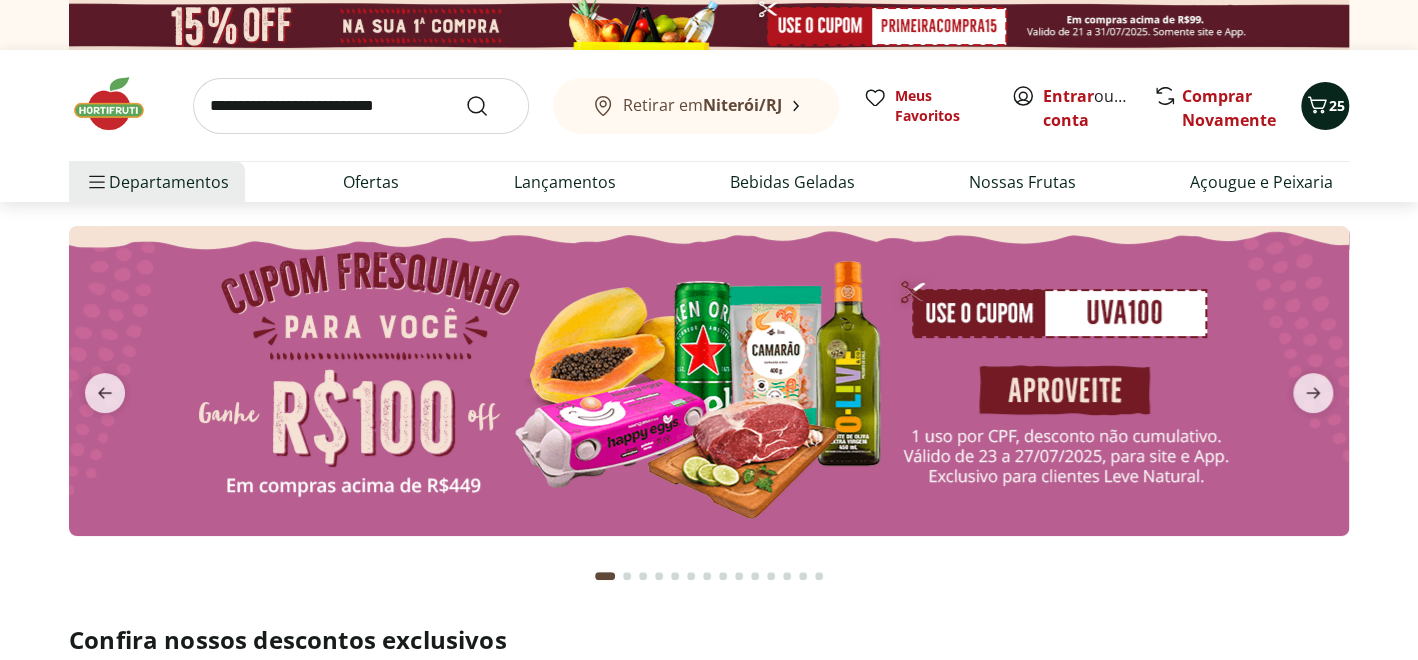click 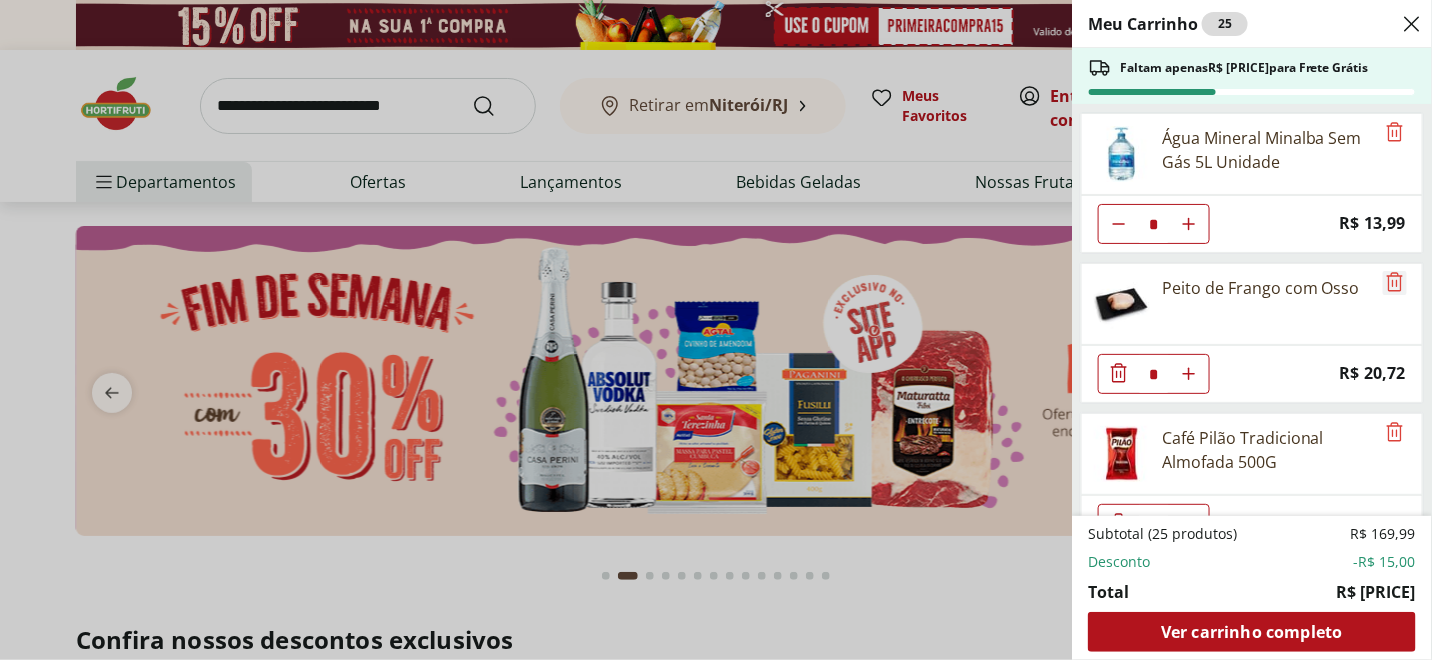 click 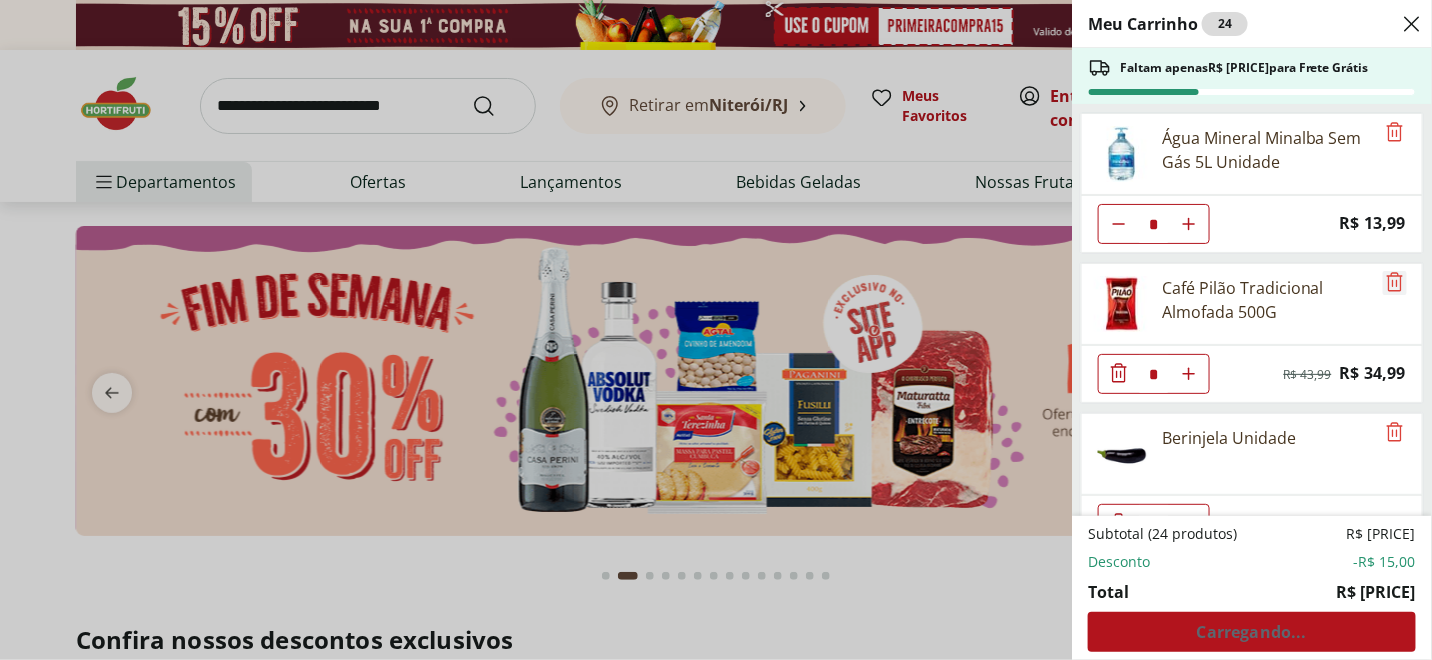 click 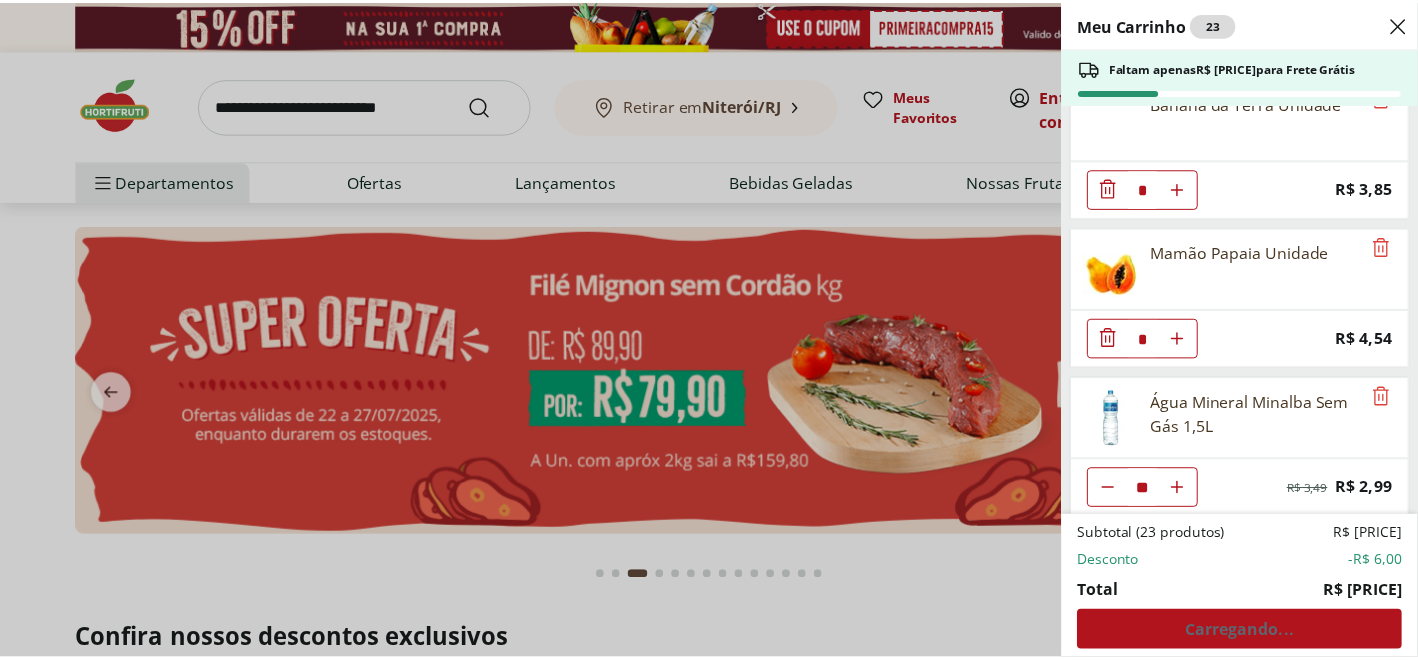 scroll, scrollTop: 486, scrollLeft: 0, axis: vertical 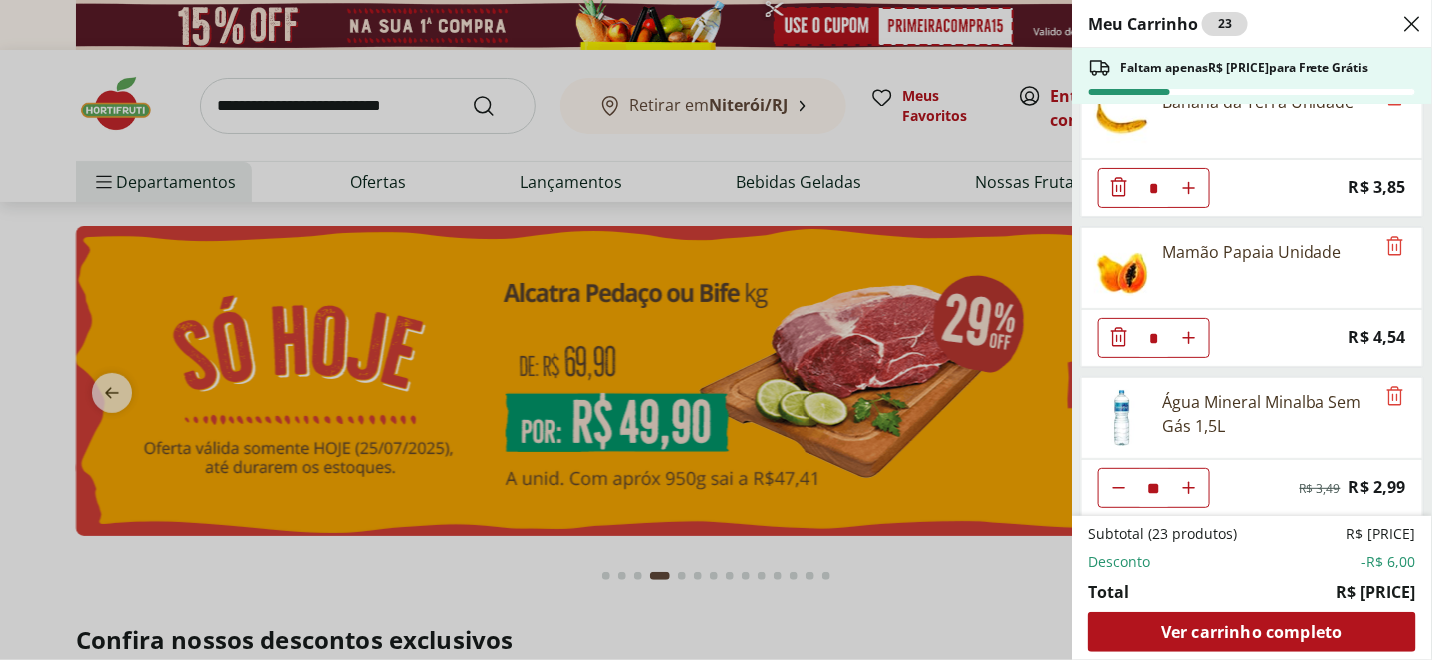 click on "Meu Carrinho [NUMBER] Faltam apenas  R$ [PRICE]  para Frete Grátis Água Mineral Minalba Sem Gás [SIZE] Unidade * Price: R$ [PRICE] Berinjela Unidade * Price: R$ [PRICE] Banana Prata Unidade * Price: R$ [PRICE] Banana da Terra Unidade * Price: R$ [PRICE] Mamão Papaia Unidade * Price: R$ [PRICE] Água Mineral Minalba Sem Gás [SIZE] ** Original price: R$ [PRICE] Price: R$ [PRICE] Subtotal ([NUMBER] produtos) R$ [PRICE] Desconto -R$ [PRICE] Total R$ [PRICE] Ver carrinho completo" at bounding box center [716, 330] 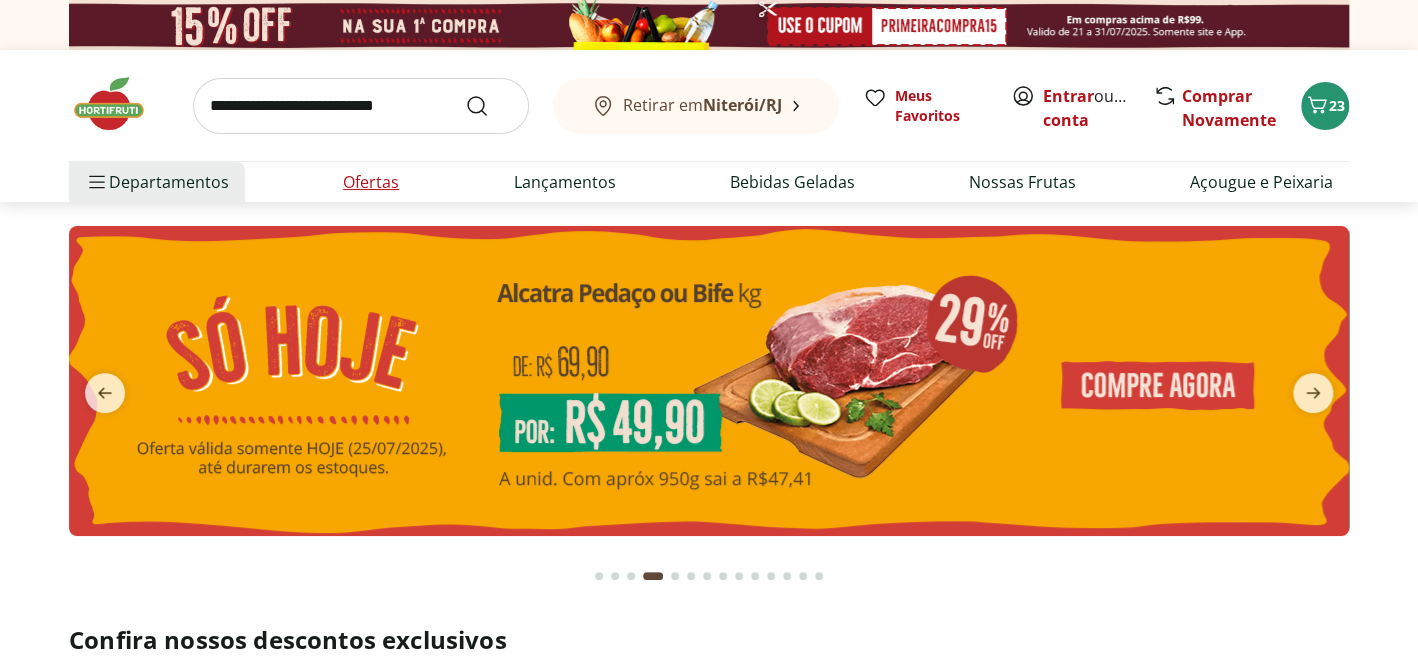 click on "Ofertas" at bounding box center [371, 182] 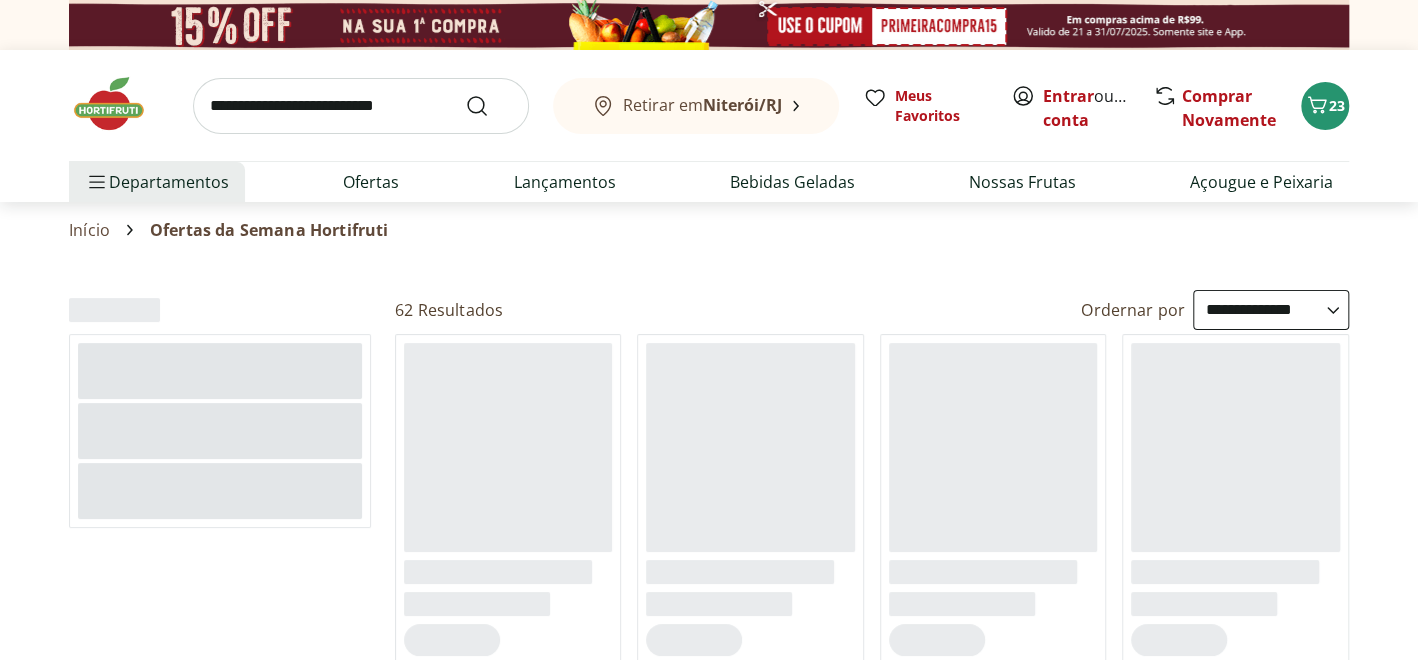 click on "**********" at bounding box center [1271, 310] 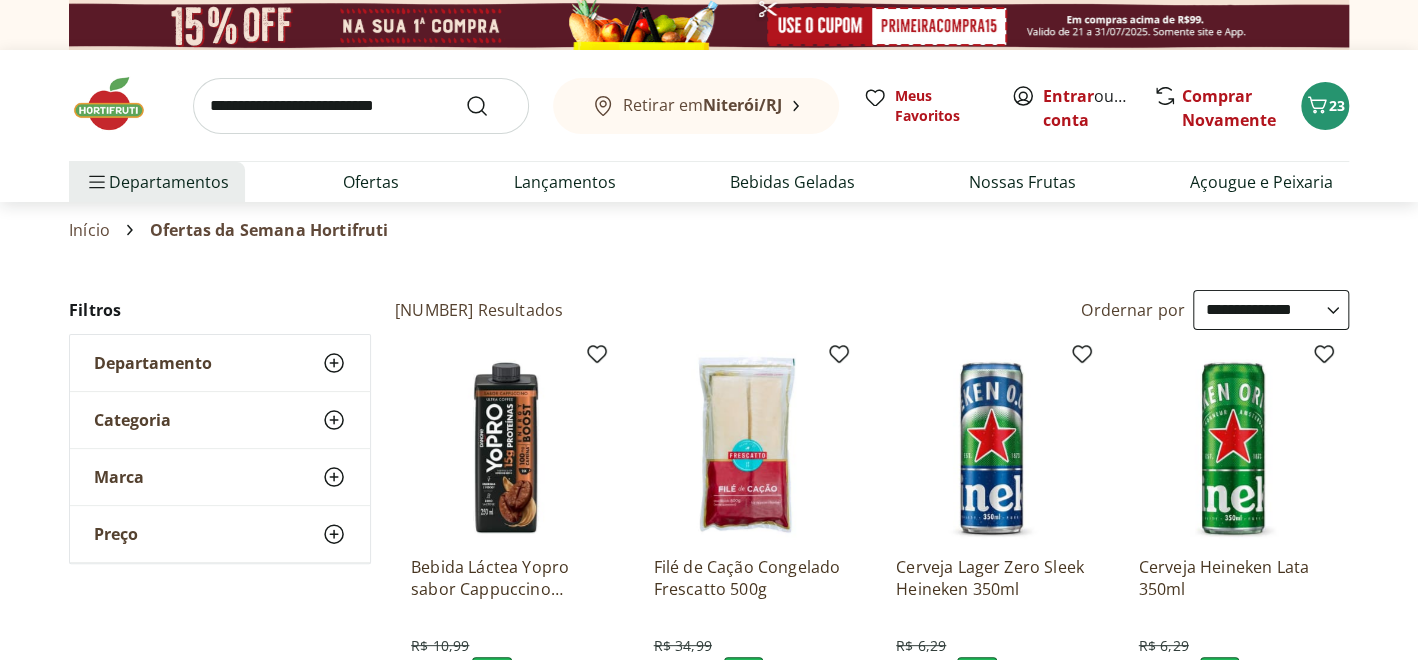 click on "**********" at bounding box center (1271, 310) 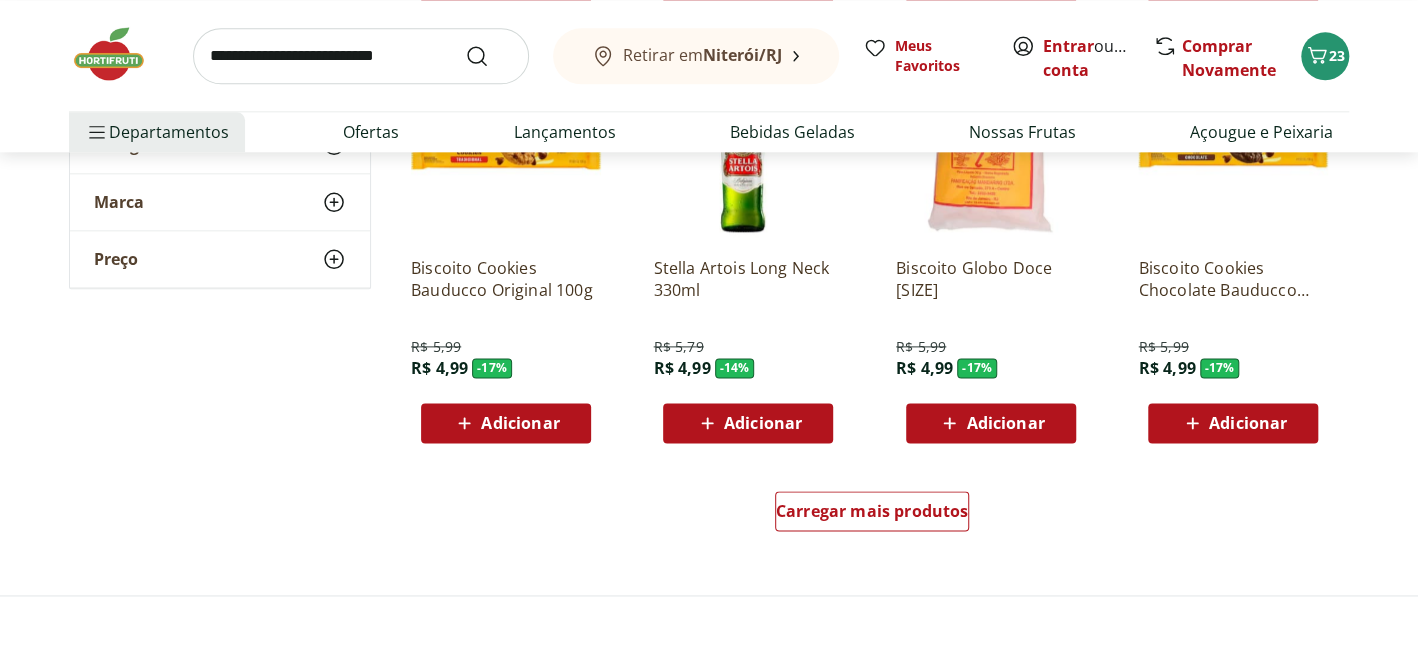scroll, scrollTop: 1200, scrollLeft: 0, axis: vertical 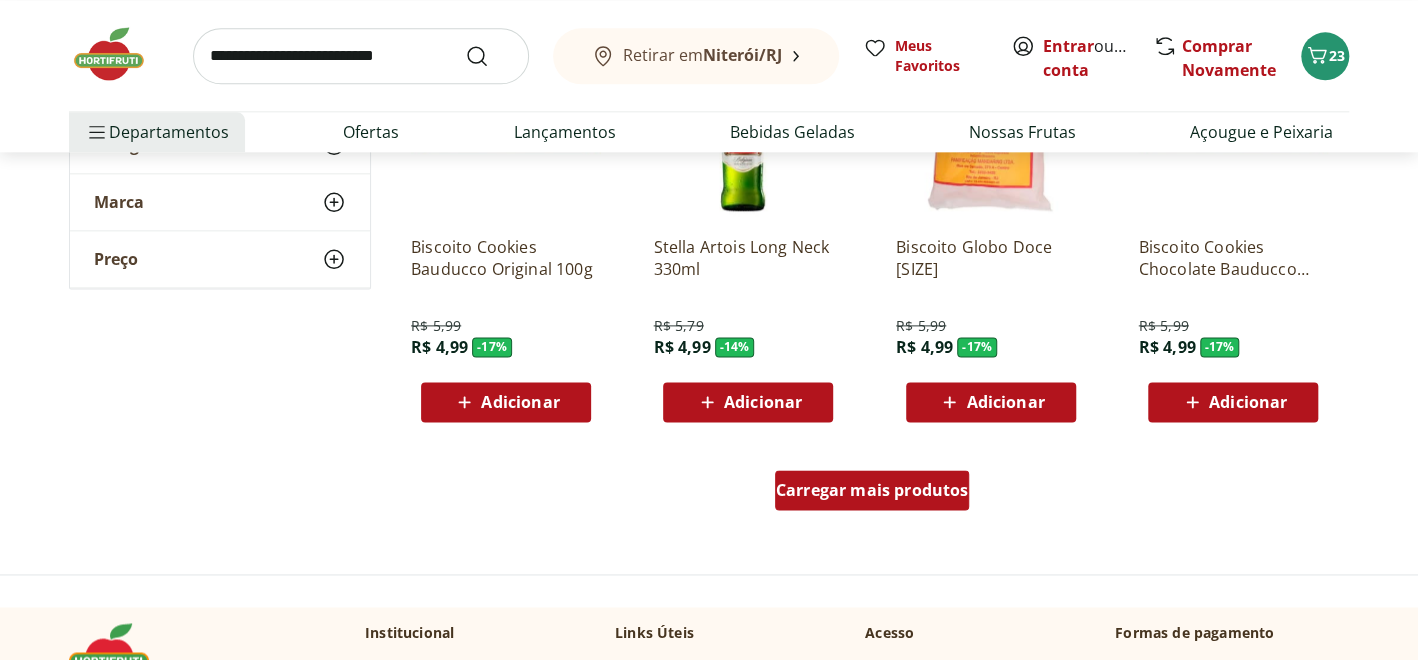 click on "Carregar mais produtos" at bounding box center (872, 490) 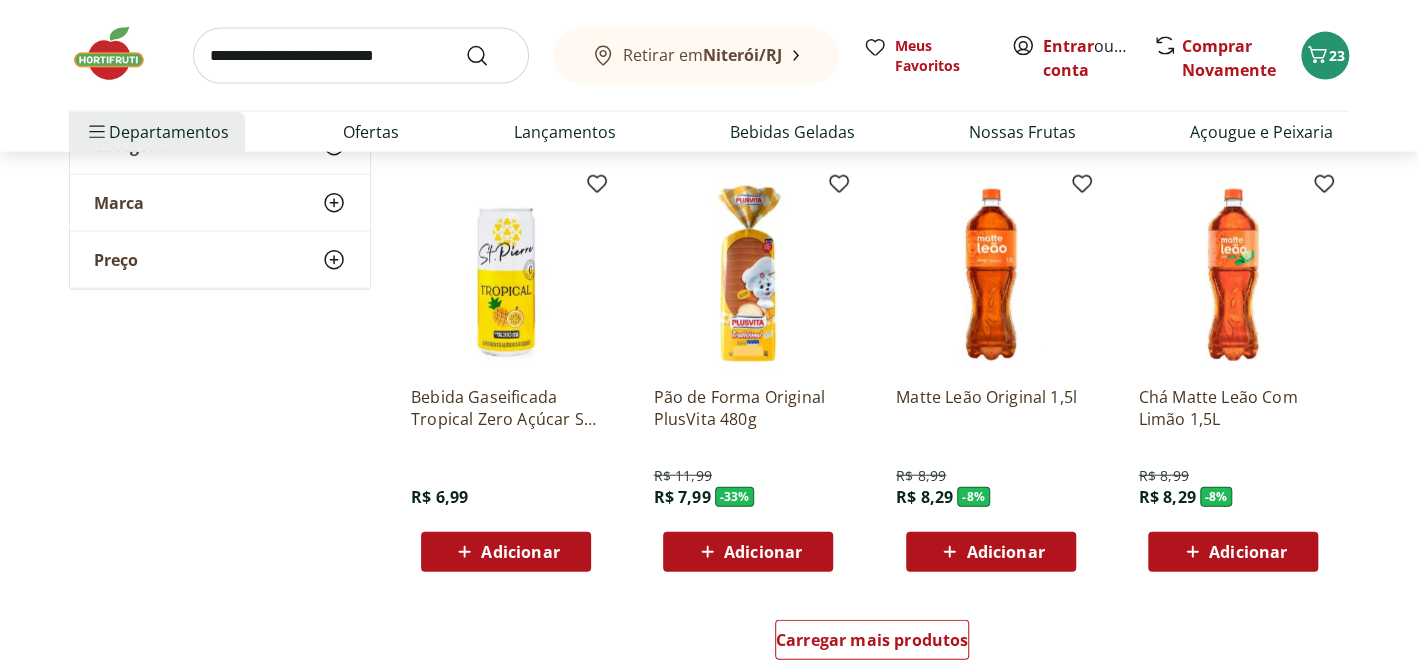 scroll, scrollTop: 2400, scrollLeft: 0, axis: vertical 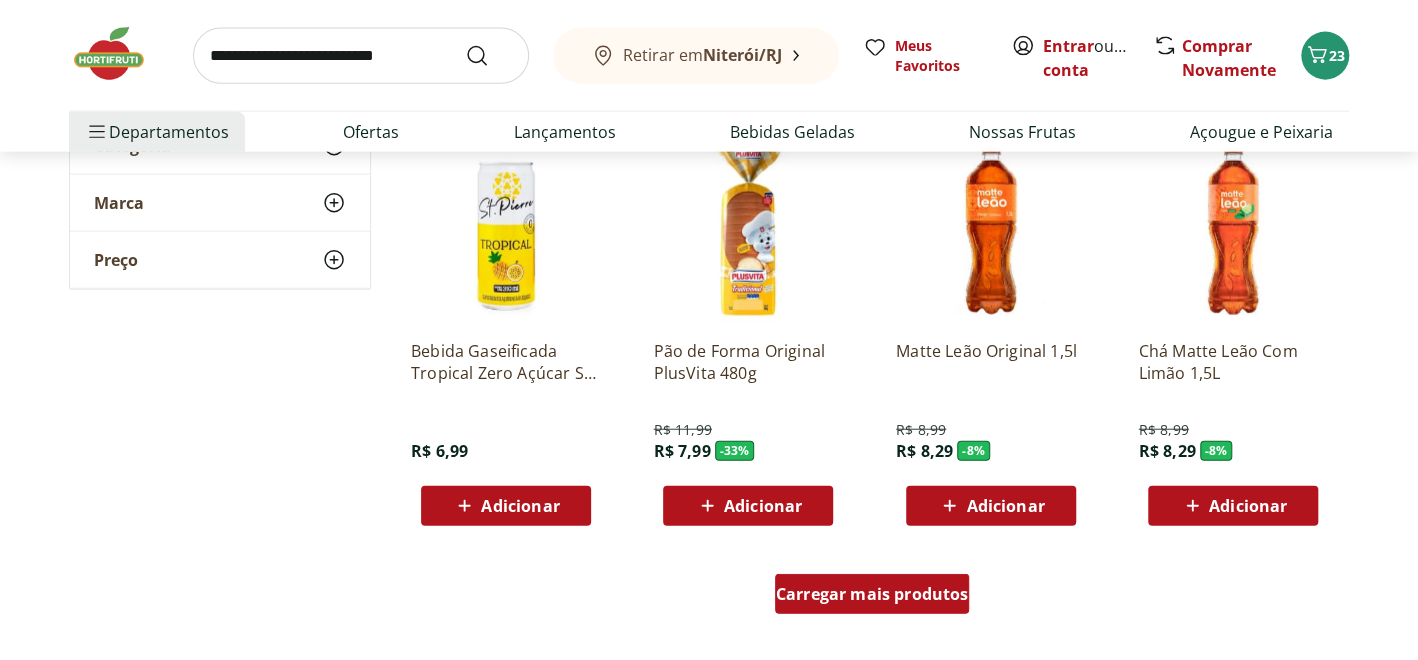 click on "Carregar mais produtos" at bounding box center [872, 594] 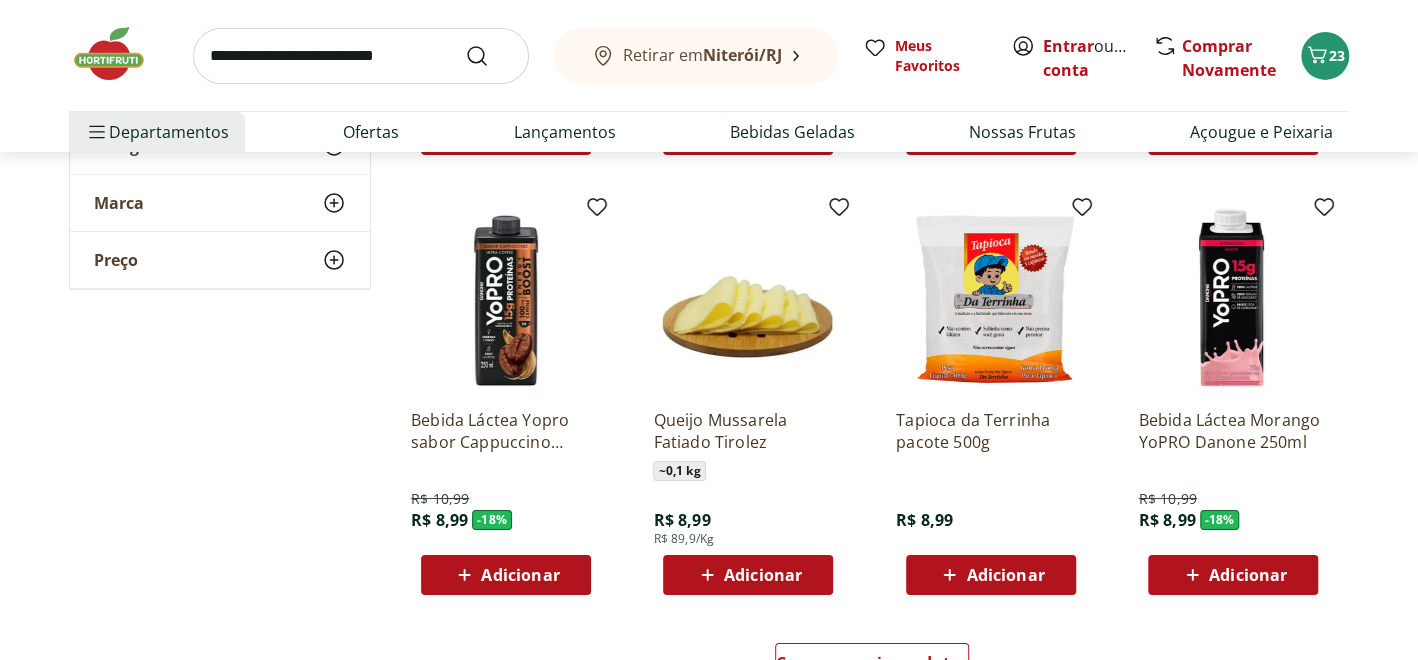 scroll, scrollTop: 3699, scrollLeft: 0, axis: vertical 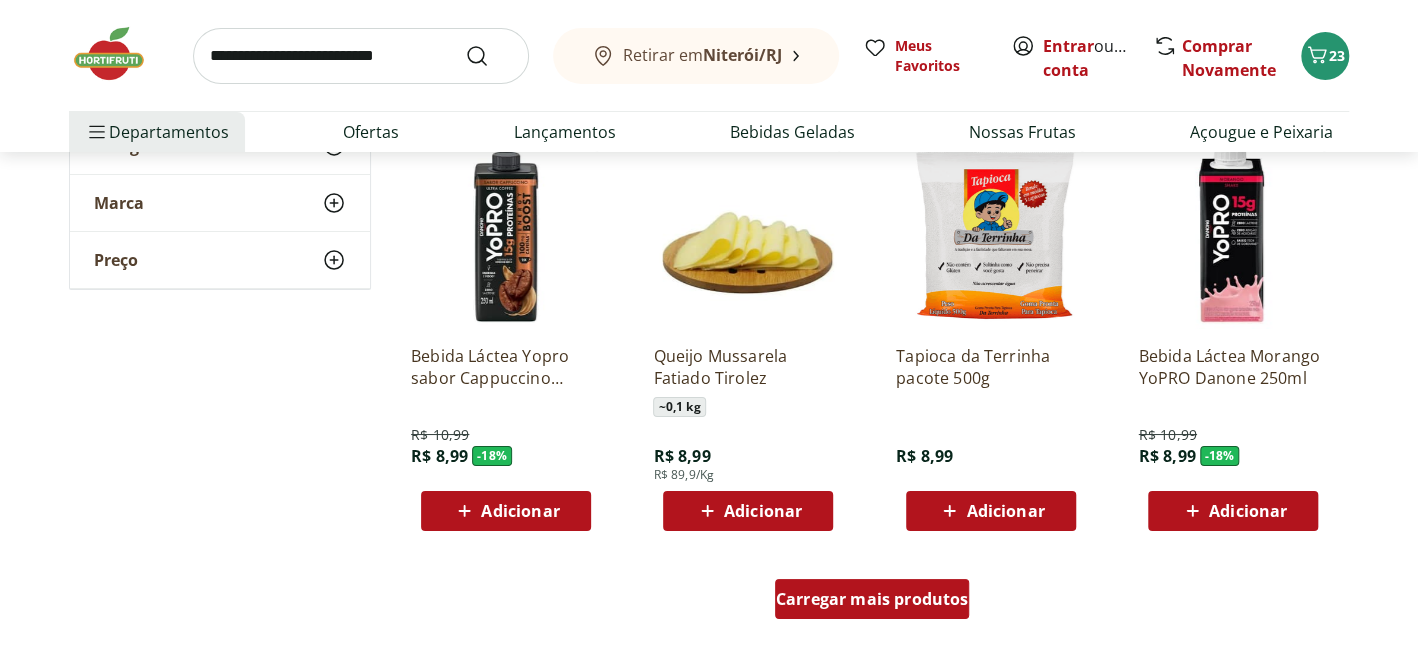 click on "Carregar mais produtos" at bounding box center [872, 599] 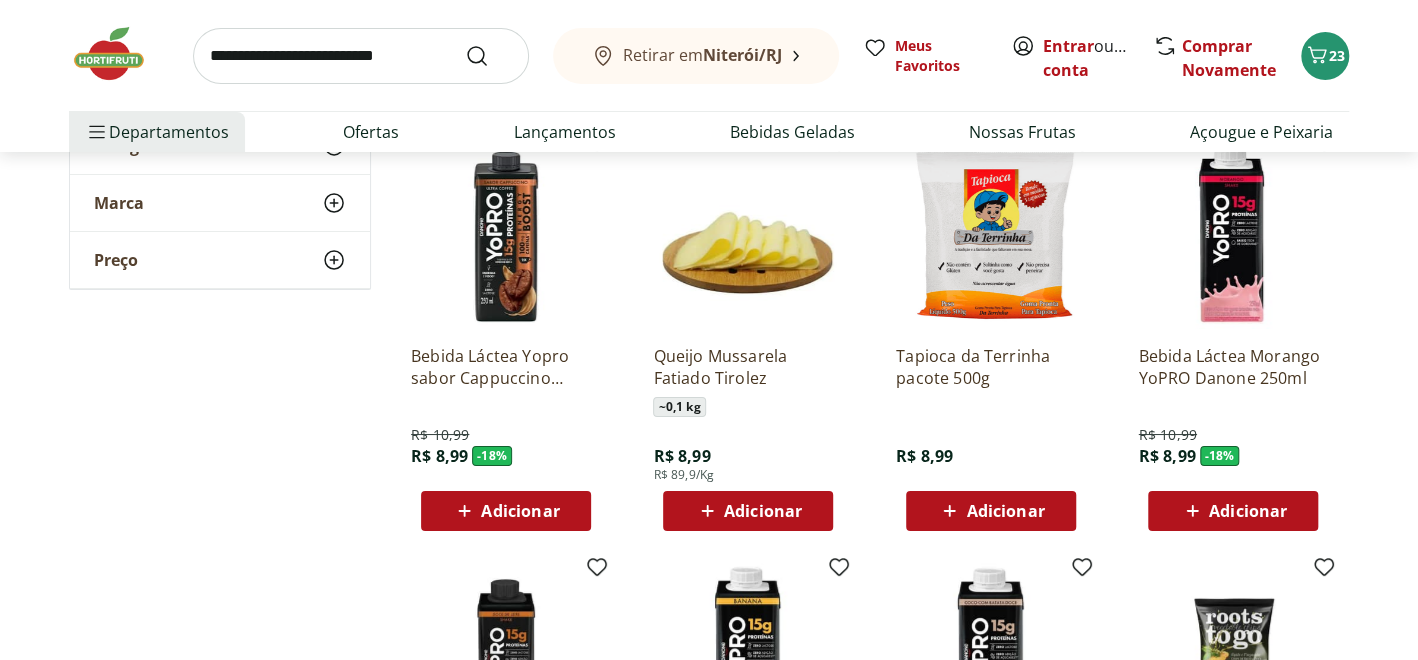 click on "Adicionar" at bounding box center [763, 511] 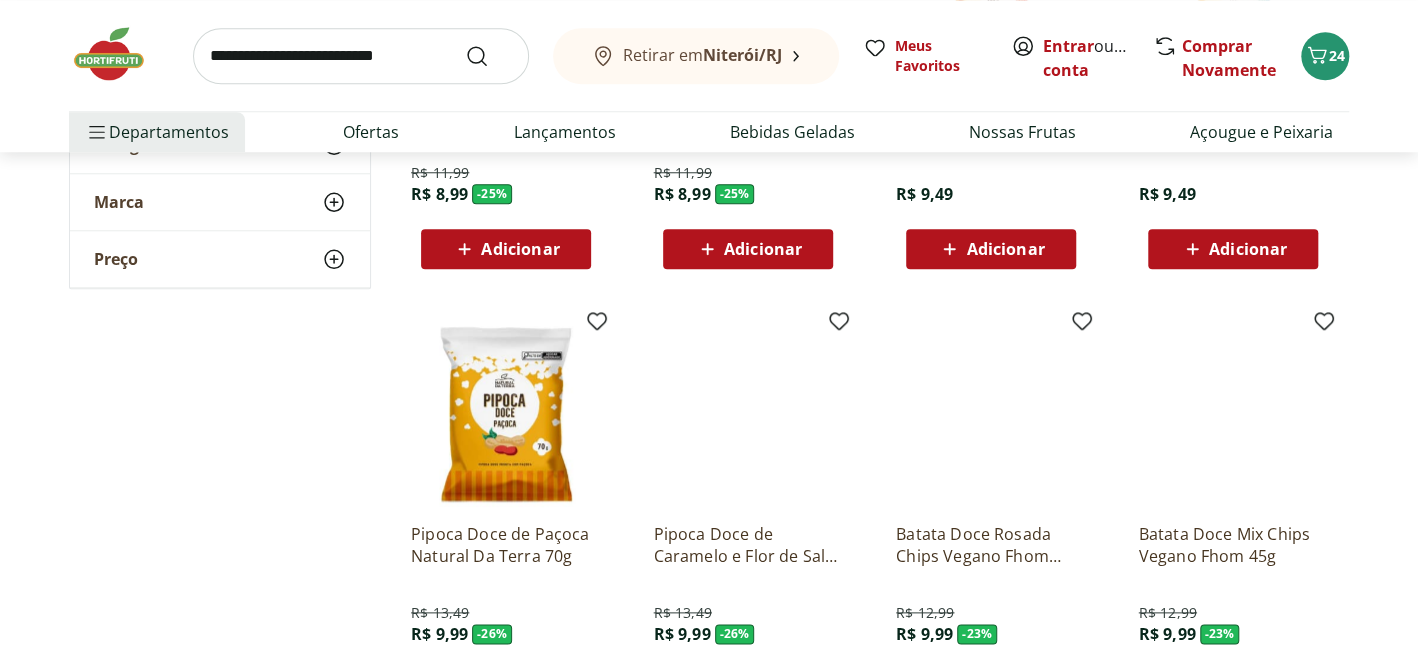 scroll, scrollTop: 5099, scrollLeft: 0, axis: vertical 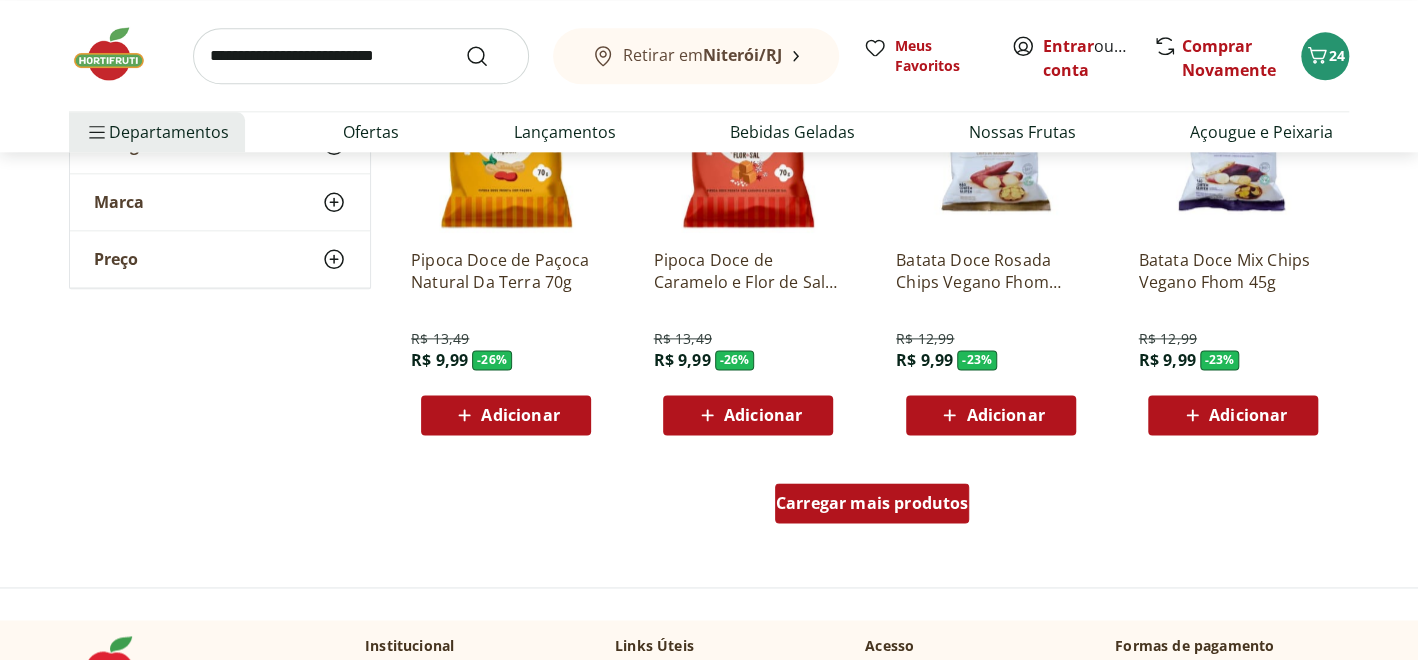 click on "Carregar mais produtos" at bounding box center [872, 503] 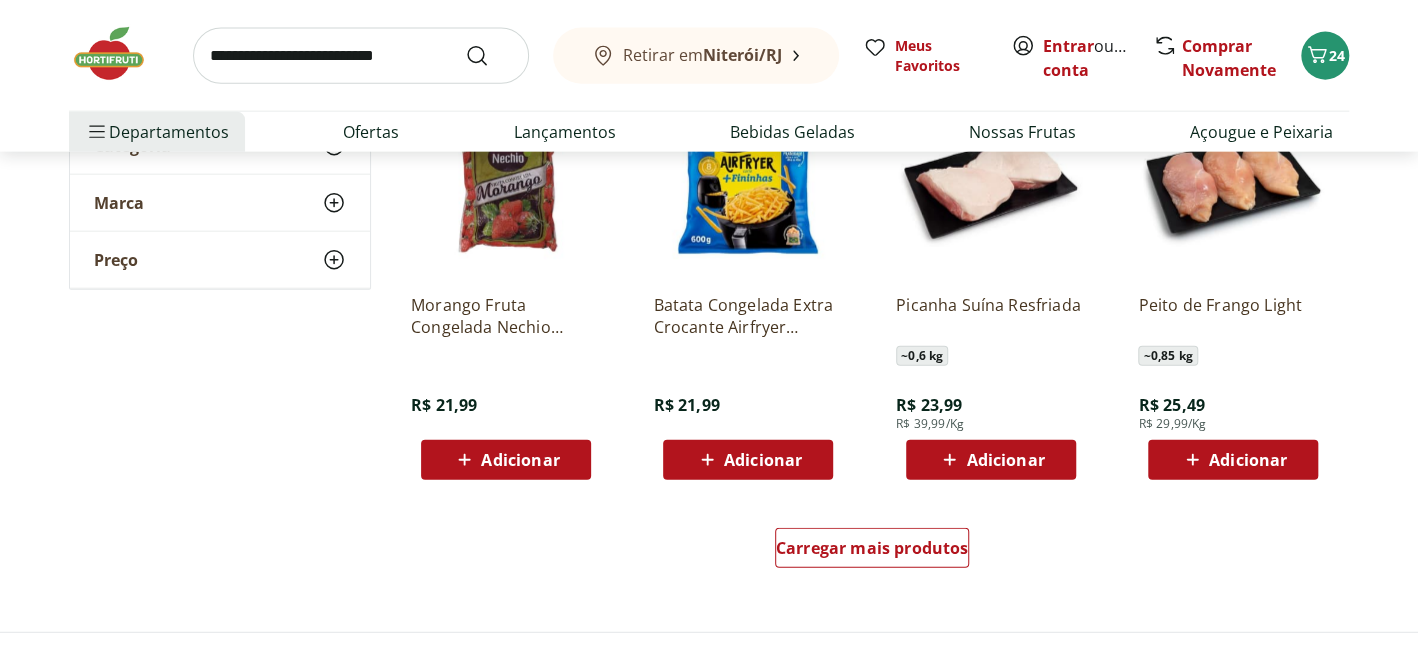 scroll, scrollTop: 6400, scrollLeft: 0, axis: vertical 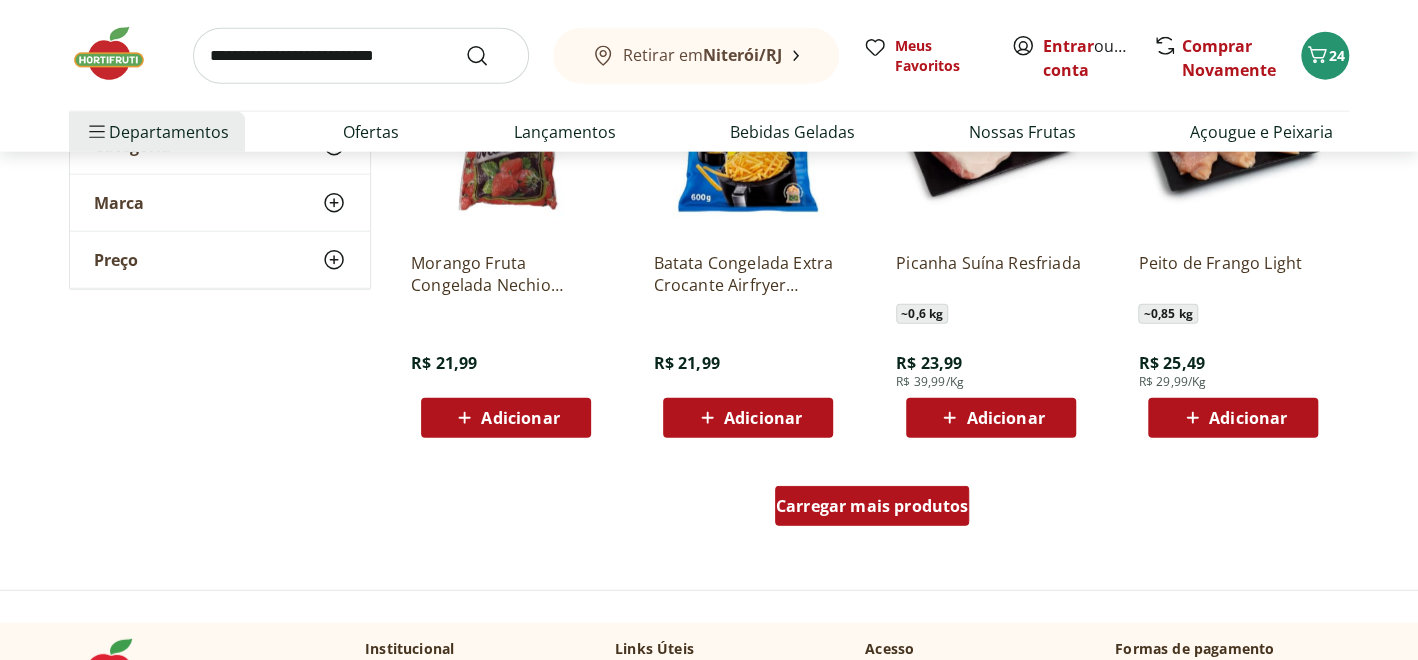 click on "Carregar mais produtos" at bounding box center [872, 506] 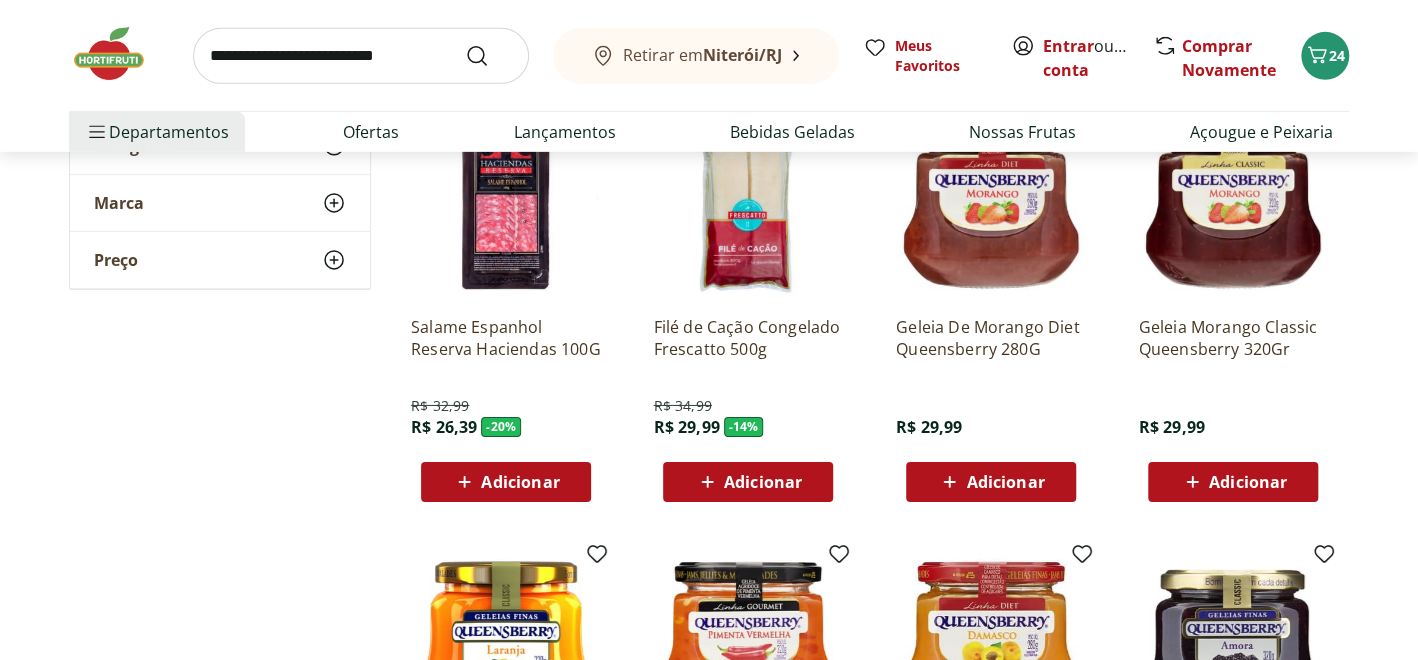 scroll, scrollTop: 7700, scrollLeft: 0, axis: vertical 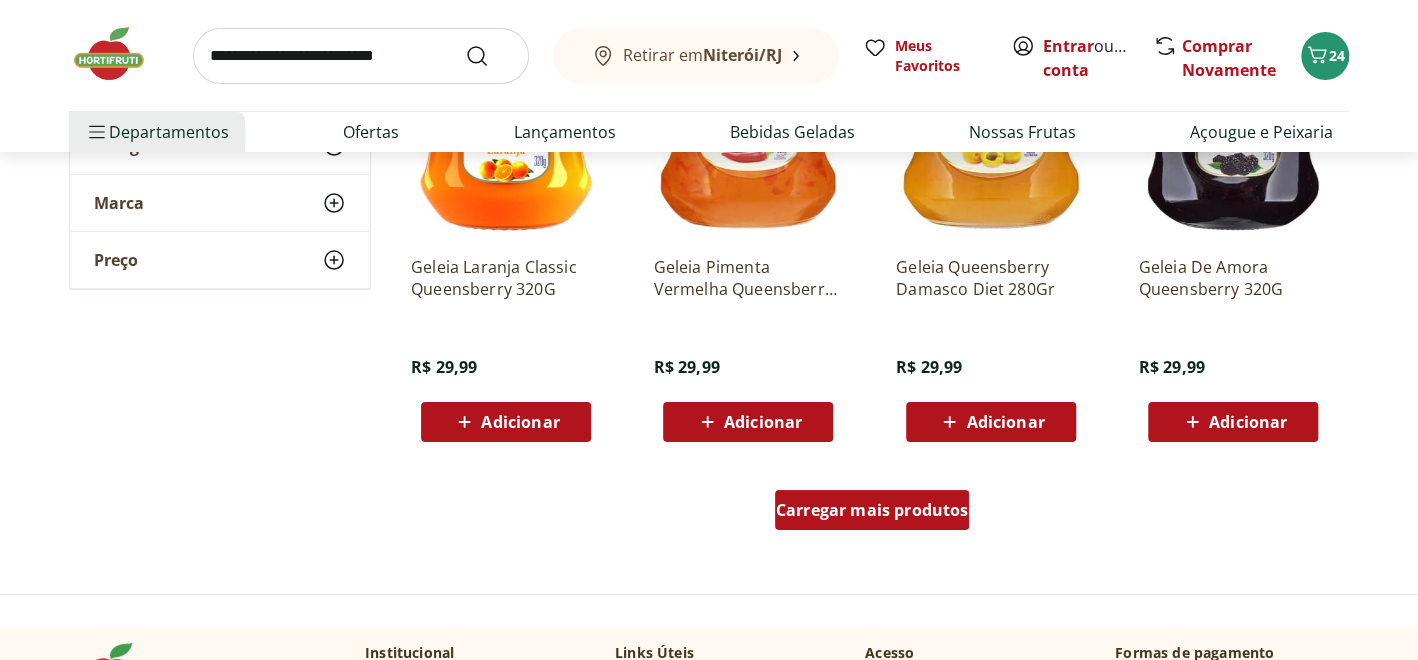 click on "Carregar mais produtos" at bounding box center [872, 510] 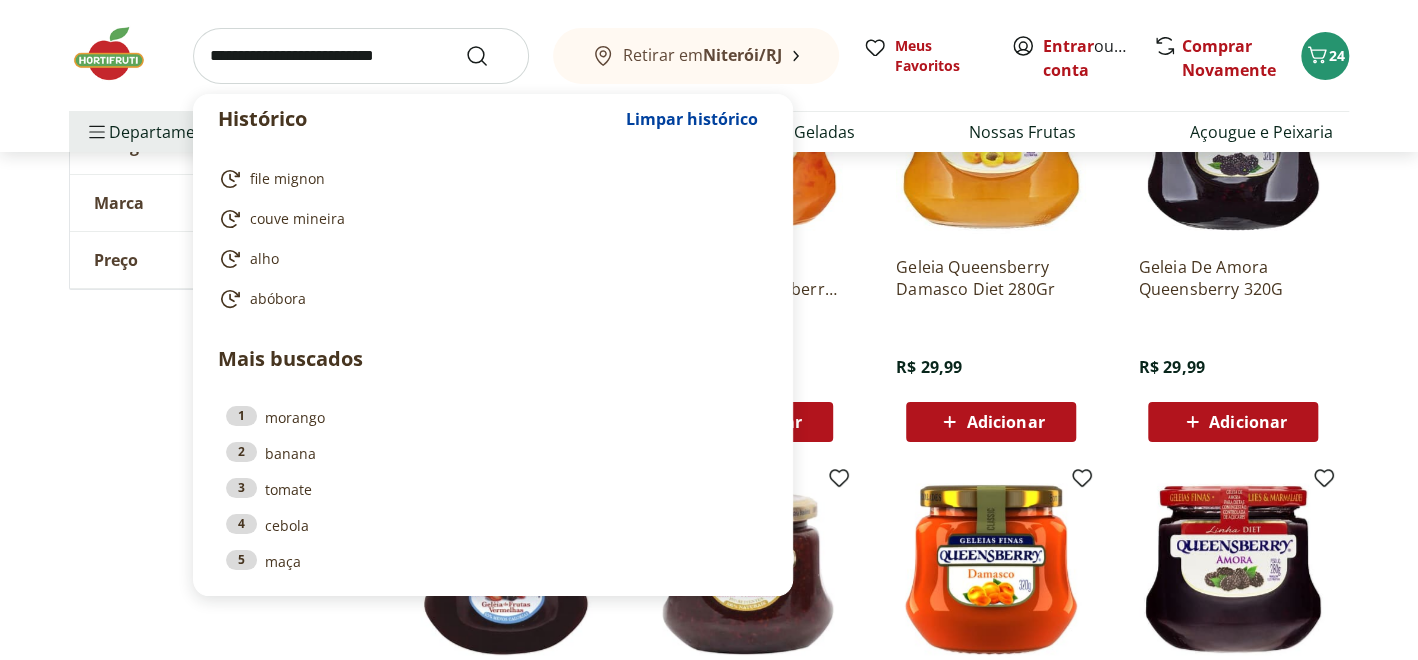 click at bounding box center [361, 56] 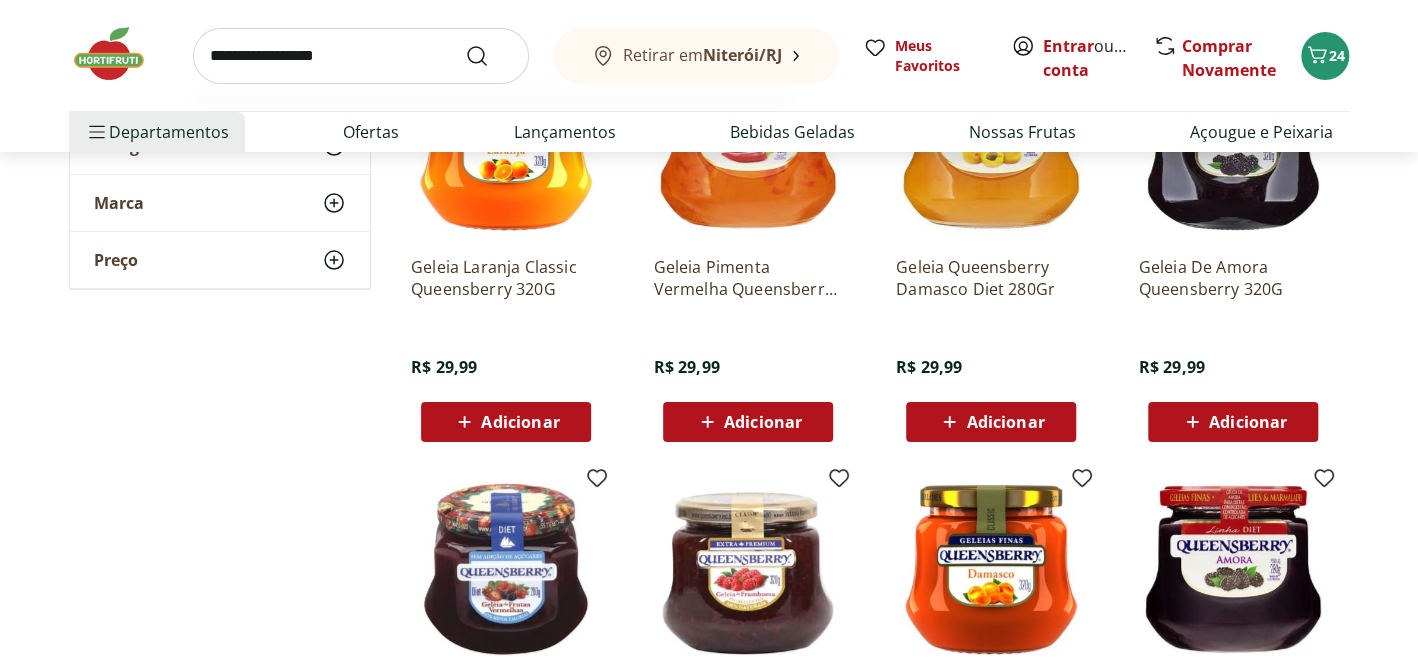 type on "**********" 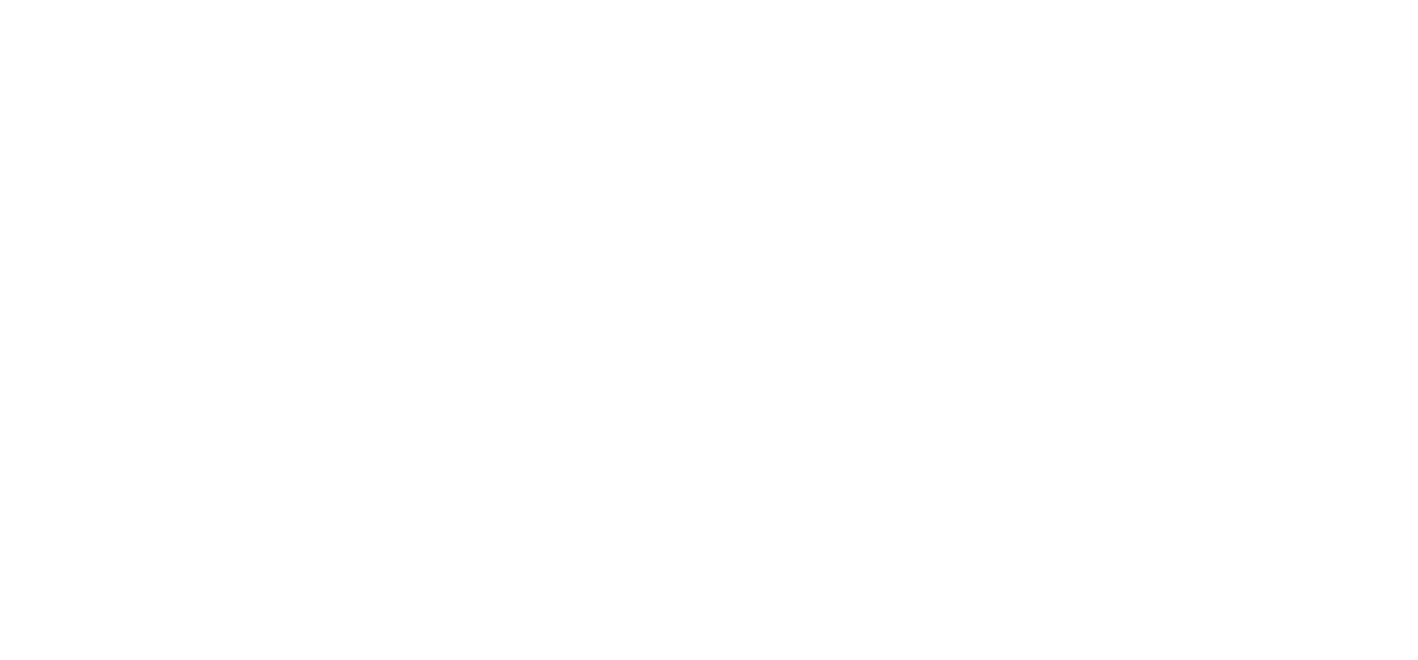 scroll, scrollTop: 0, scrollLeft: 0, axis: both 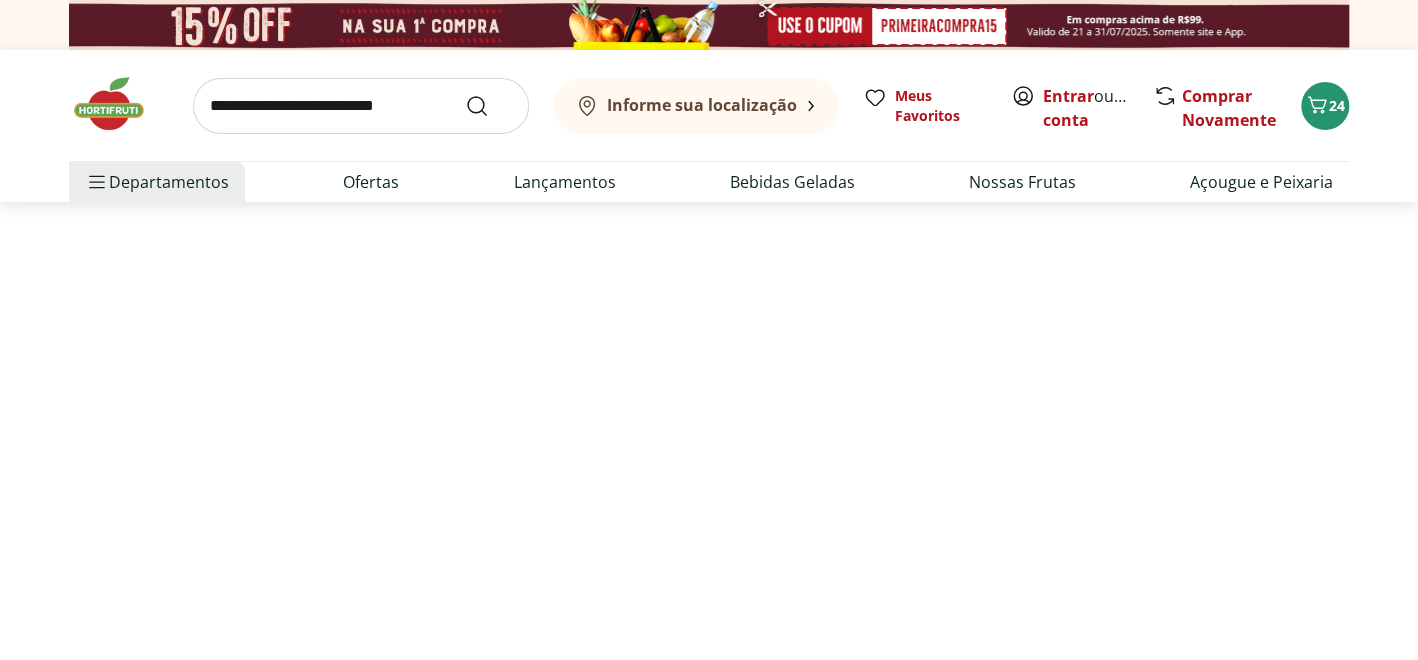 select on "**********" 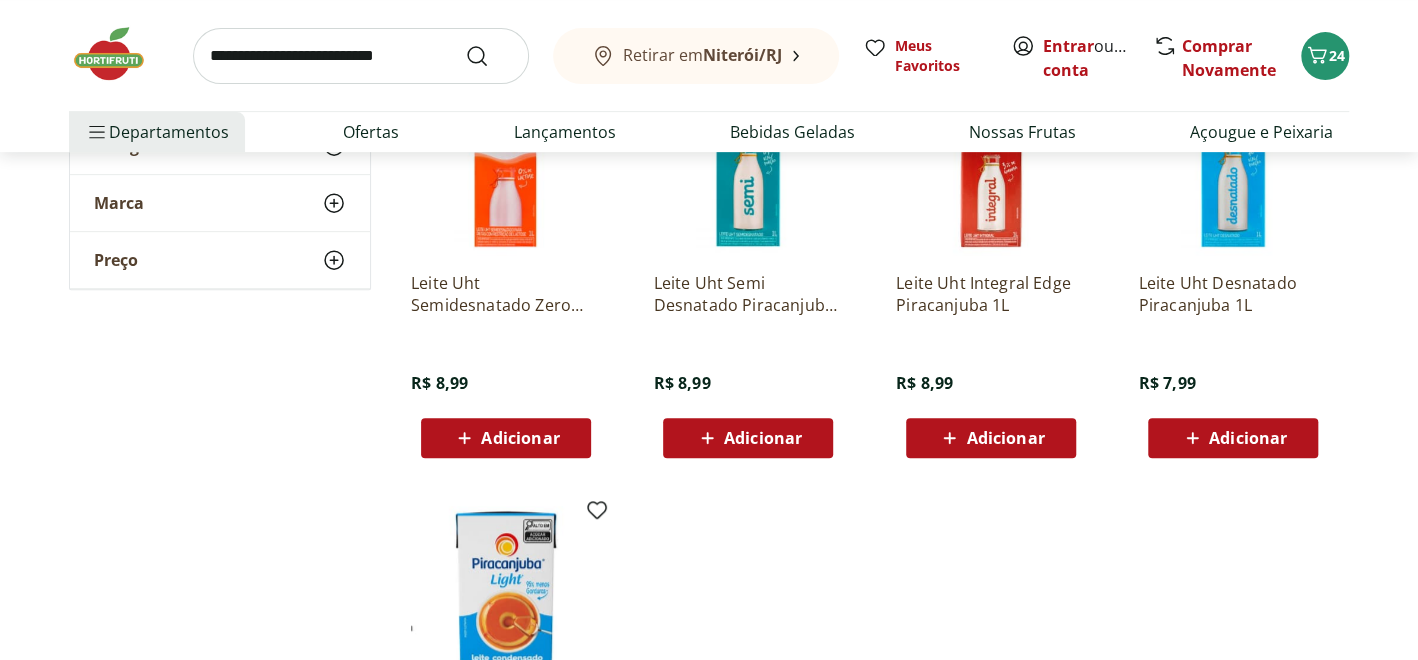 scroll, scrollTop: 400, scrollLeft: 0, axis: vertical 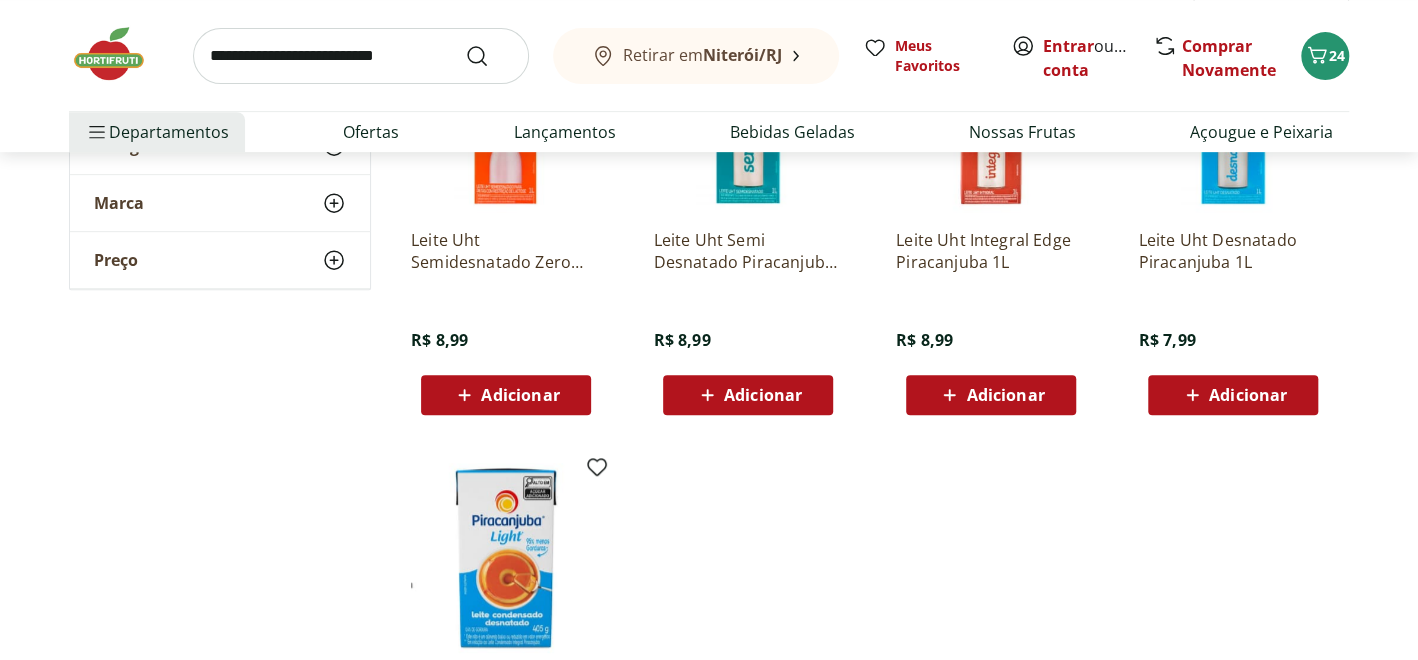 click on "Adicionar" at bounding box center (520, 395) 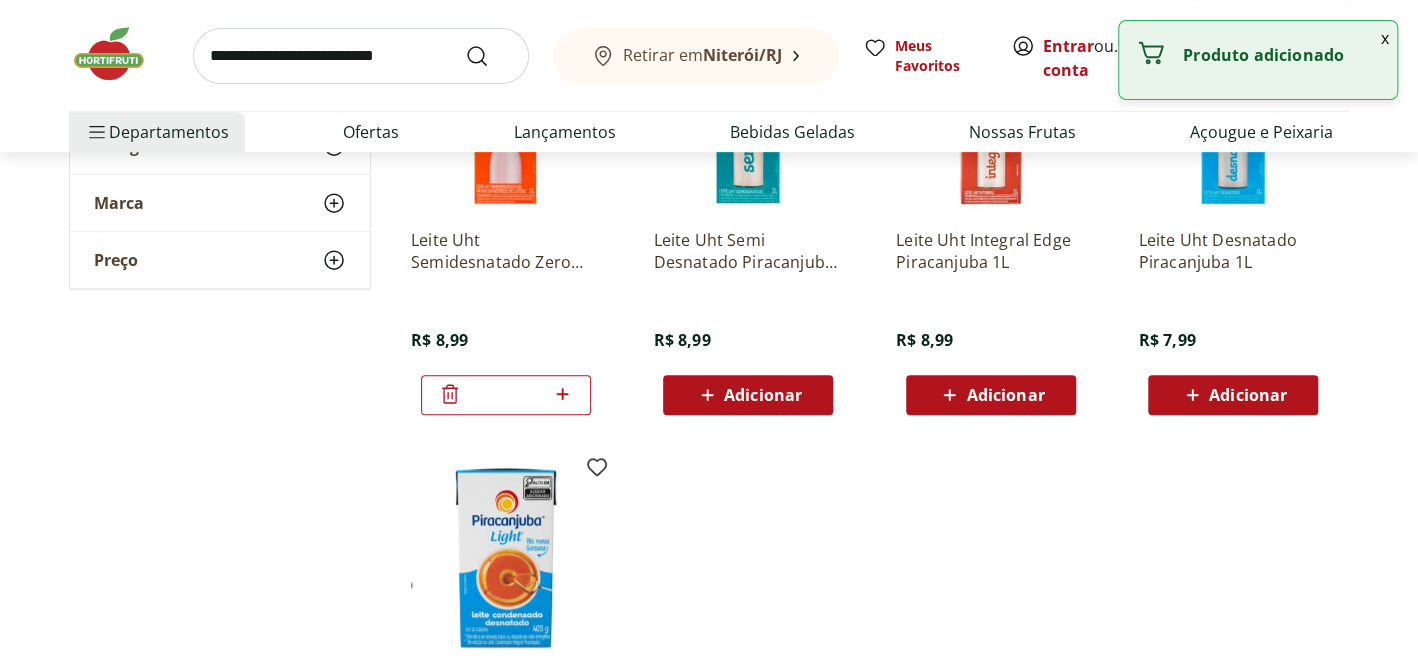 click 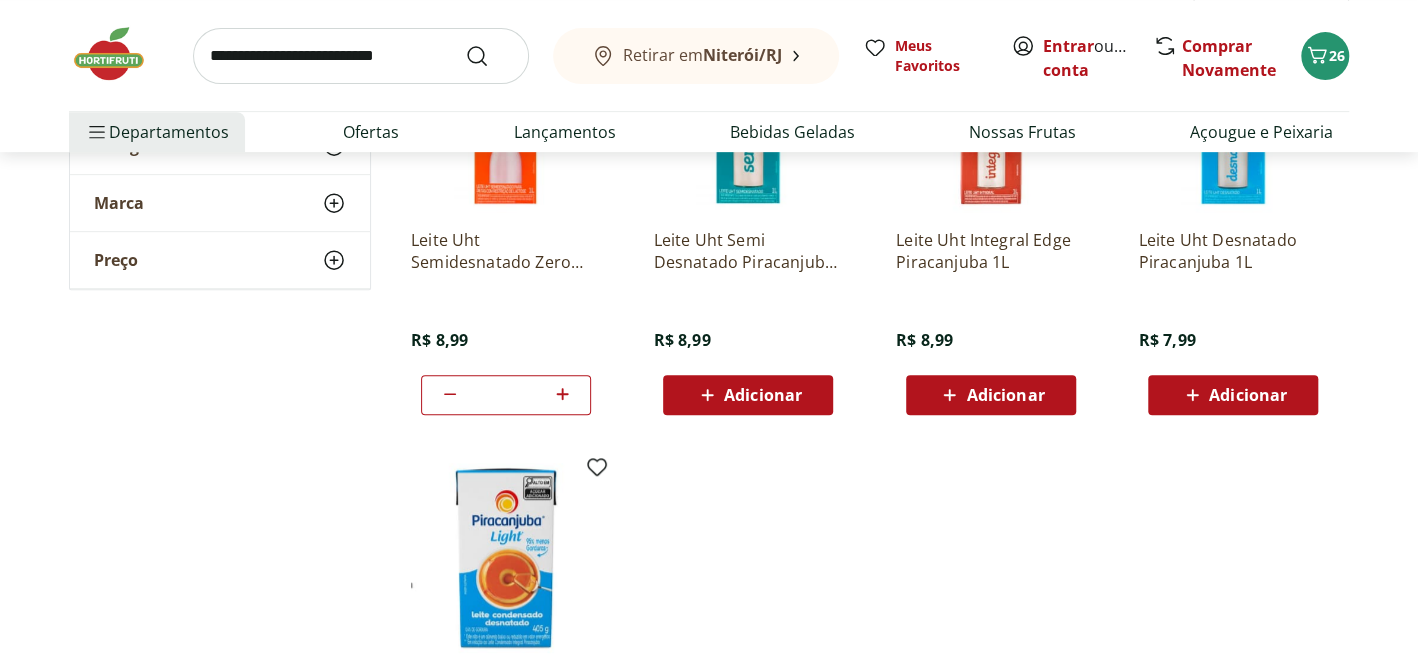 click on "Leite Uht Semidesnatado Zero Lactose Piracanjuba [SIZE] R$ [PRICE] * Leite Uht Semi Desnatado Piracanjuba [SIZE] R$ [PRICE] Adicionar Leite Uht Integral Edge Piracanjuba [SIZE] R$ [PRICE] Adicionar Leite Uht Desnatado Piracanjuba [SIZE] R$ [PRICE] Adicionar Leite Condensado Light Piracanjuba [SIZE] R$ [PRICE] Adicionar" at bounding box center (872, 439) 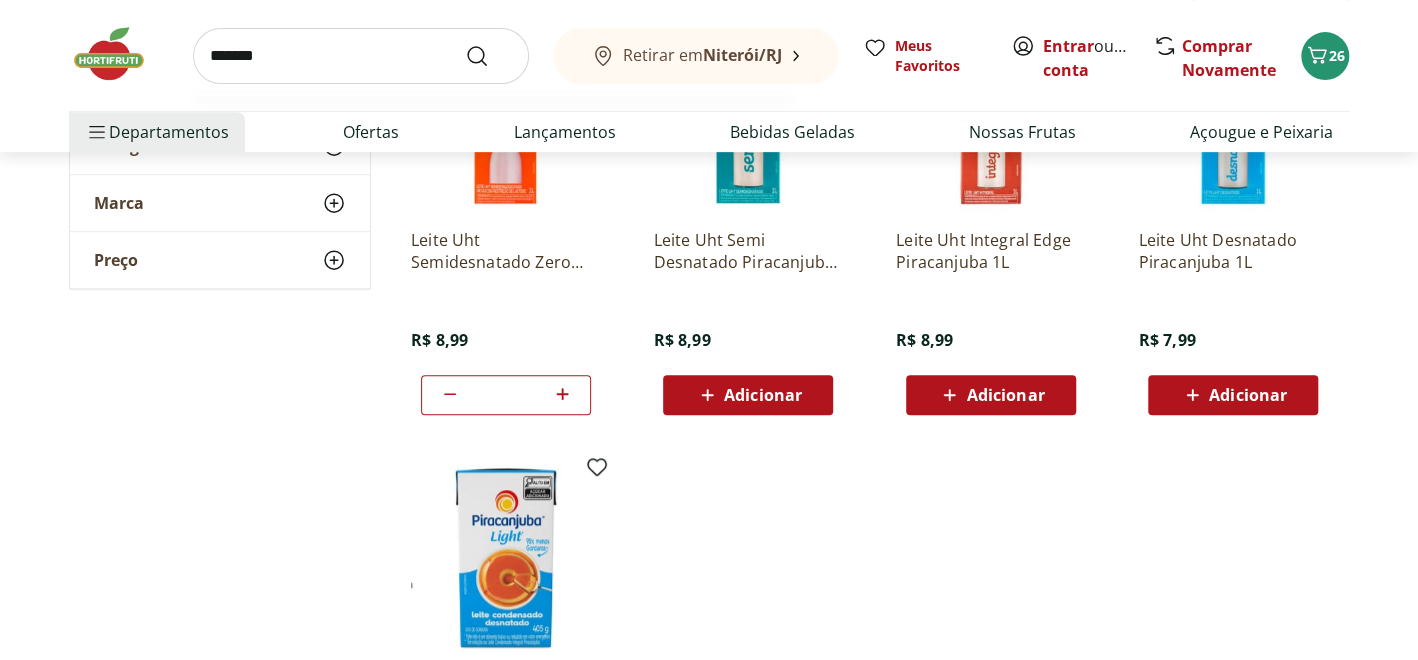 type on "*******" 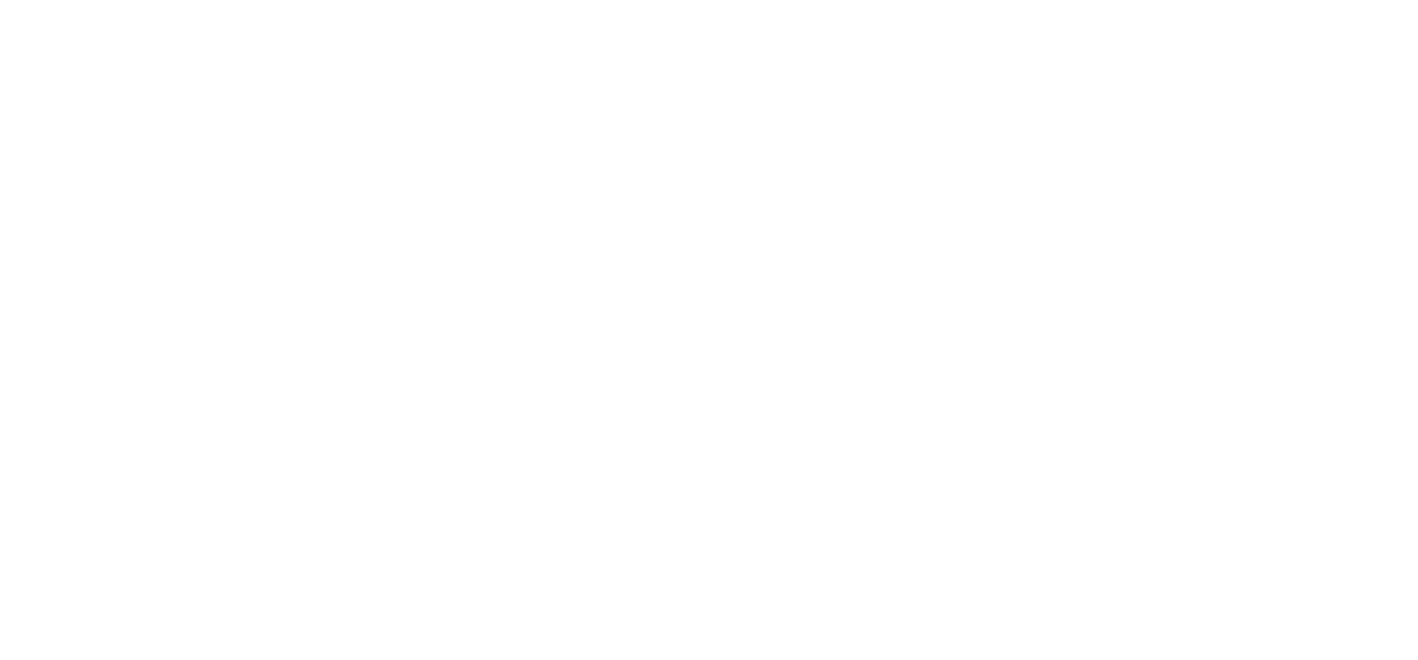 scroll, scrollTop: 0, scrollLeft: 0, axis: both 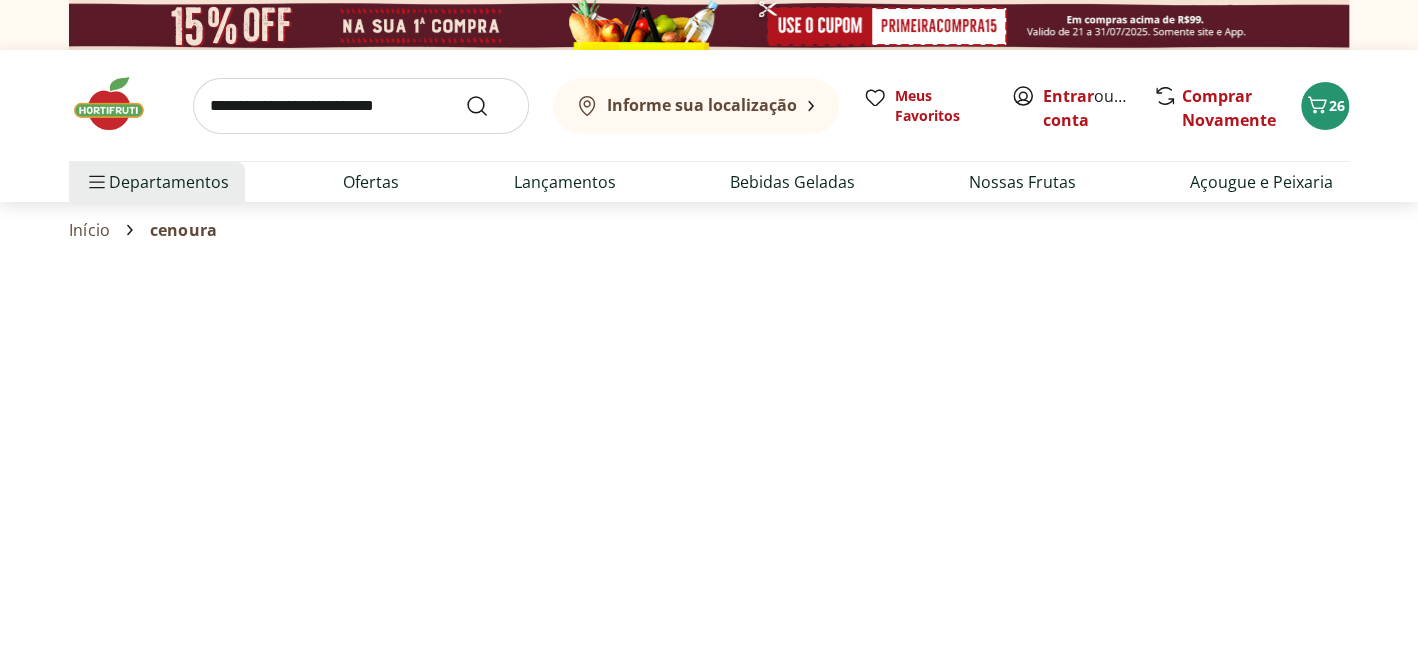 select on "**********" 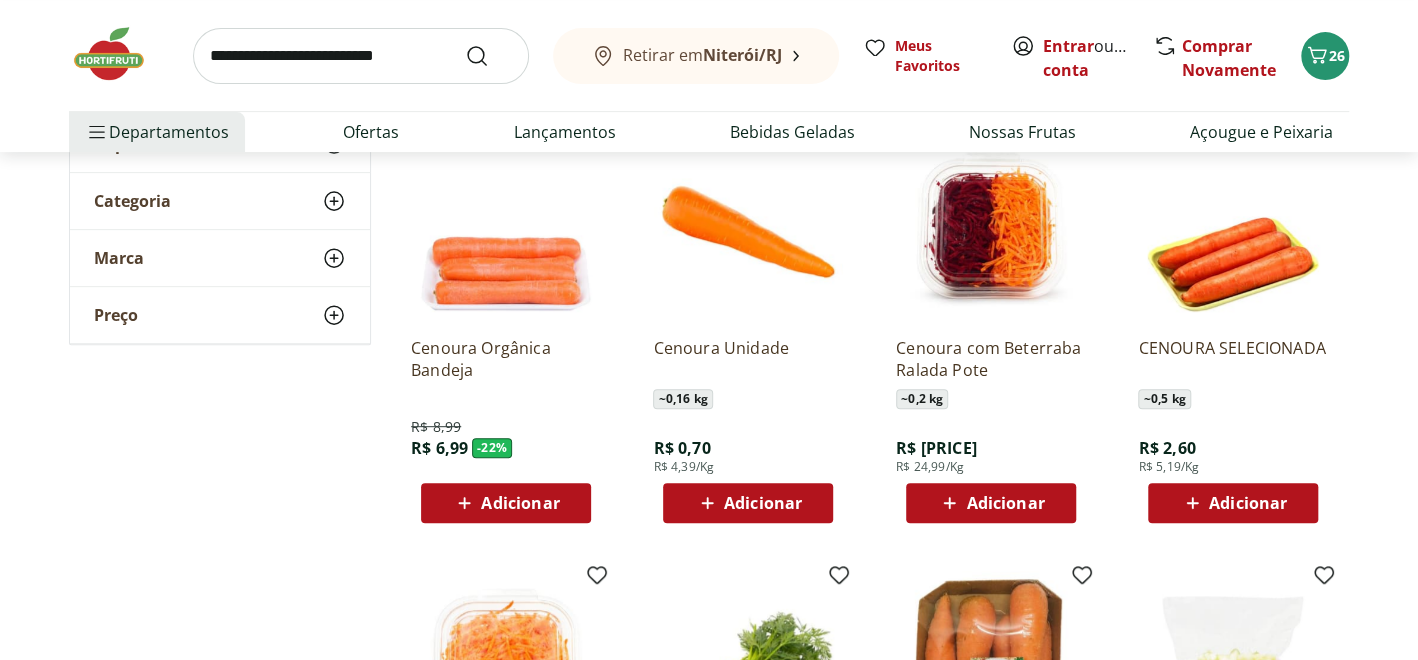 scroll, scrollTop: 299, scrollLeft: 0, axis: vertical 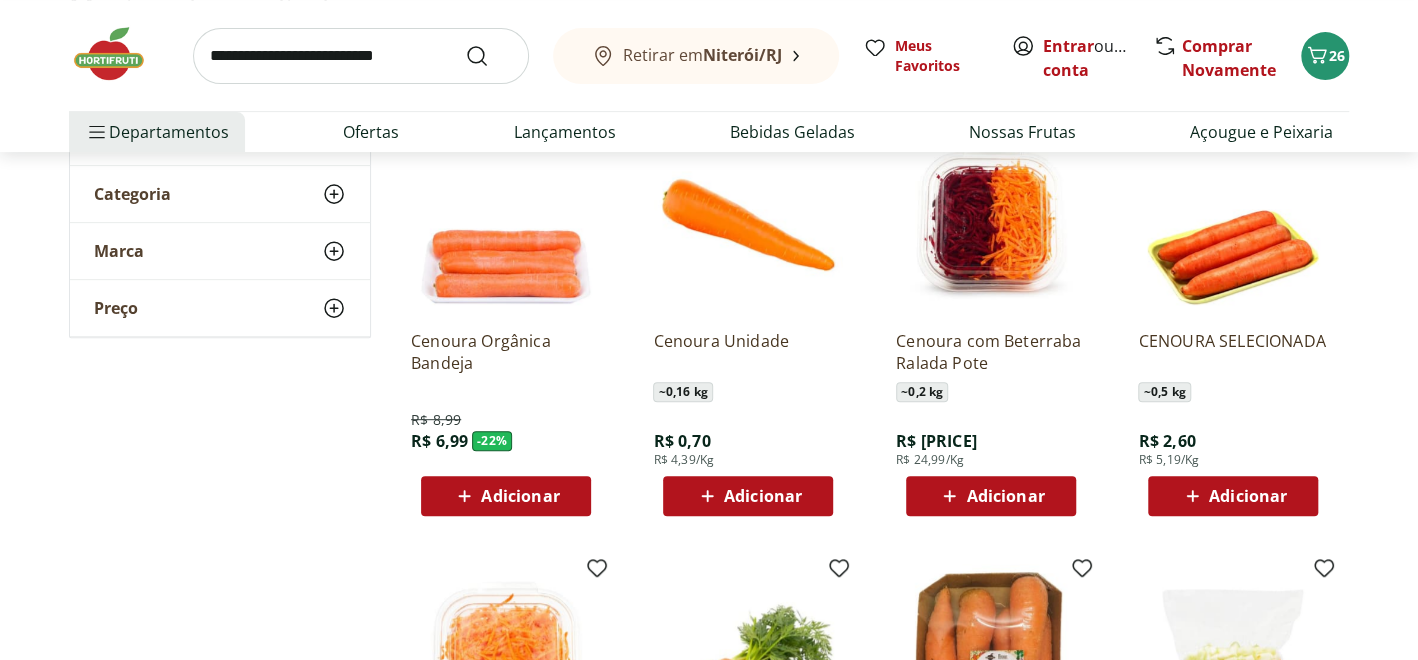 click on "Adicionar" at bounding box center (763, 496) 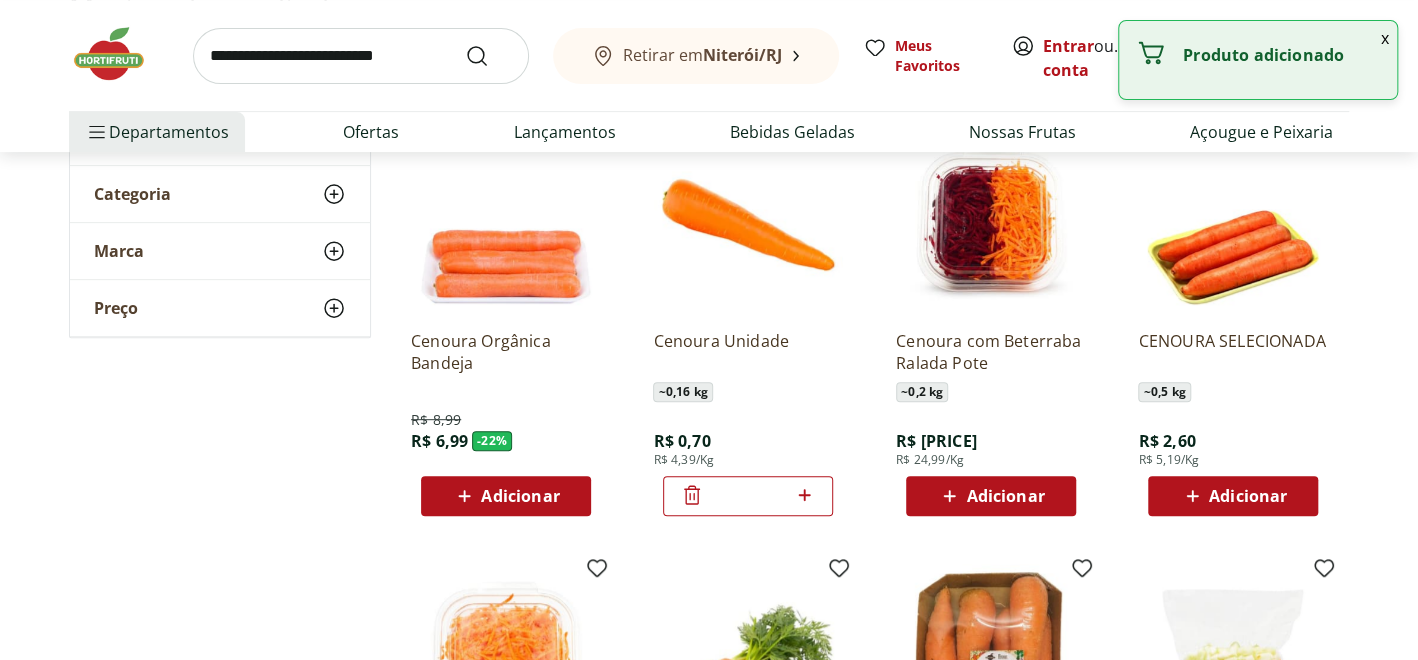 click 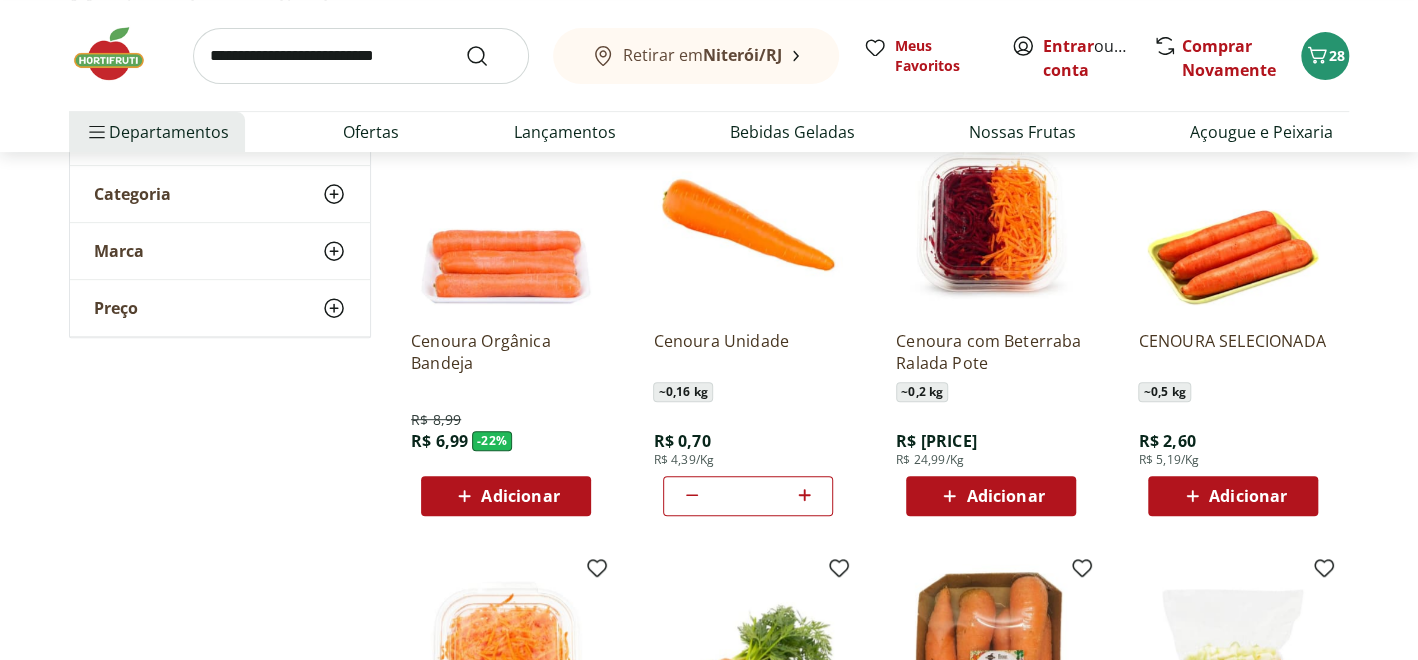 click at bounding box center (361, 56) 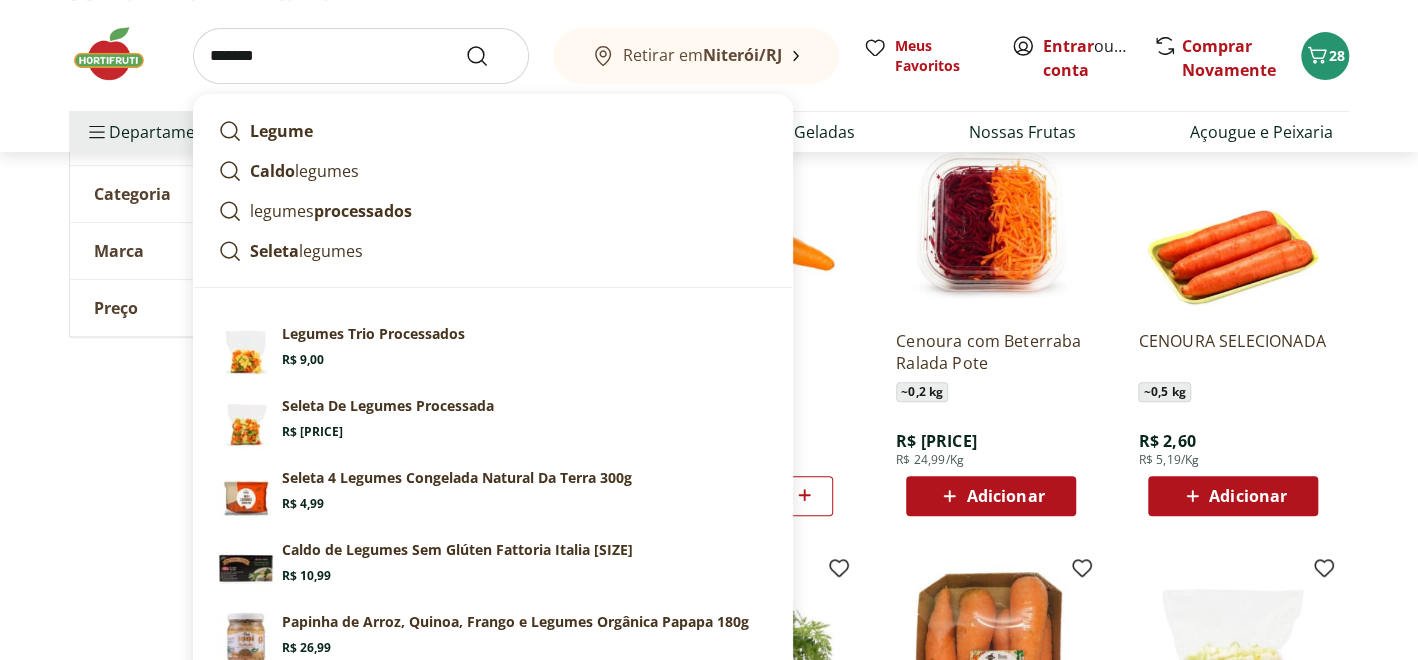 type on "*******" 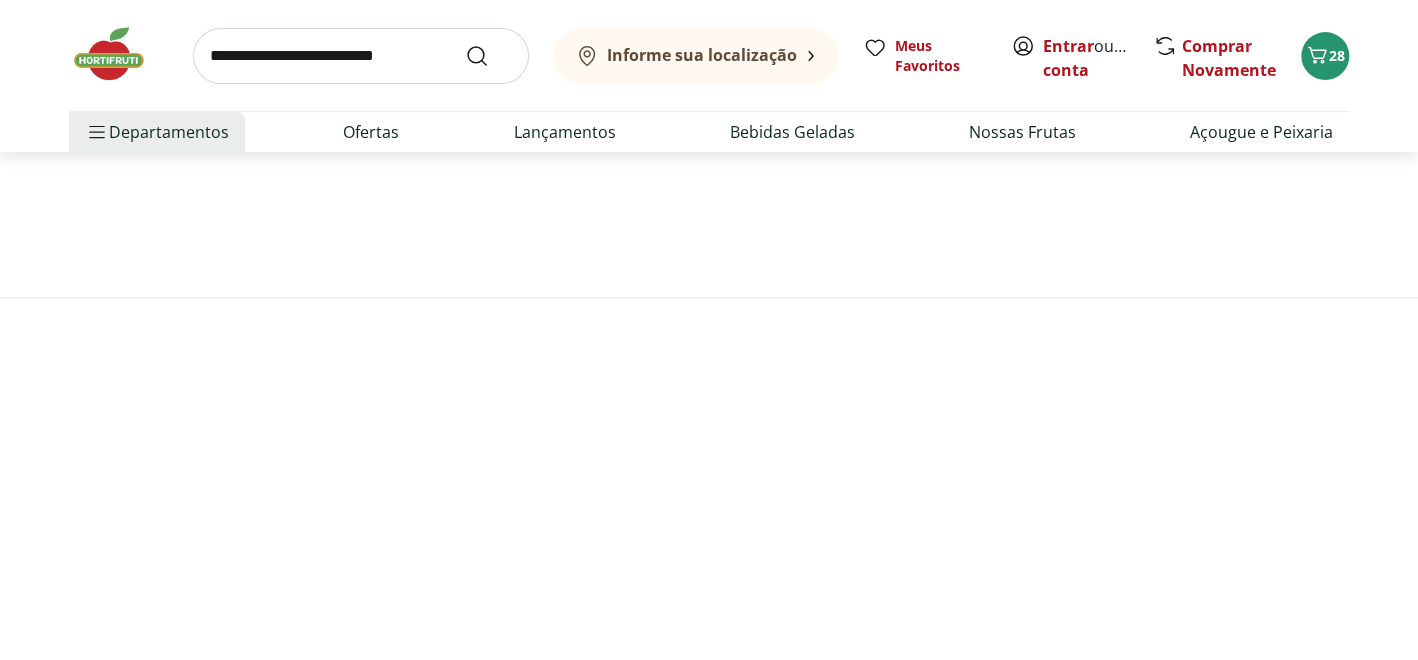 scroll, scrollTop: 0, scrollLeft: 0, axis: both 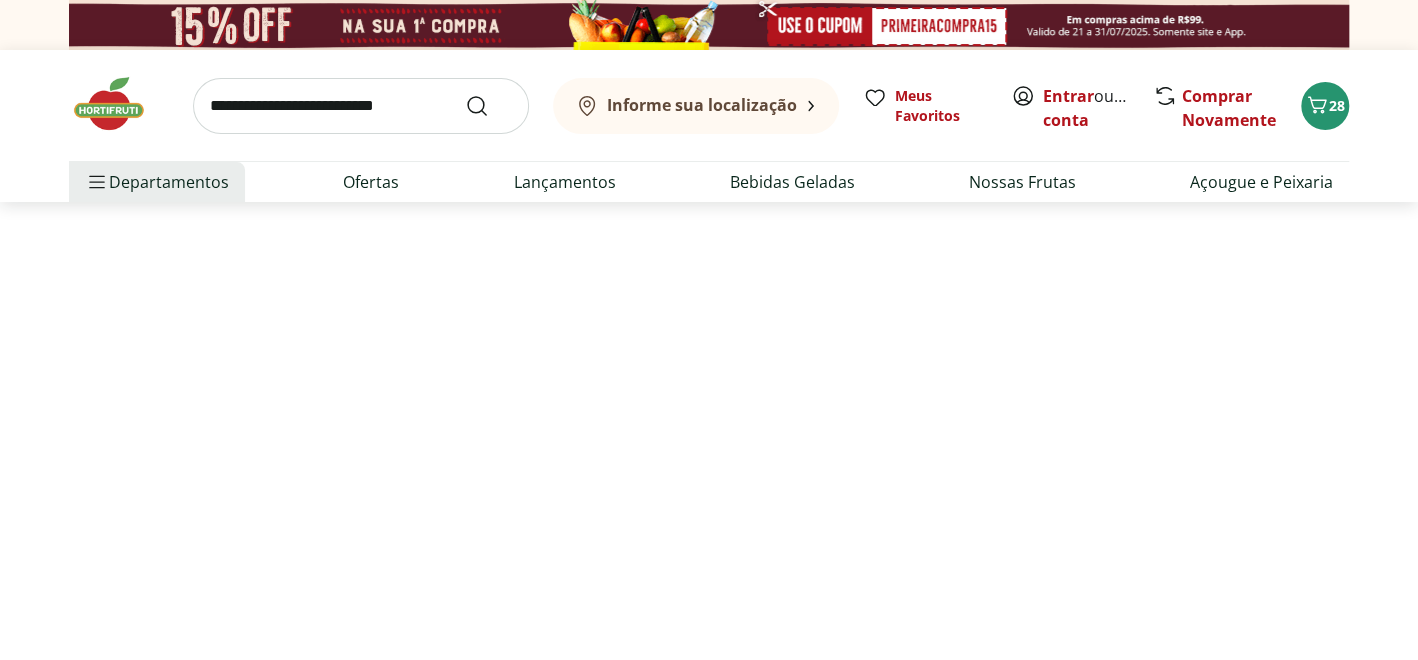 select on "**********" 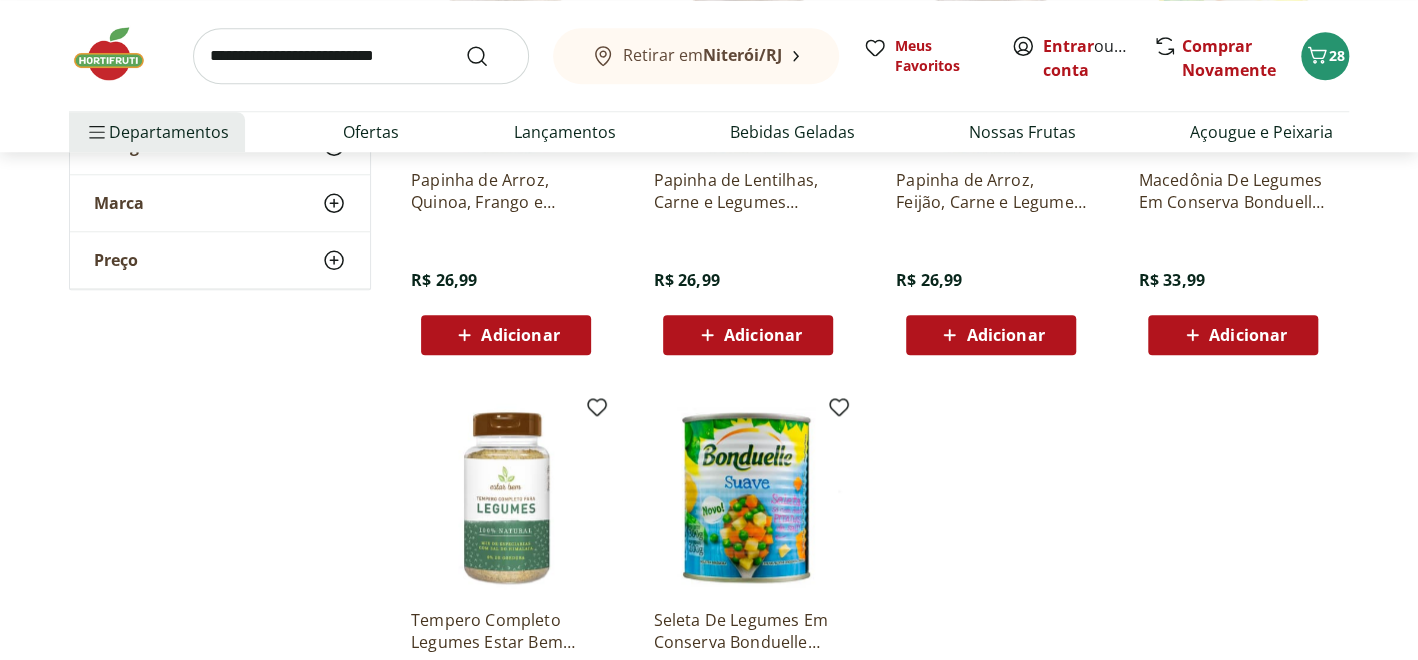 scroll, scrollTop: 1300, scrollLeft: 0, axis: vertical 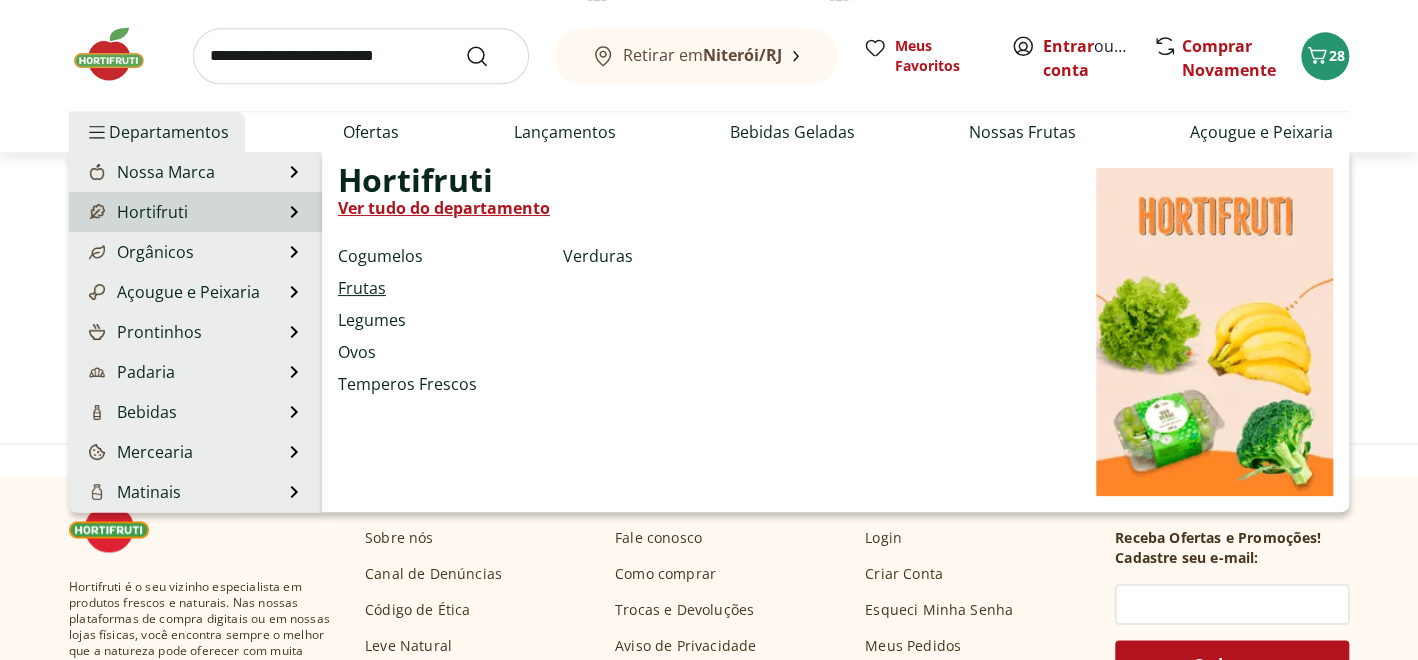 click on "Frutas" at bounding box center [362, 288] 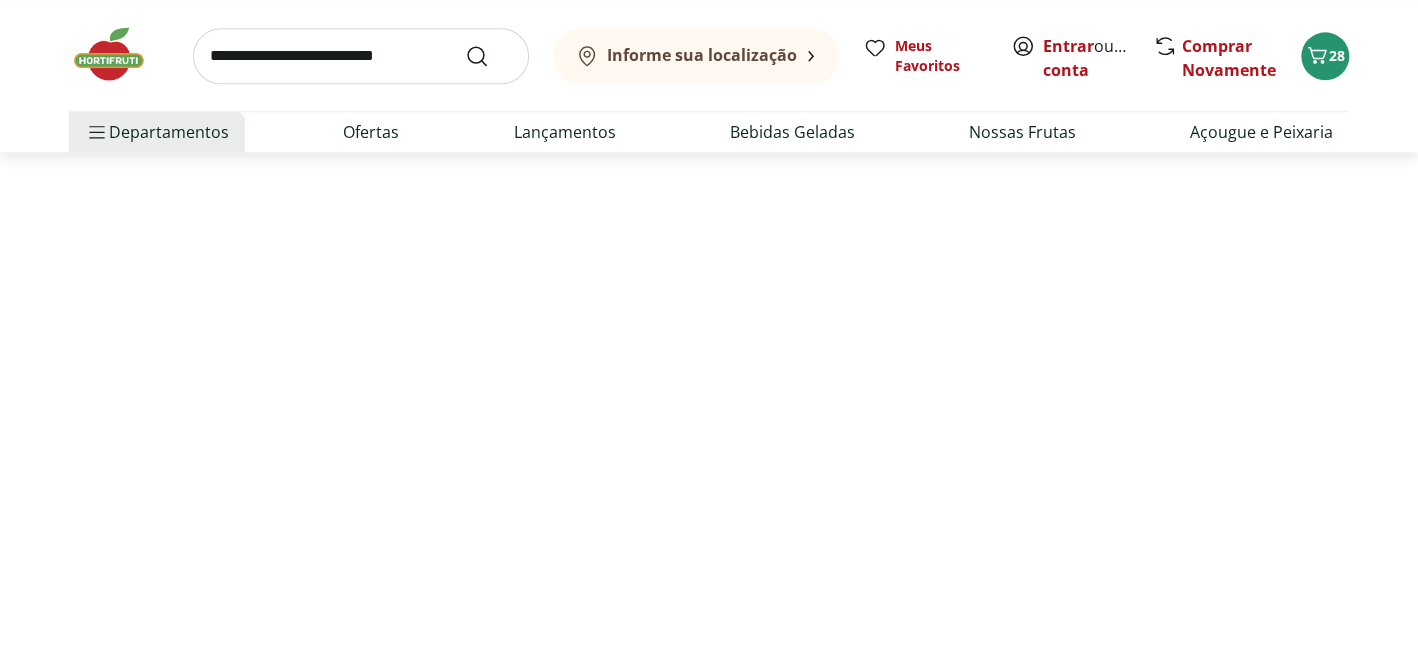scroll, scrollTop: 0, scrollLeft: 0, axis: both 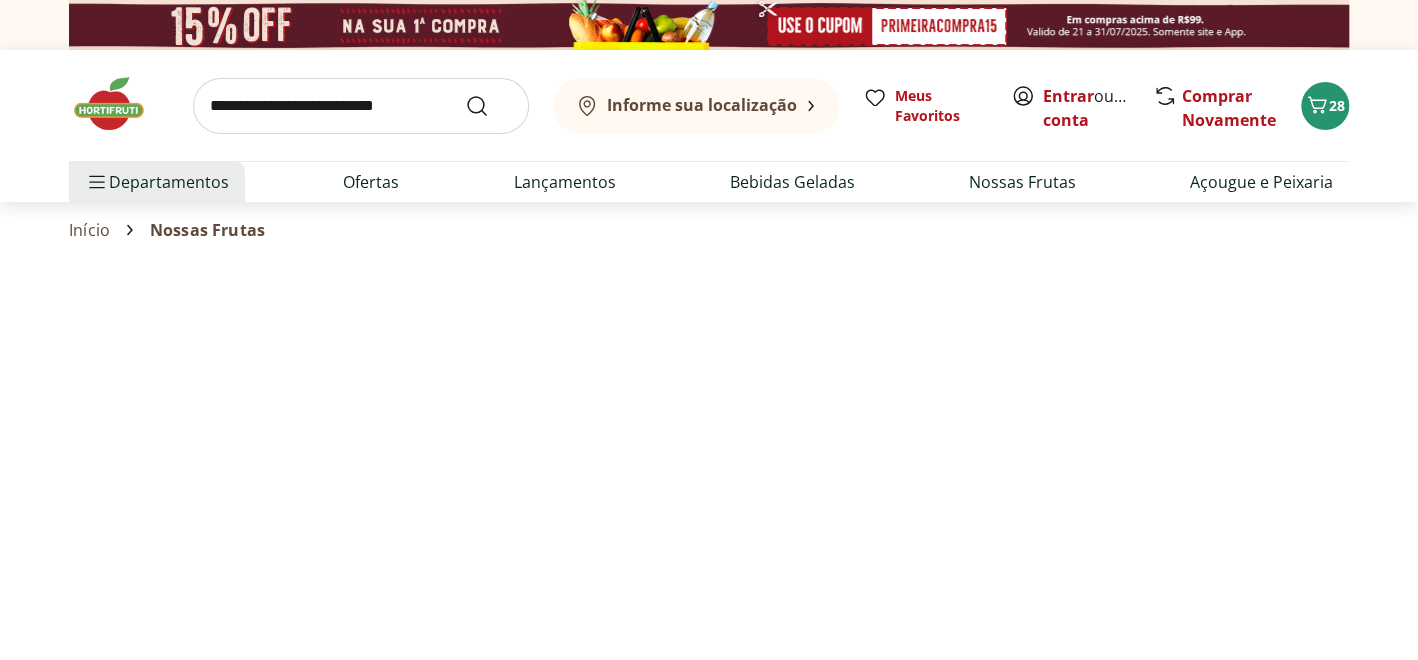 select on "**********" 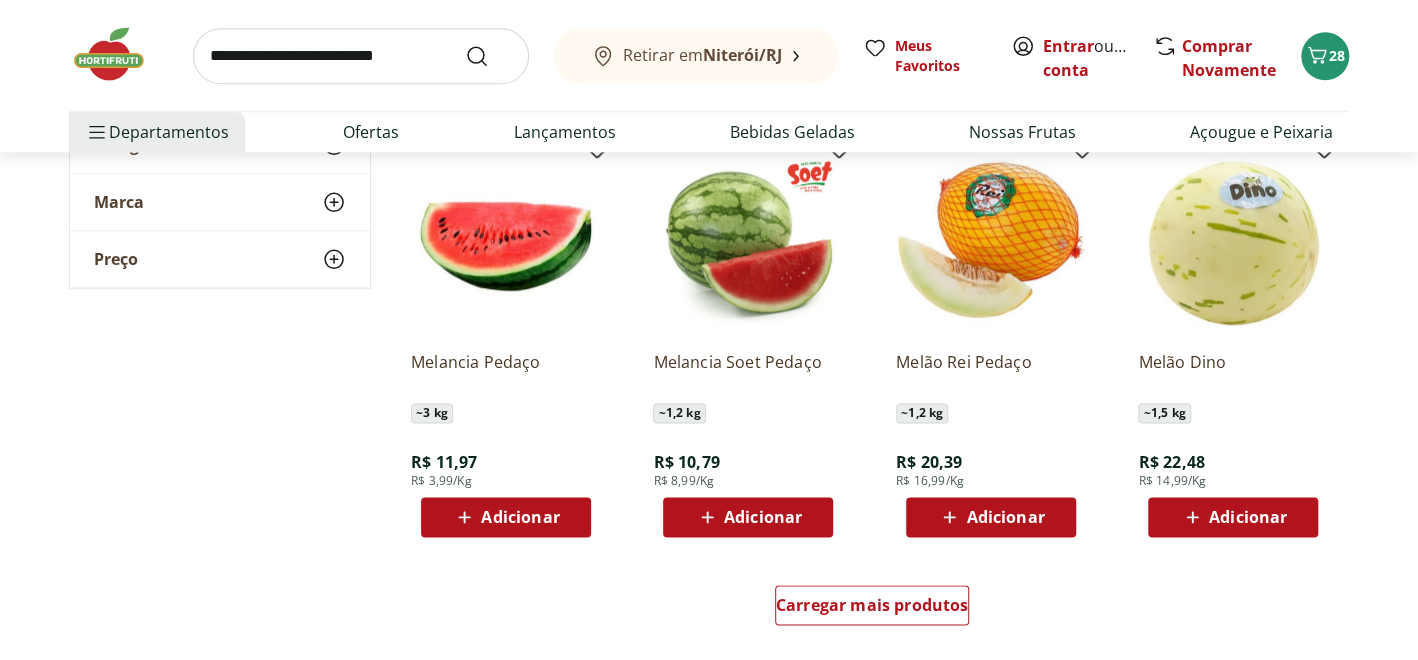 scroll, scrollTop: 1100, scrollLeft: 0, axis: vertical 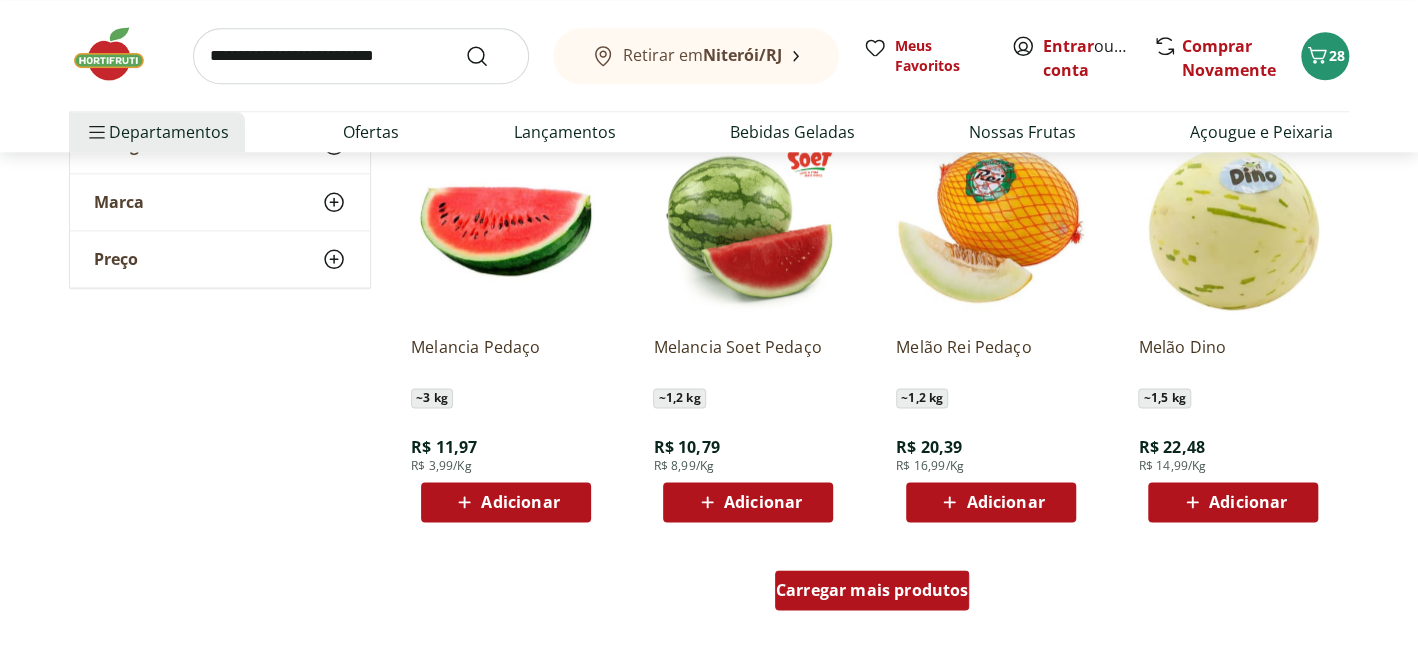 click on "Carregar mais produtos" at bounding box center [872, 590] 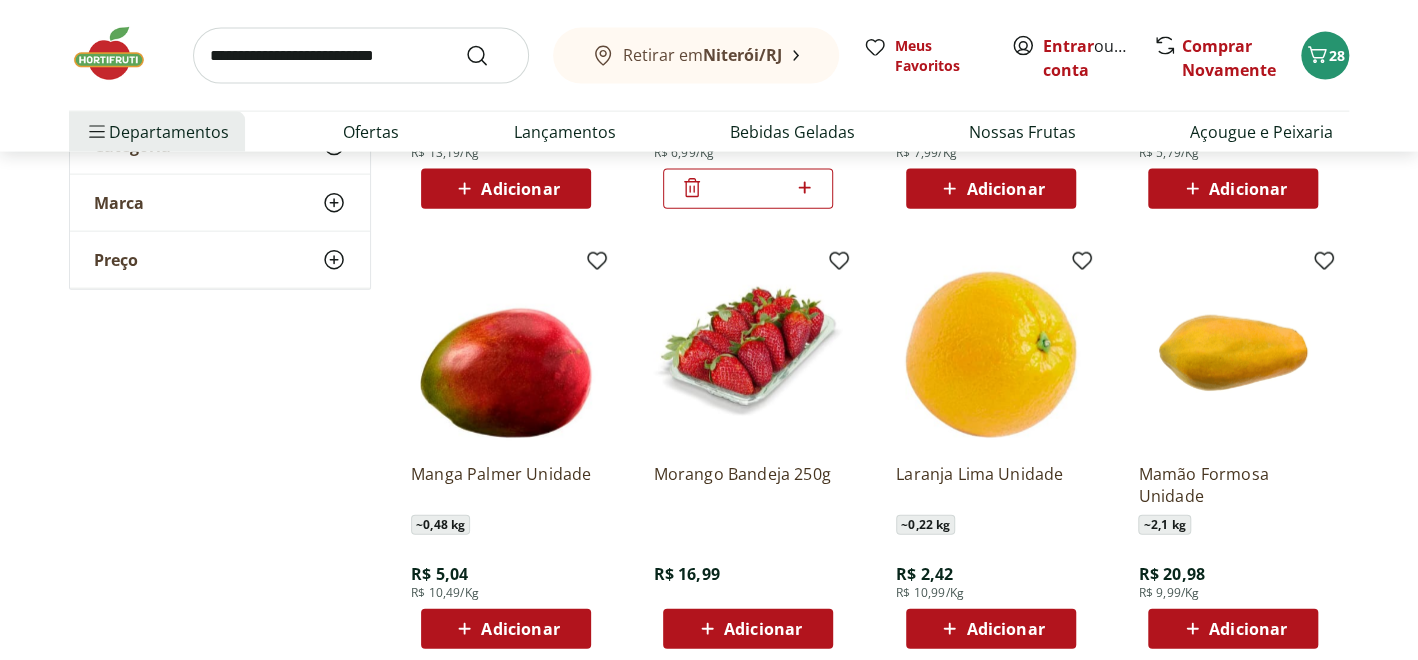 scroll, scrollTop: 2300, scrollLeft: 0, axis: vertical 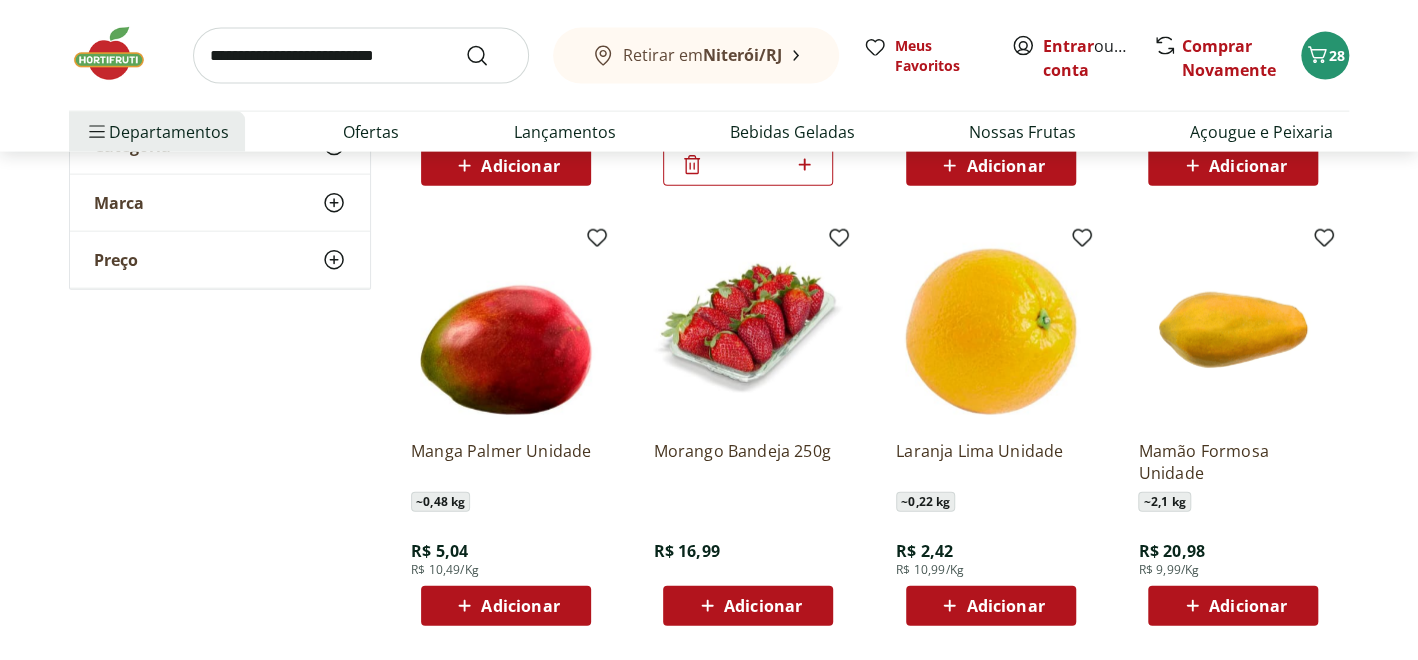 click on "Adicionar" at bounding box center [520, 606] 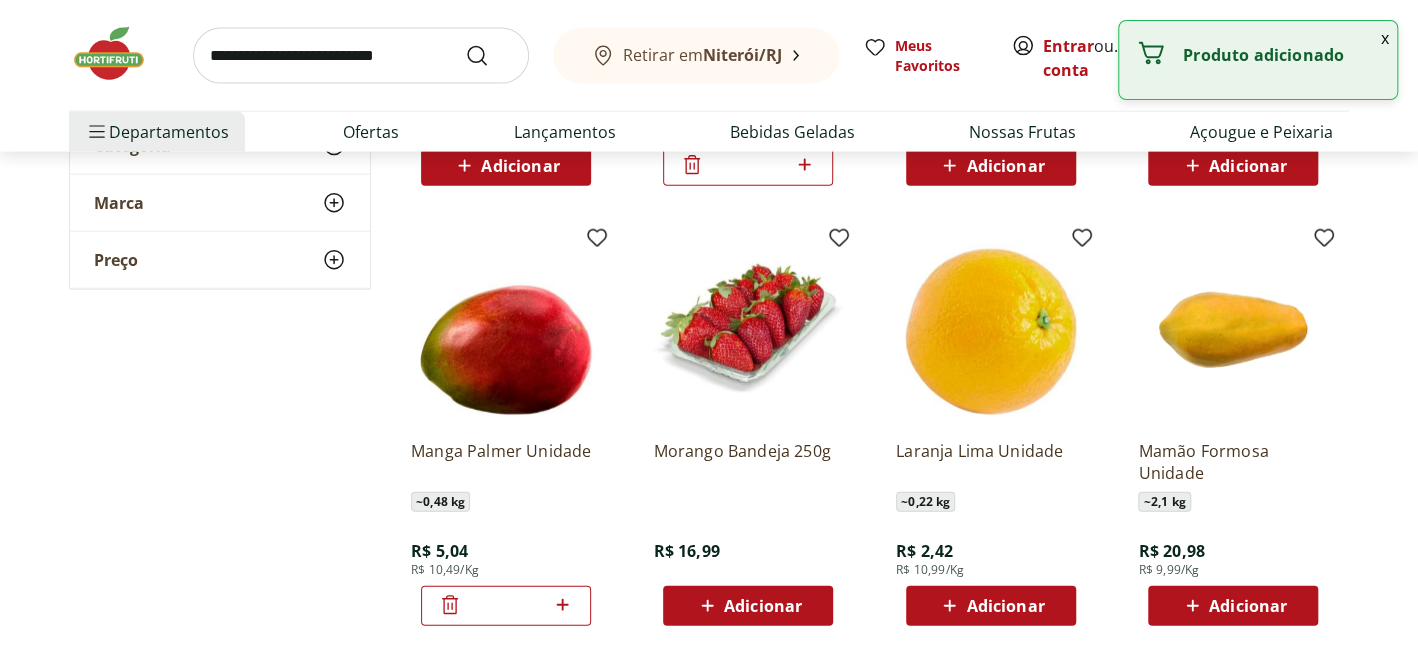 click at bounding box center [361, 56] 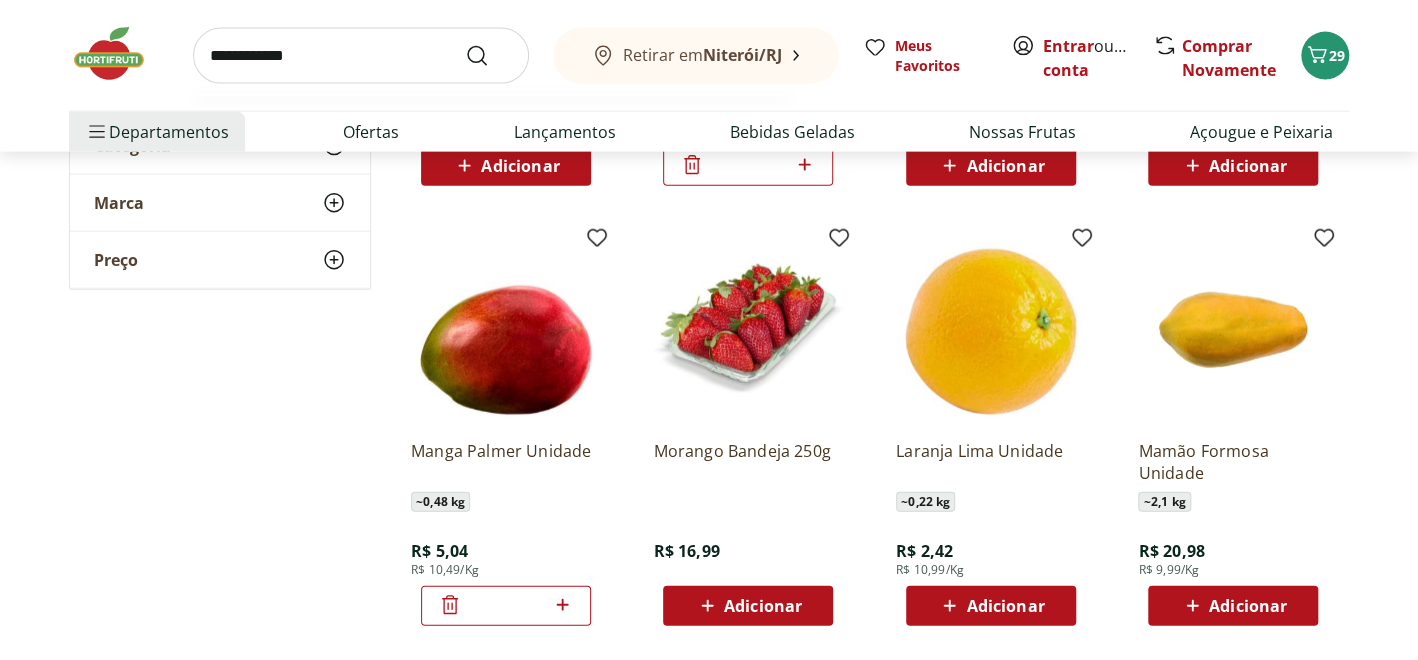 type on "**********" 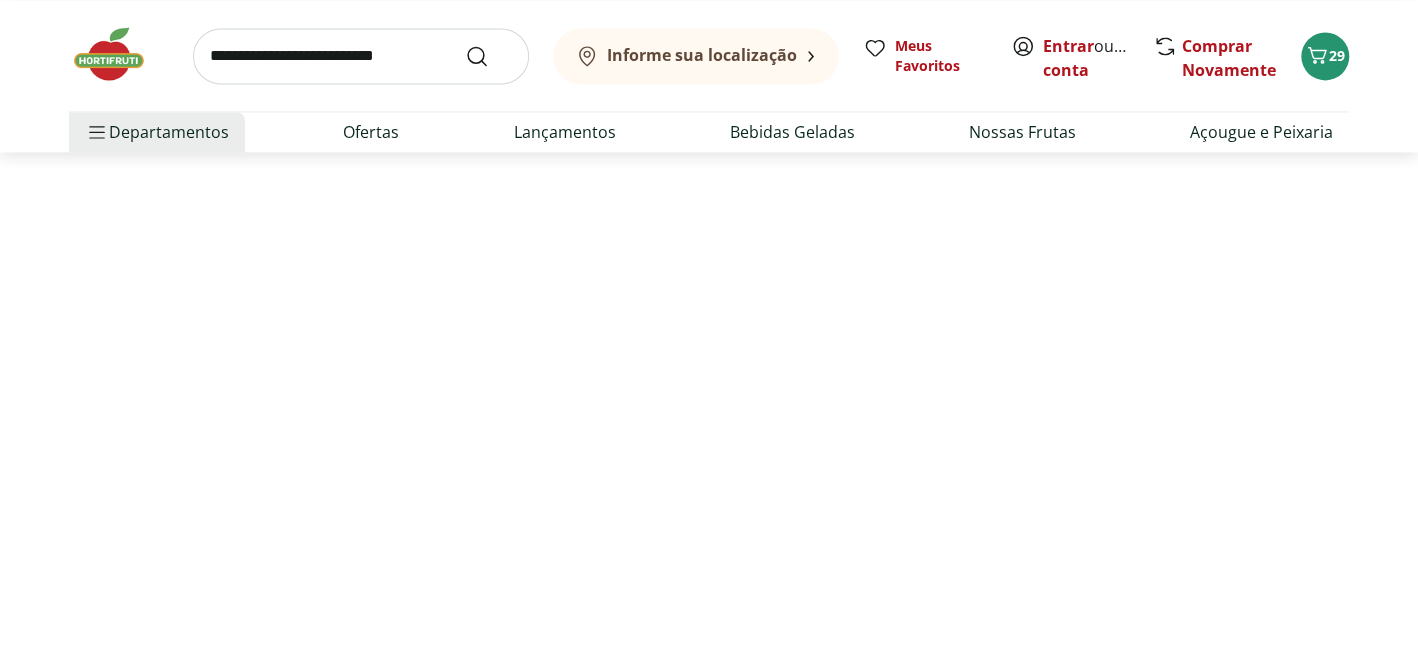 scroll, scrollTop: 0, scrollLeft: 0, axis: both 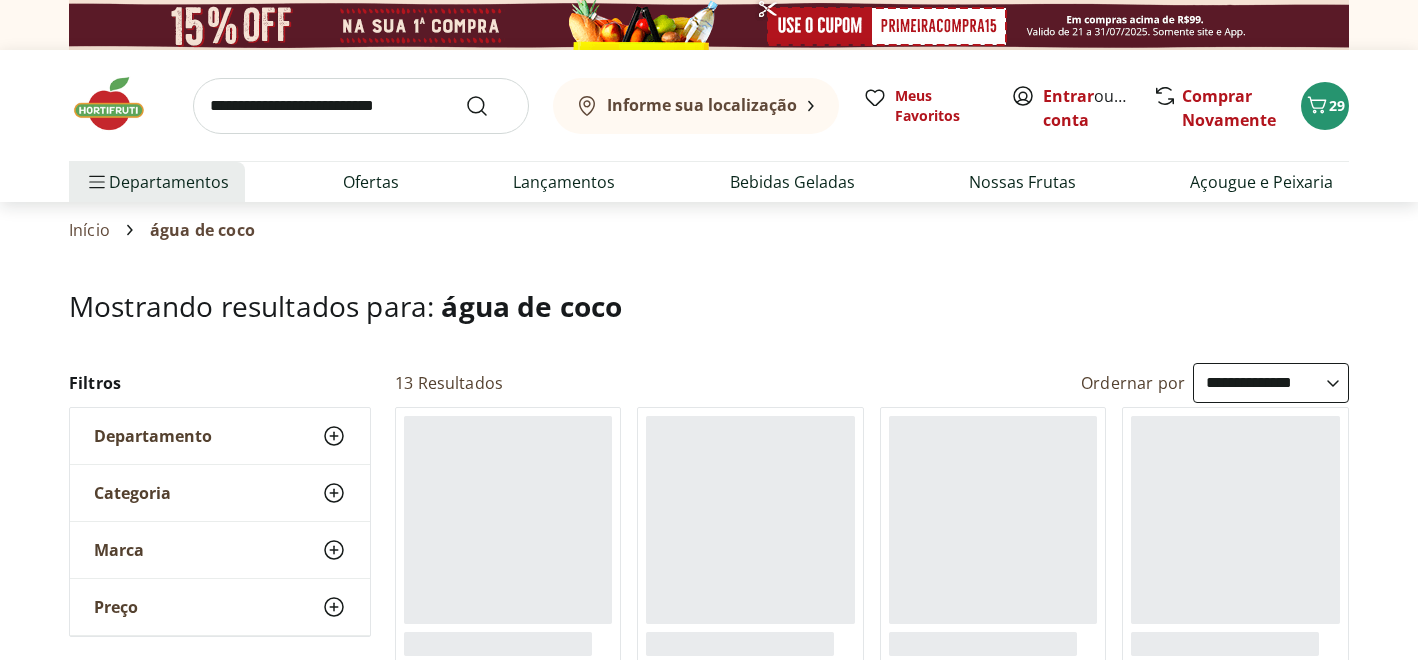 select on "**********" 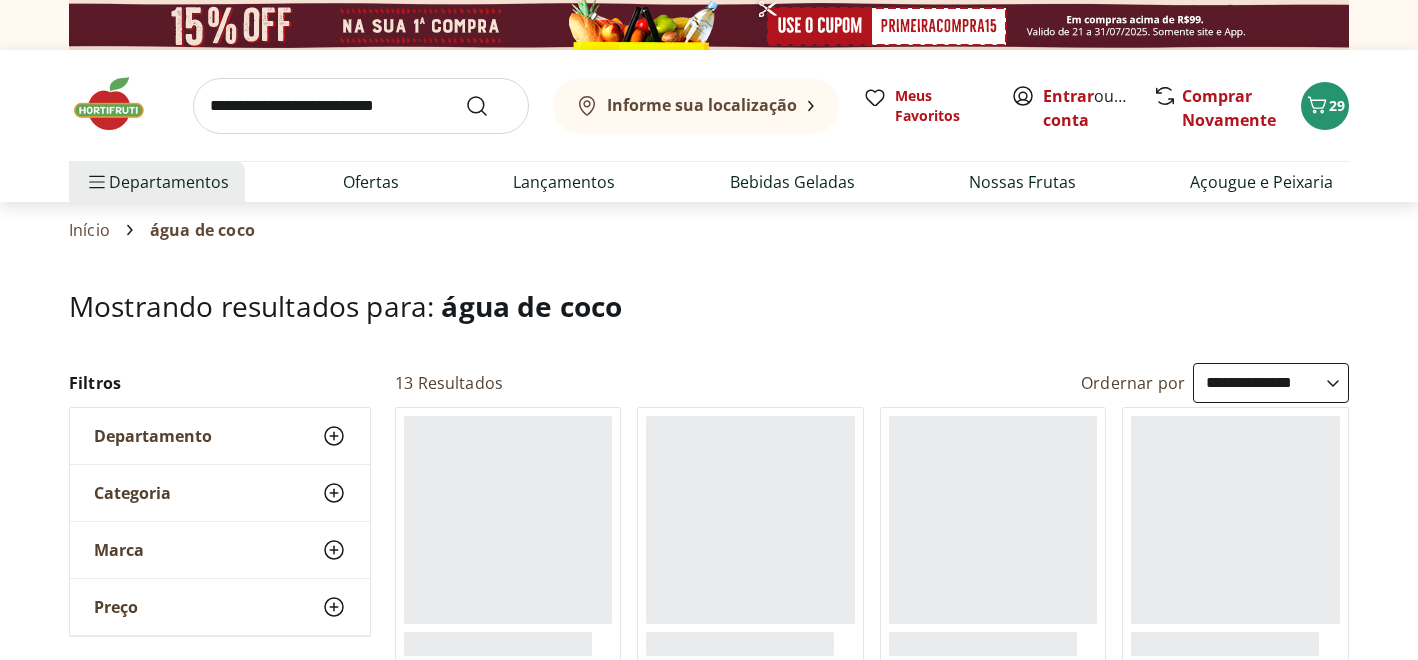 scroll, scrollTop: 0, scrollLeft: 0, axis: both 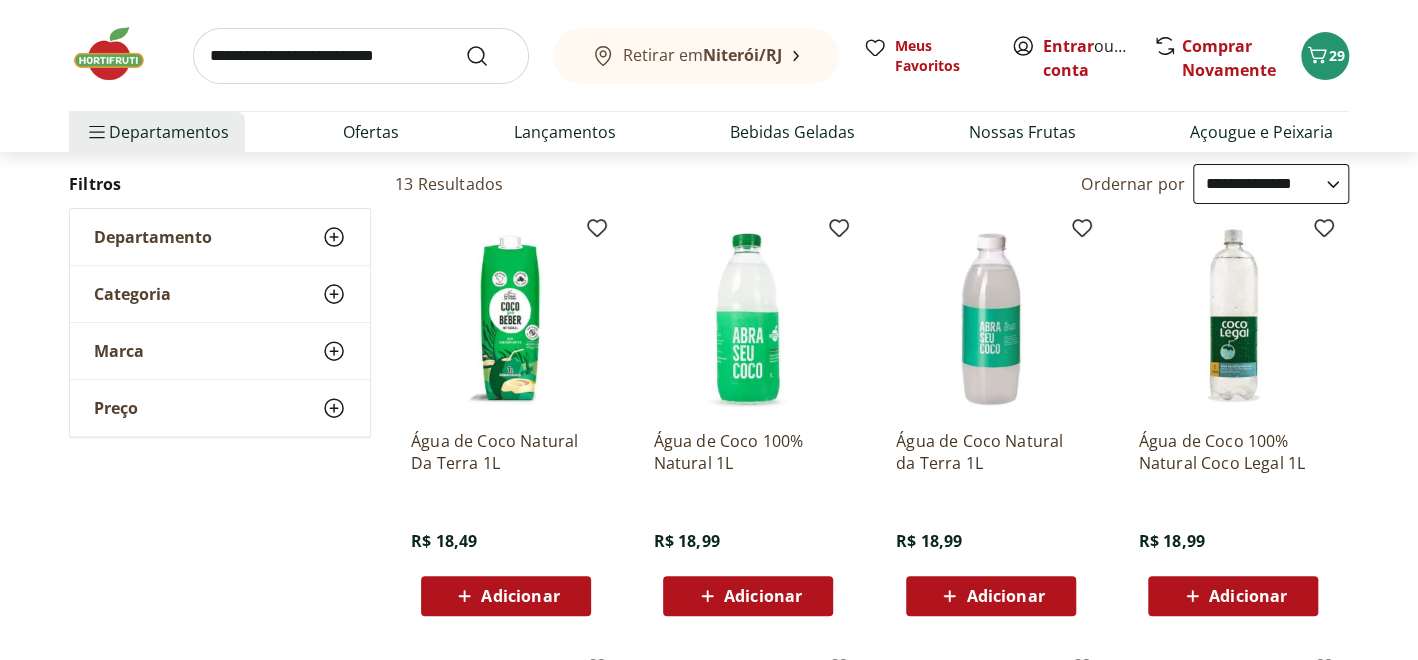 click on "Adicionar" at bounding box center (763, 596) 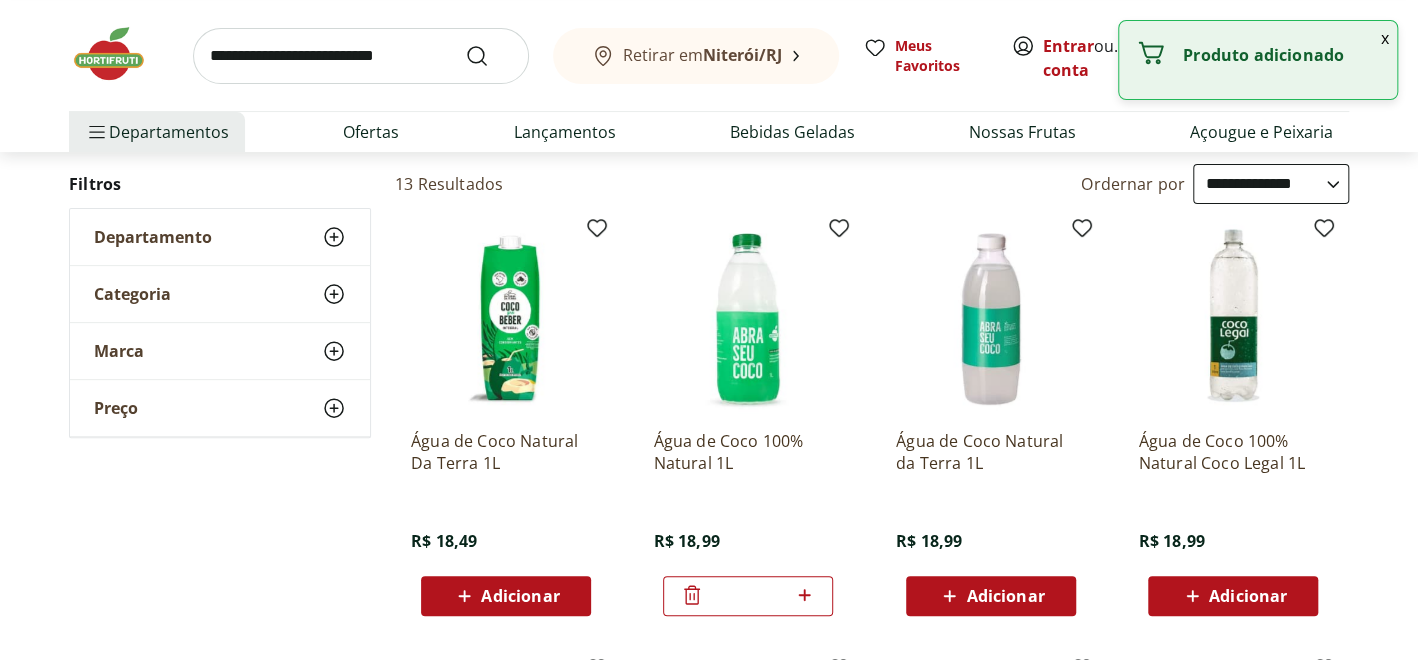 click 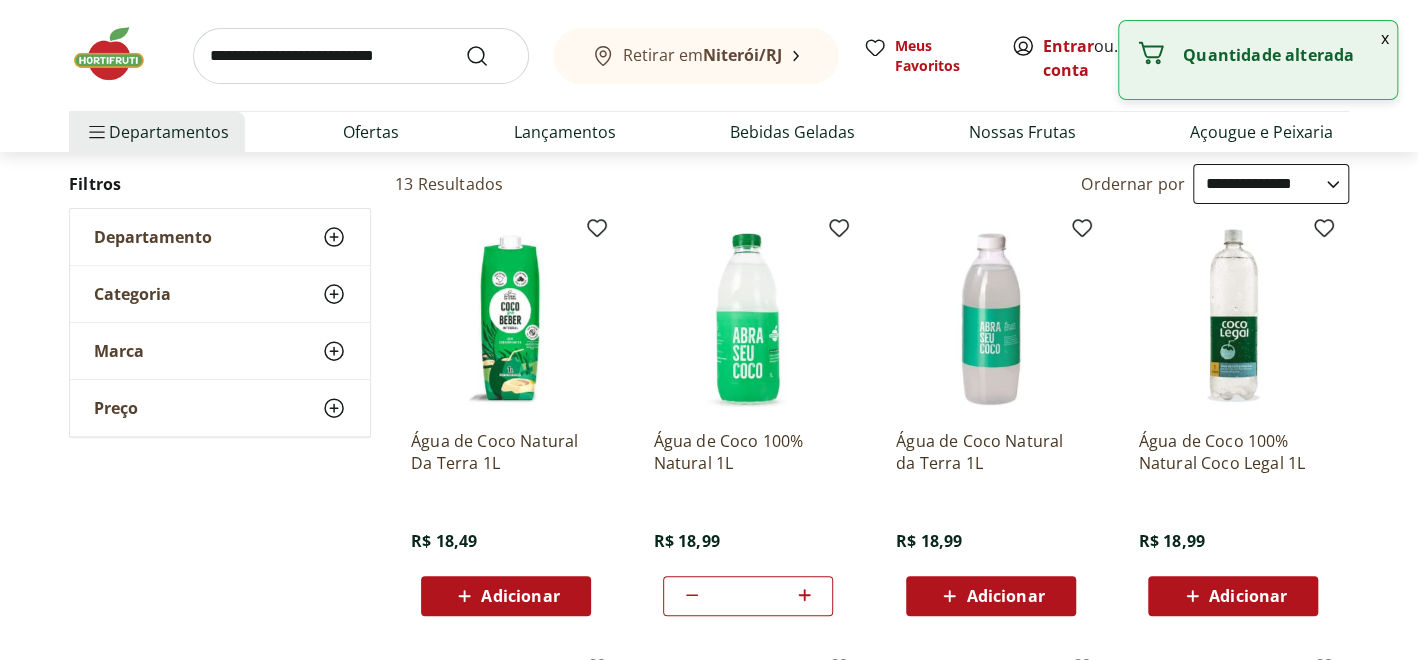 click 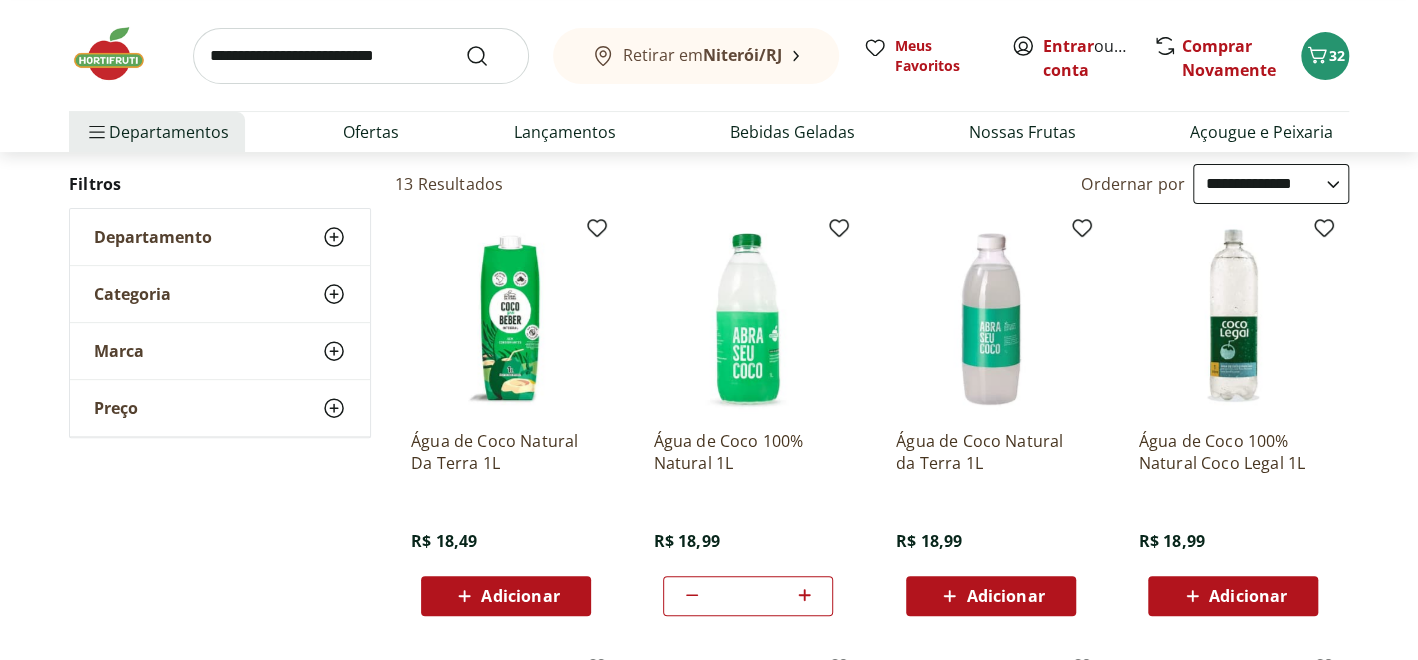 click at bounding box center [361, 56] 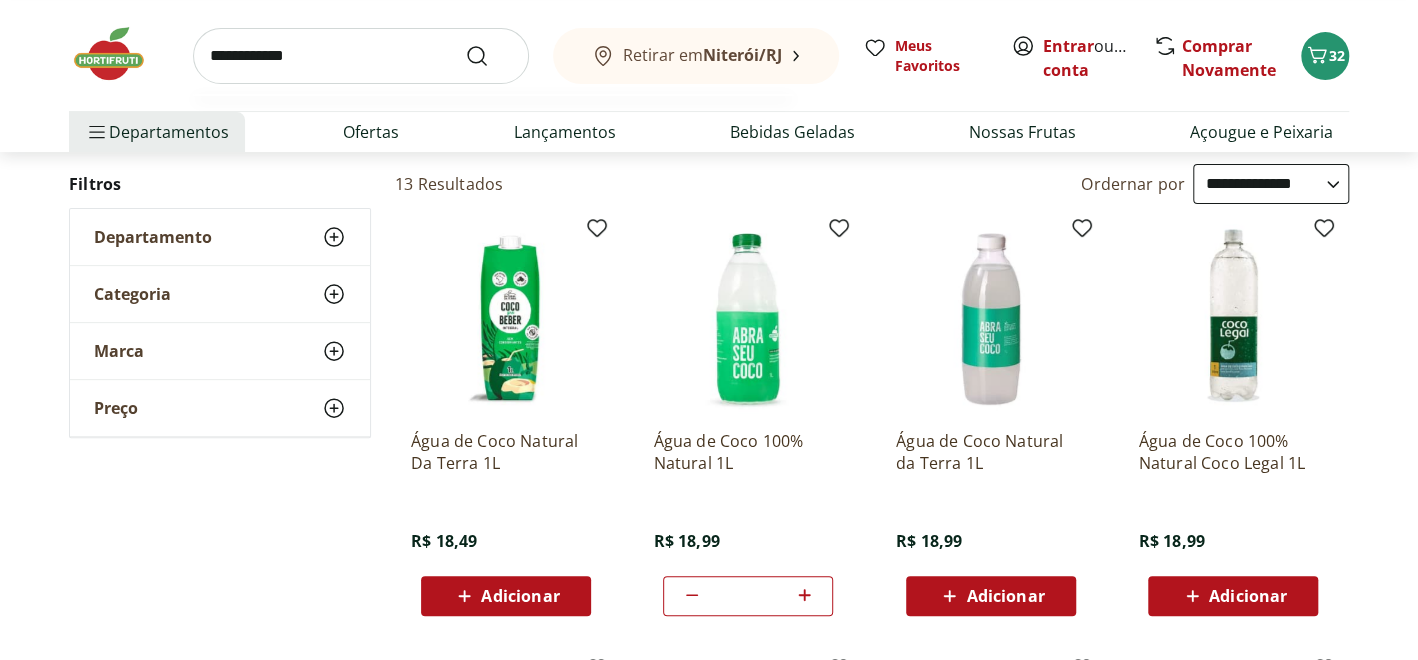 type on "**********" 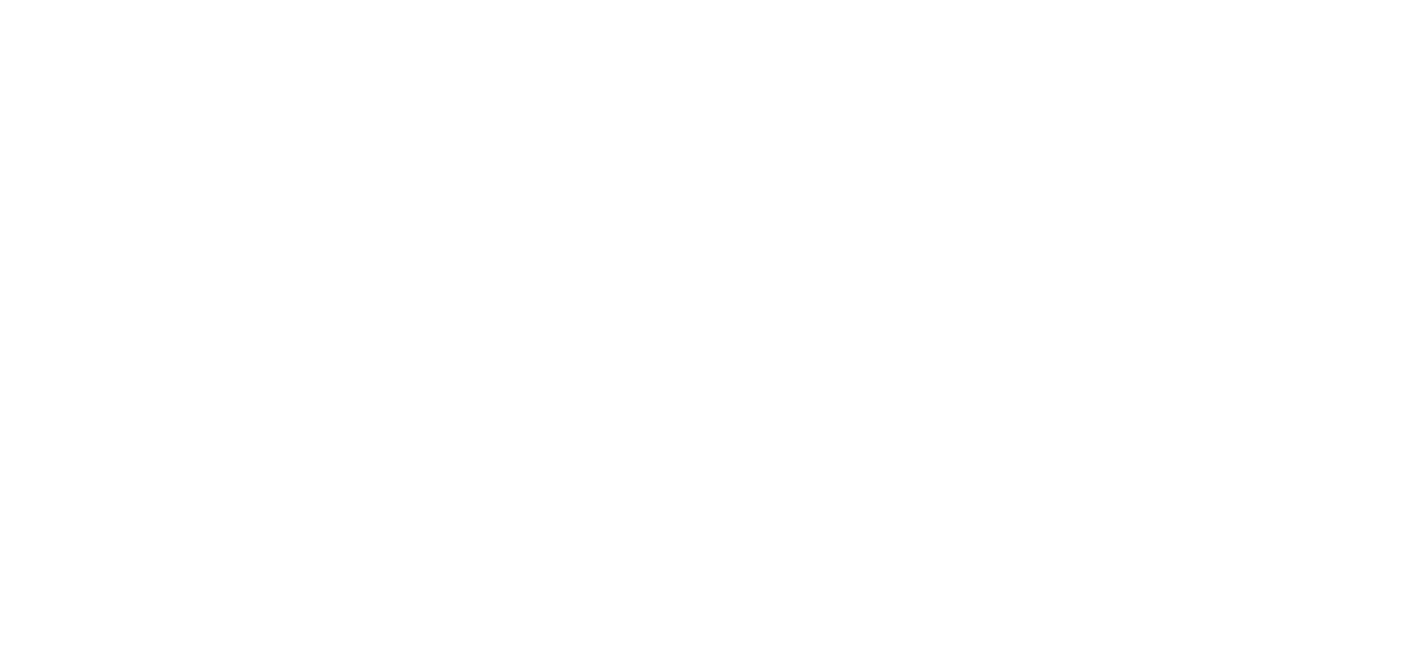 scroll, scrollTop: 0, scrollLeft: 0, axis: both 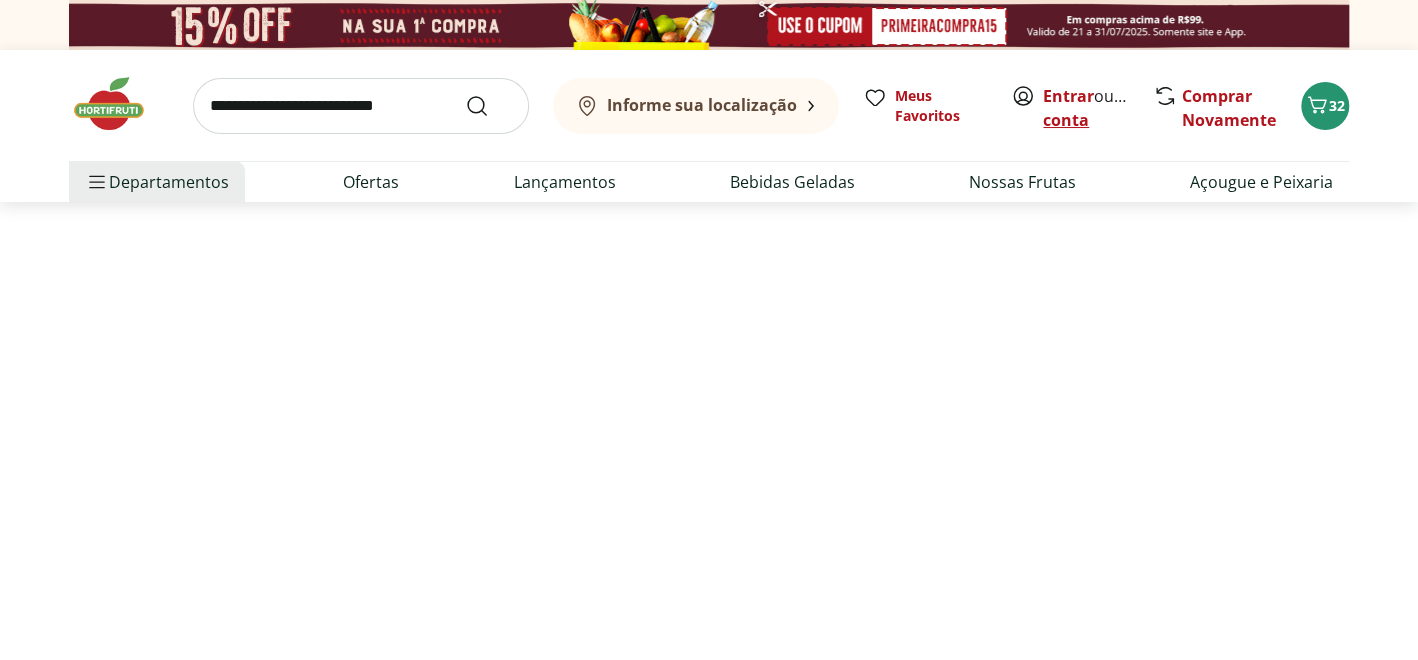 select on "**********" 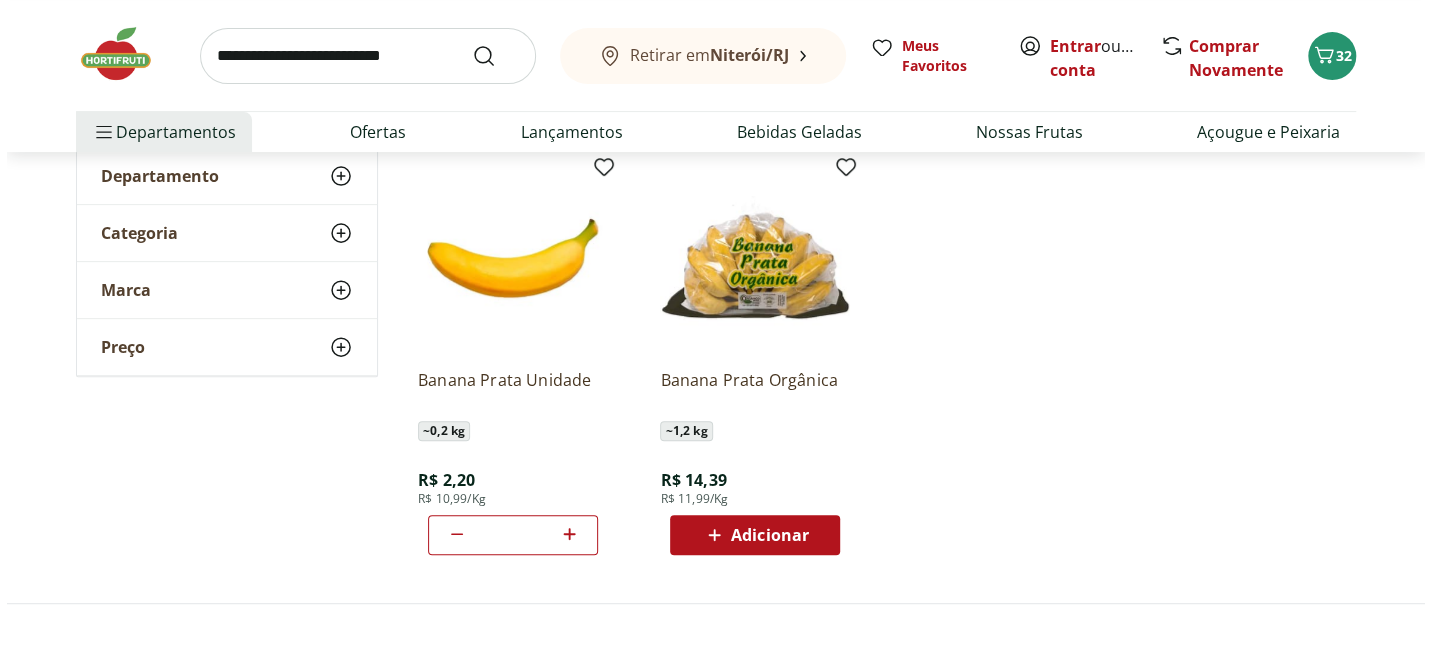 scroll, scrollTop: 300, scrollLeft: 0, axis: vertical 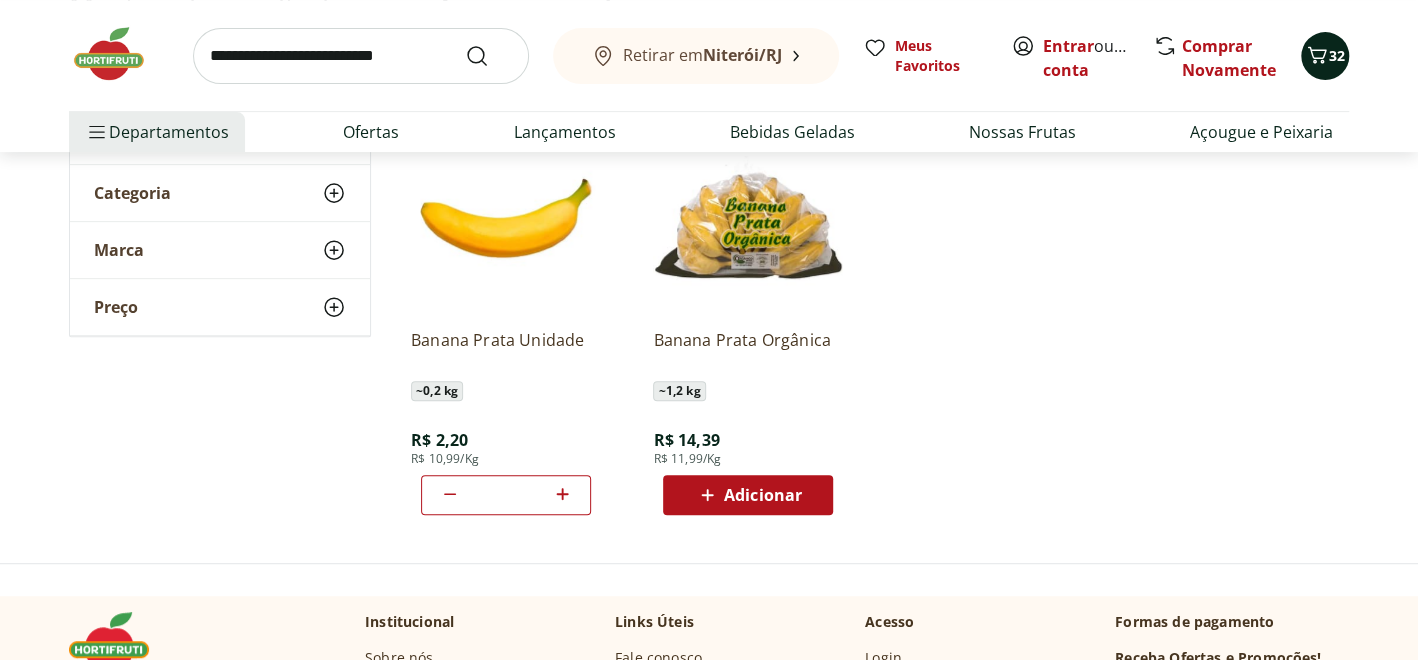 click 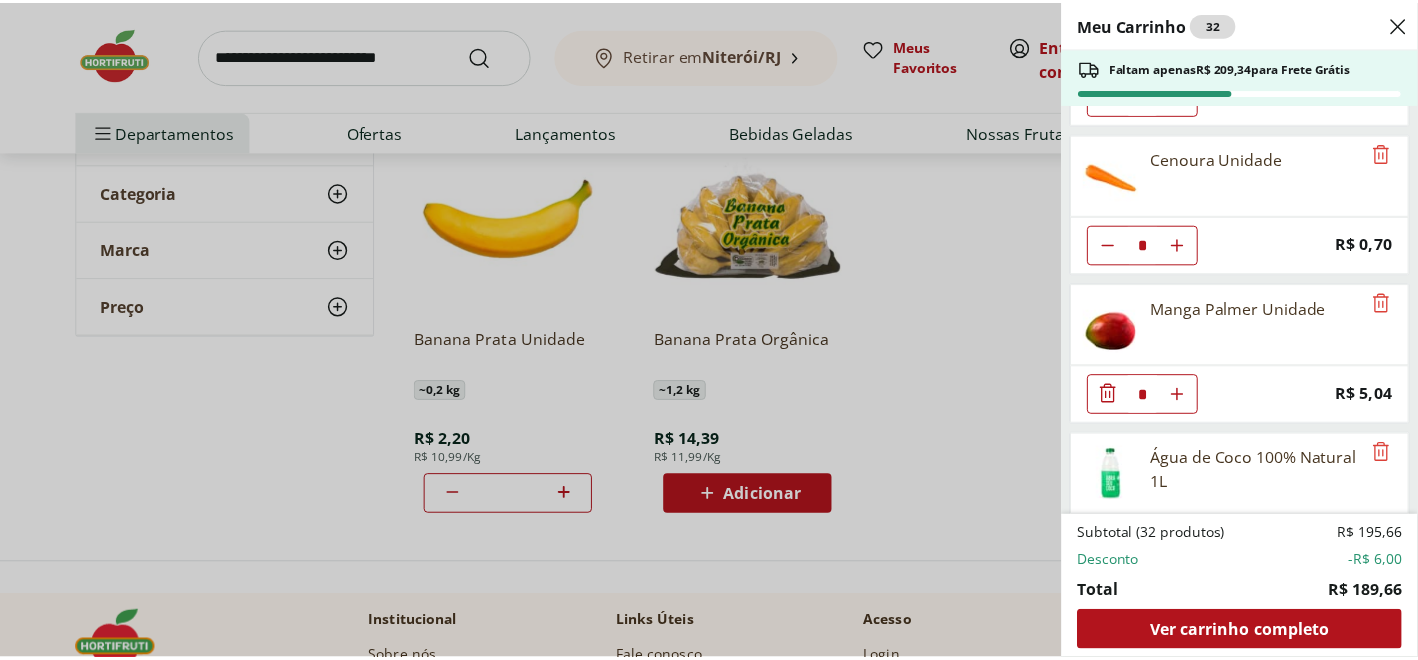 scroll, scrollTop: 1229, scrollLeft: 0, axis: vertical 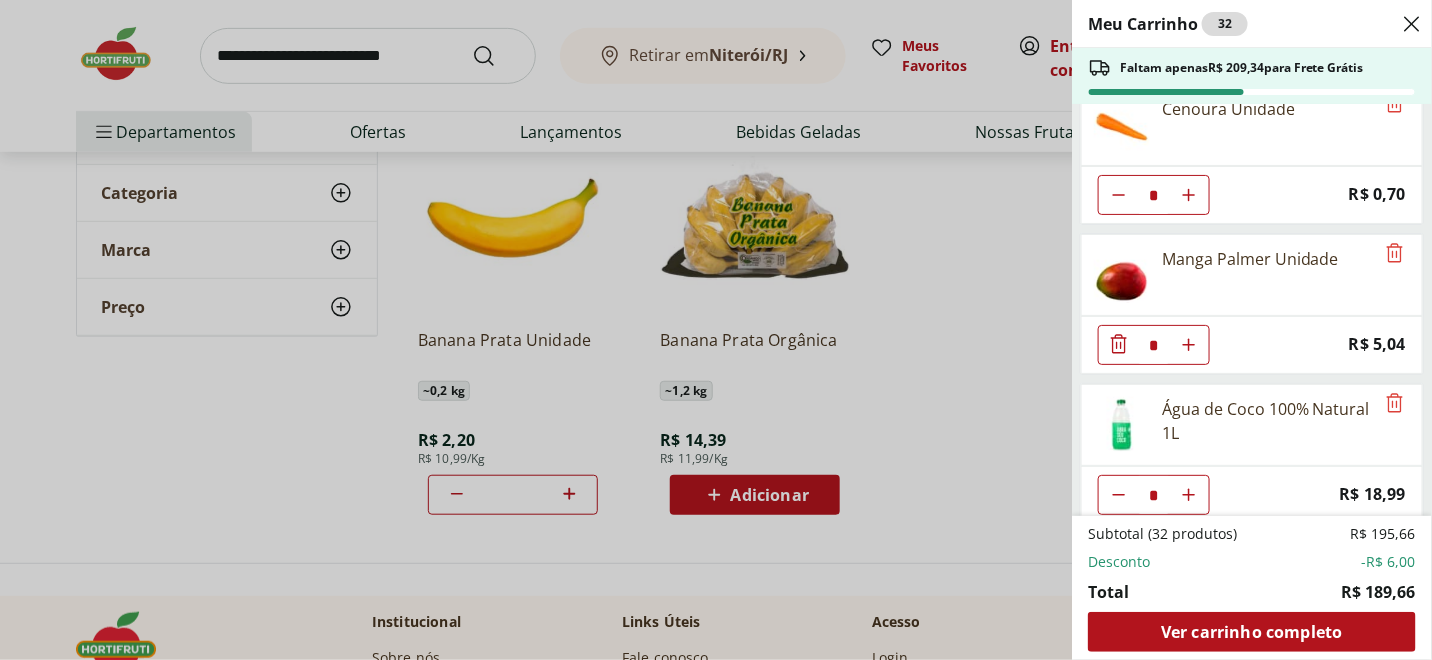 click on "Meu Carrinho 32 Faltam apenas  R$ 209,34  para Frete Grátis Água Mineral Minalba Sem Gás 5L Unidade * Price: R$ 13,99 Berinjela Unidade * Price: R$ 2,04 Banana Prata Unidade * Price: R$ 2,20 Banana da Terra Unidade * Price: R$ 3,85 Mamão Papaia Unidade * Price: R$ 4,54 Água Mineral Minalba Sem Gás 1,5L ** Original price: R$ 3,49 Price: R$ 2,99 Queijo Mussarela Fatiado Tirolez * Price: R$ 8,99 Leite Uht Semidesnatado Zero Lactose Piracanjuba 1L * Price: R$ 8,99 Cenoura Unidade * Price: R$ 0,70 Manga Palmer Unidade * Price: R$ 5,04 Água de Coco 100% Natural 1L * Price: R$ 18,99 Subtotal (32 produtos) R$ 195,66 Desconto -R$ 6,00 Total R$ 189,66 Ver carrinho completo" at bounding box center [716, 330] 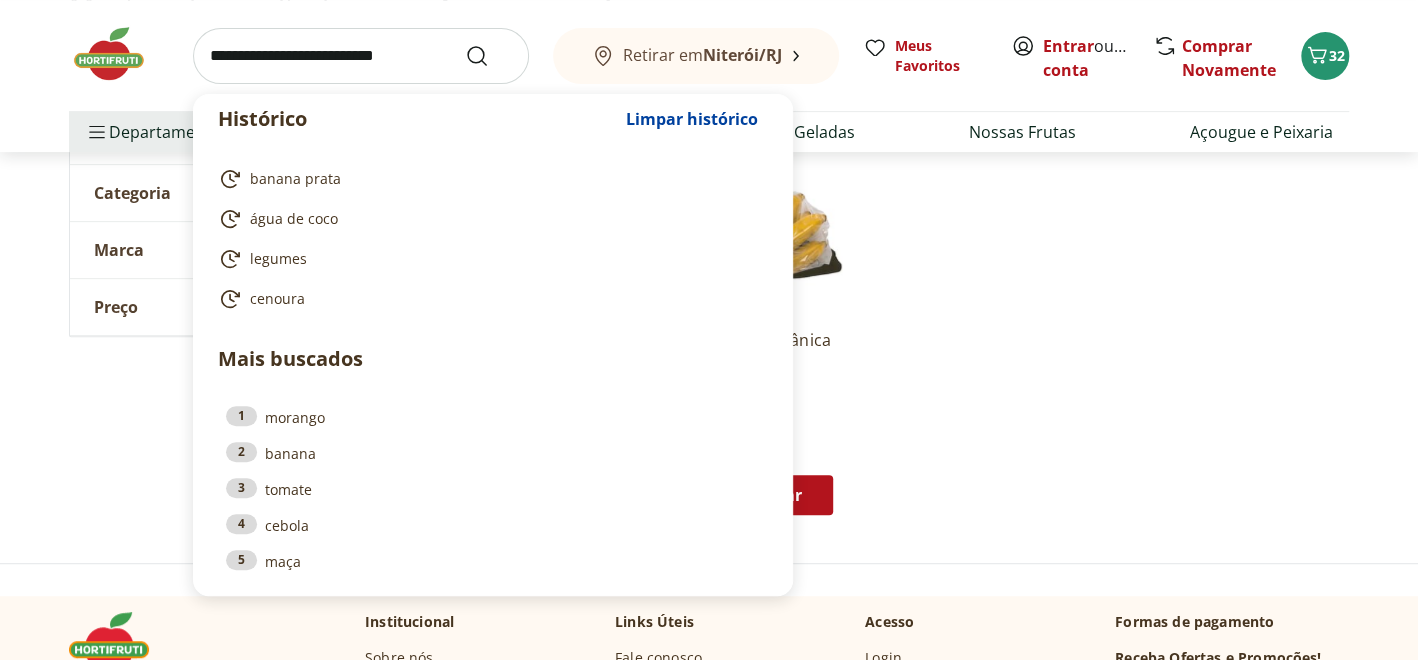 click at bounding box center [361, 56] 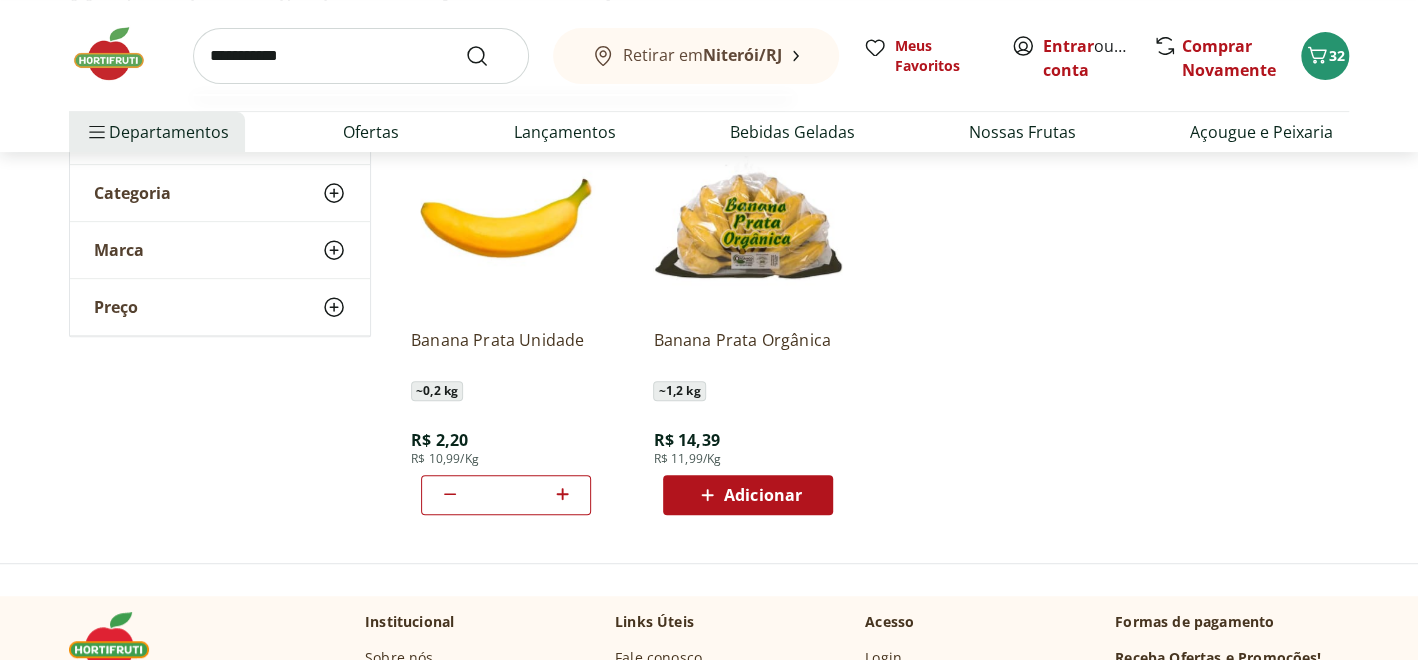 type on "**********" 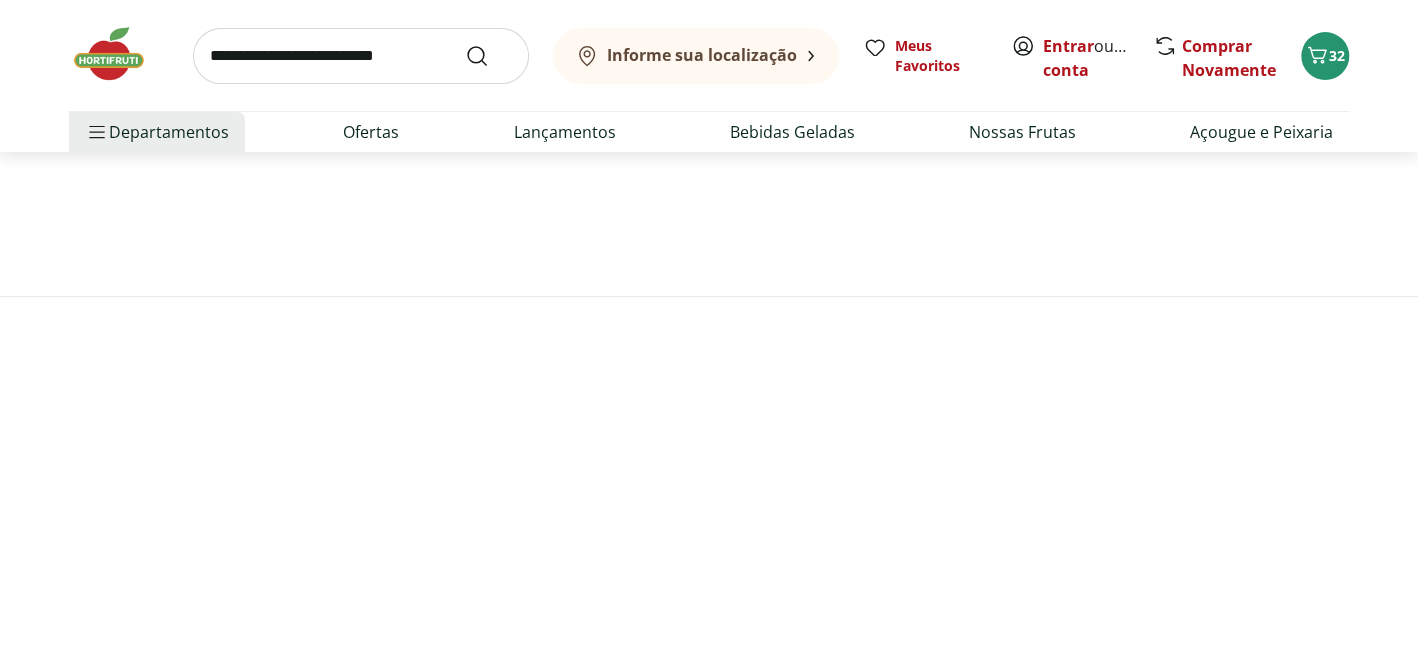 scroll, scrollTop: 0, scrollLeft: 0, axis: both 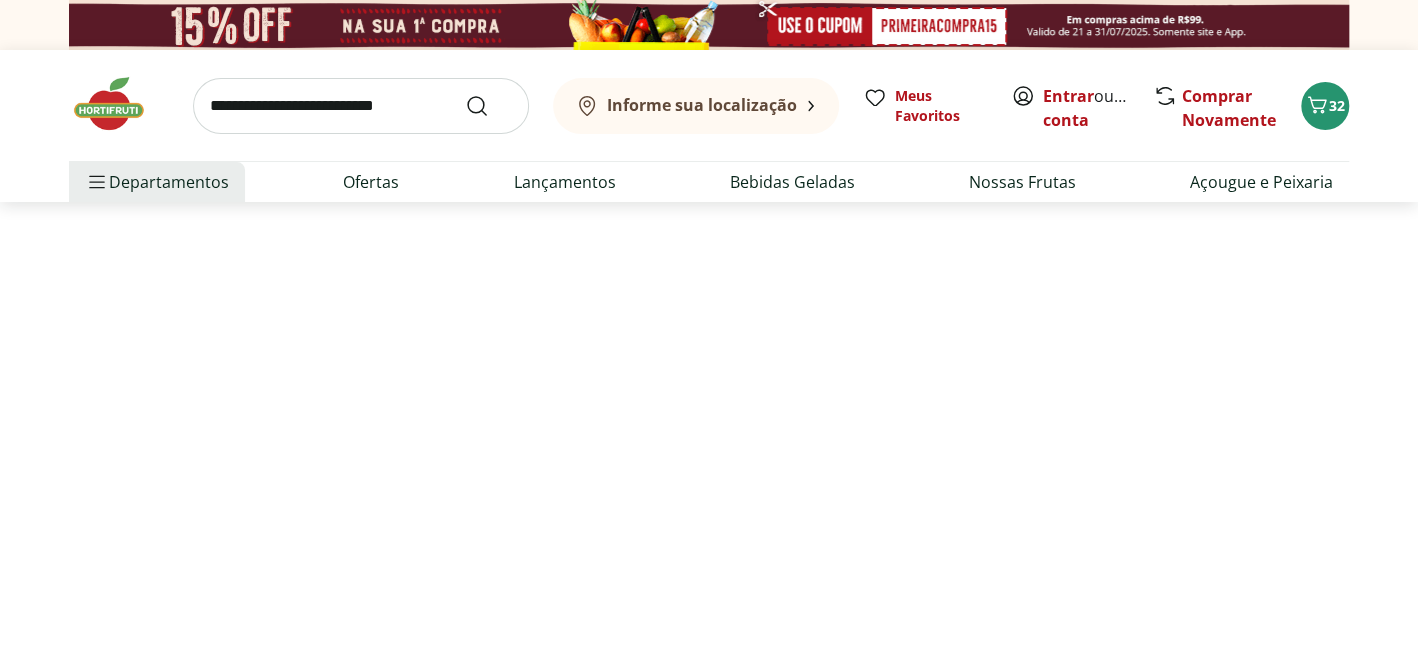 select on "**********" 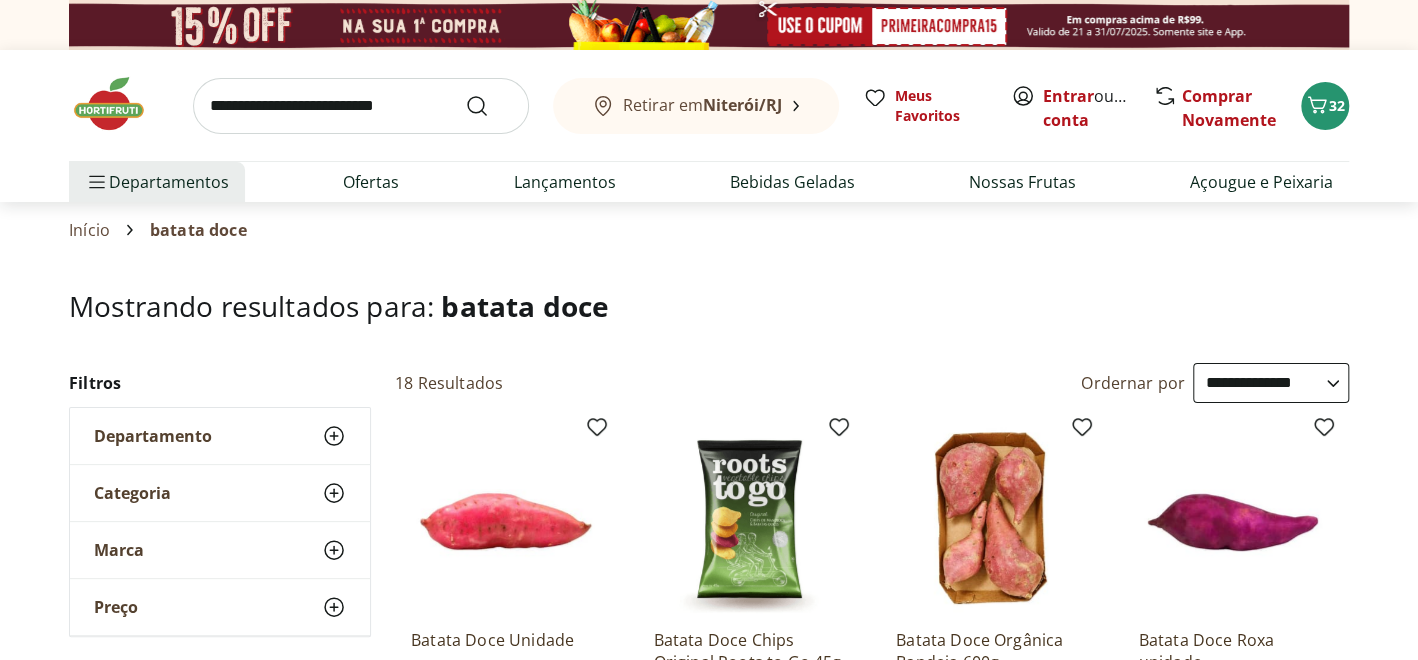 scroll, scrollTop: 199, scrollLeft: 0, axis: vertical 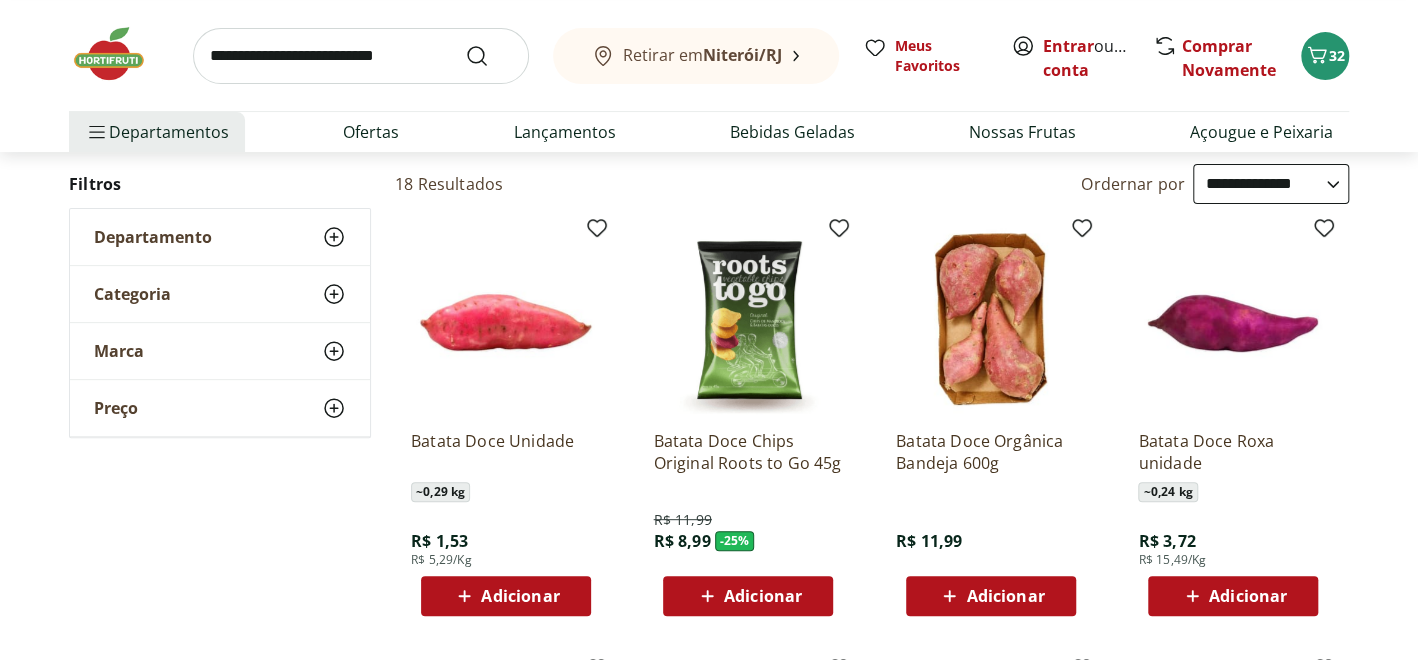 click on "Adicionar" at bounding box center (520, 596) 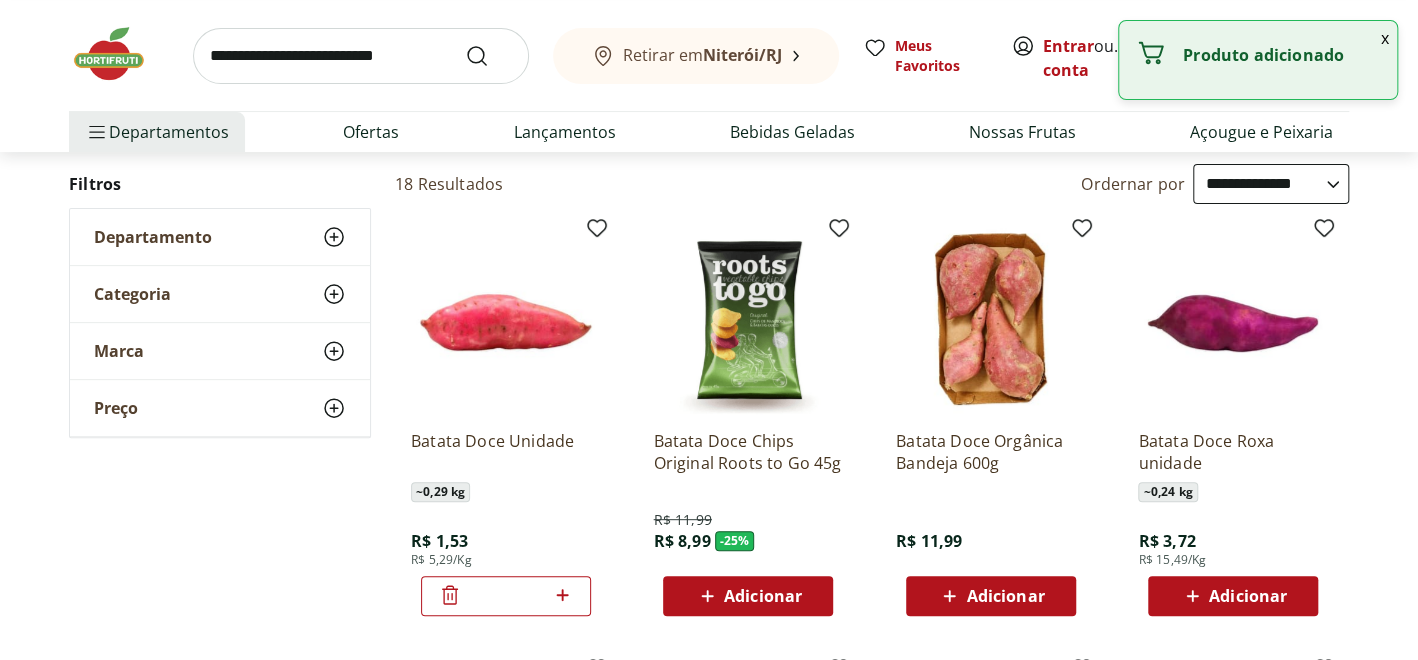 click 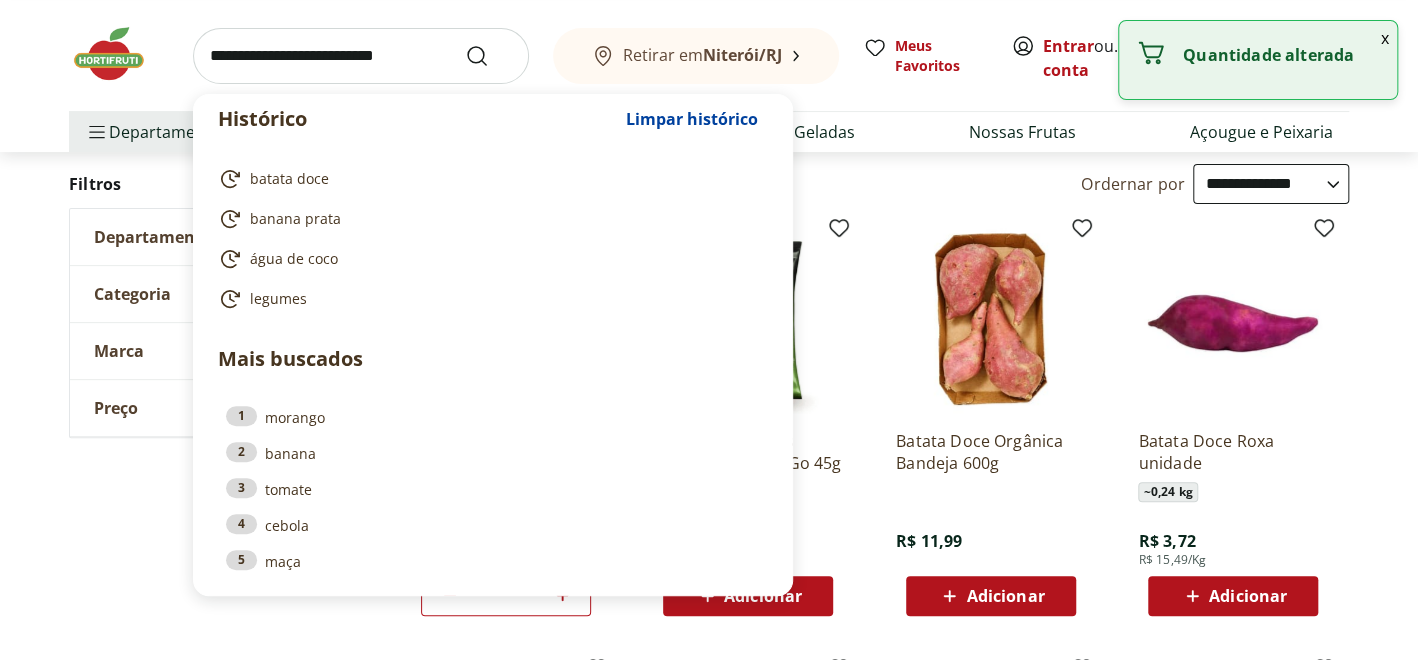 click at bounding box center (361, 56) 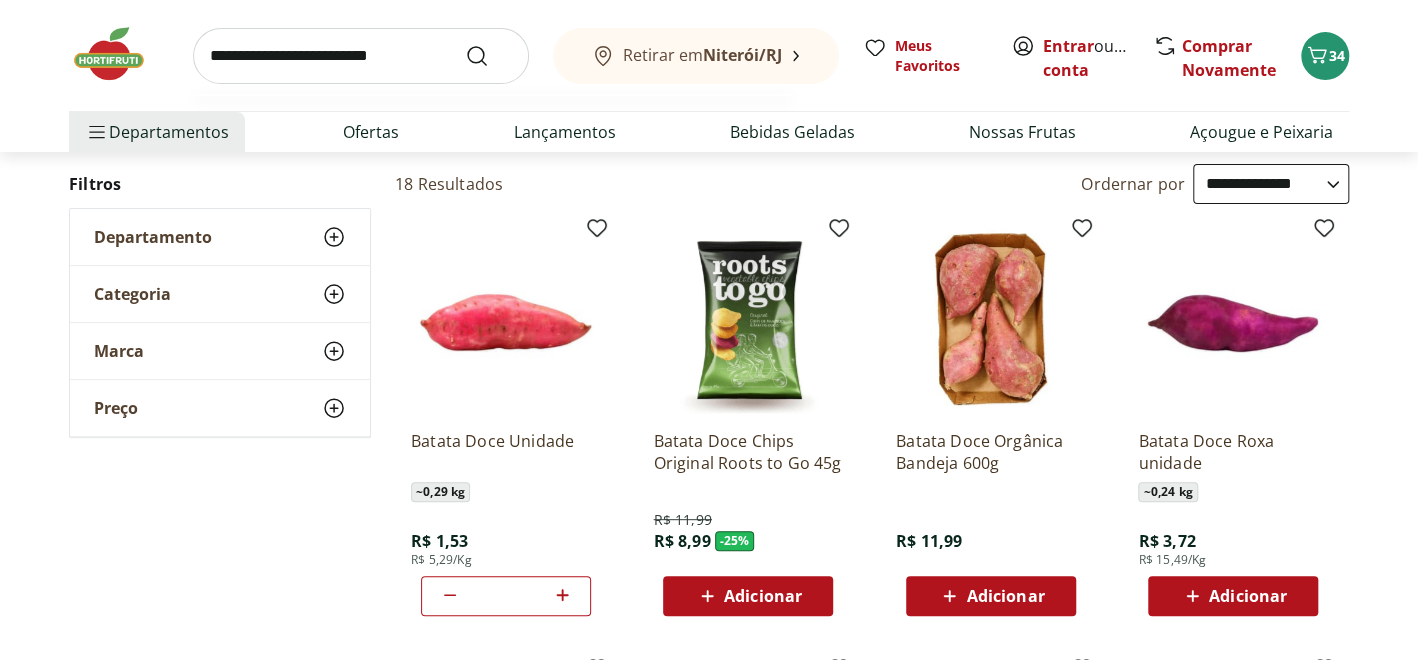 type on "**********" 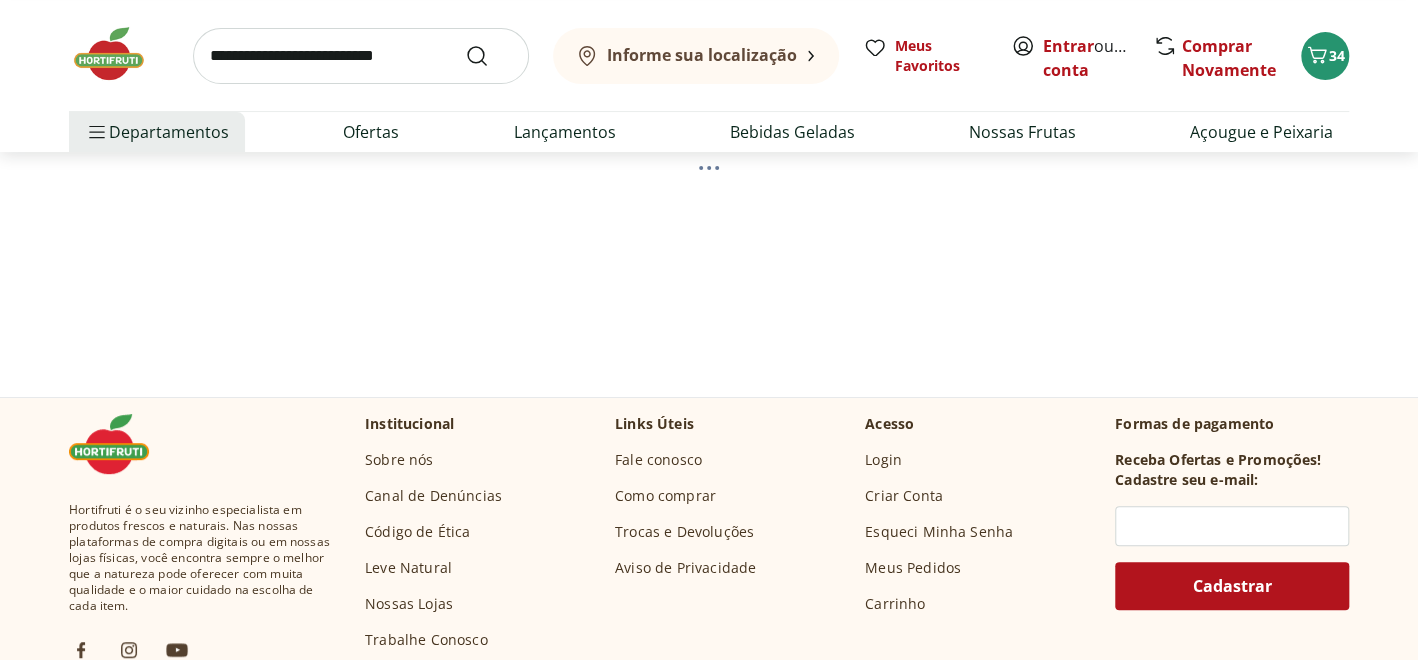 scroll, scrollTop: 0, scrollLeft: 0, axis: both 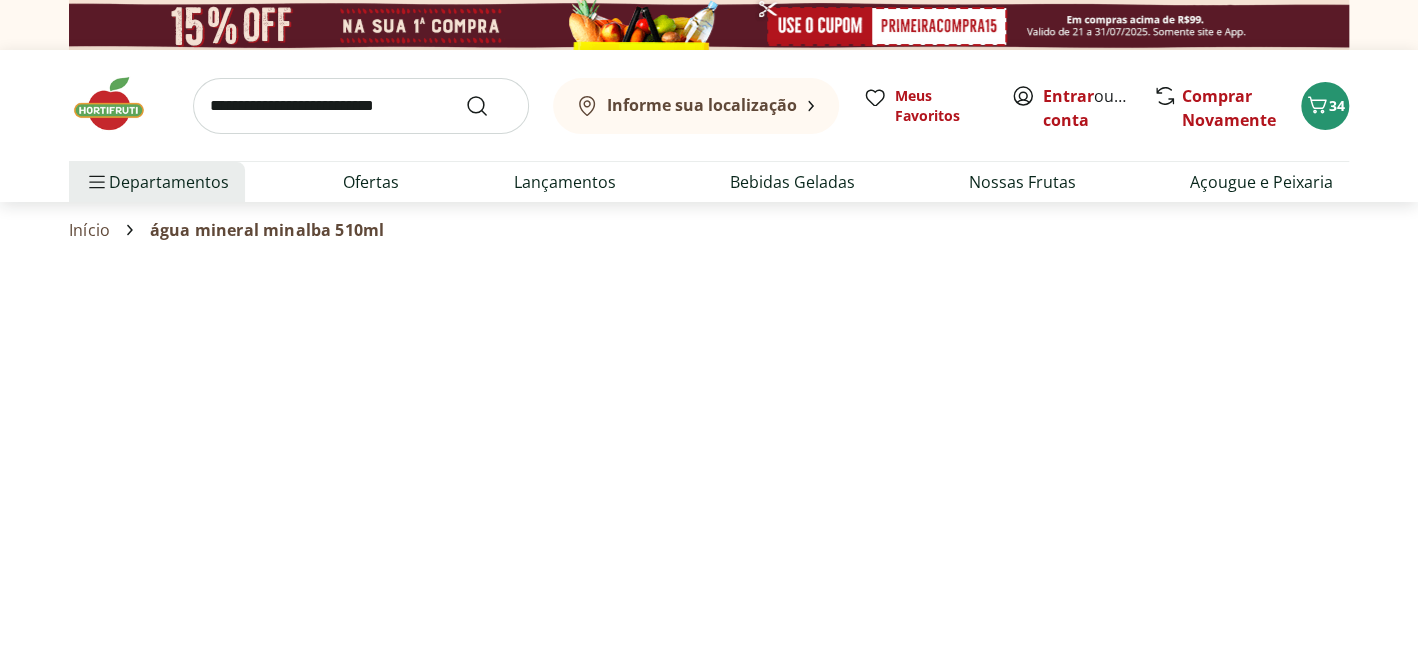 select on "**********" 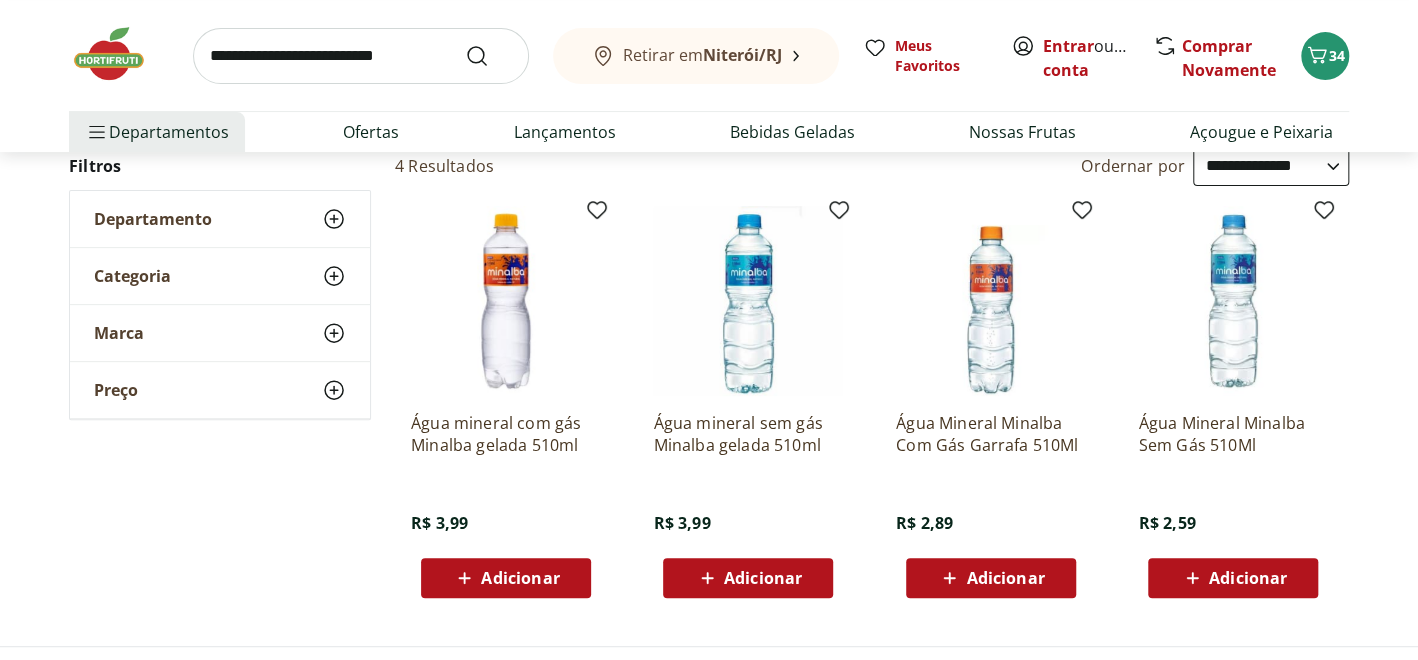 scroll, scrollTop: 300, scrollLeft: 0, axis: vertical 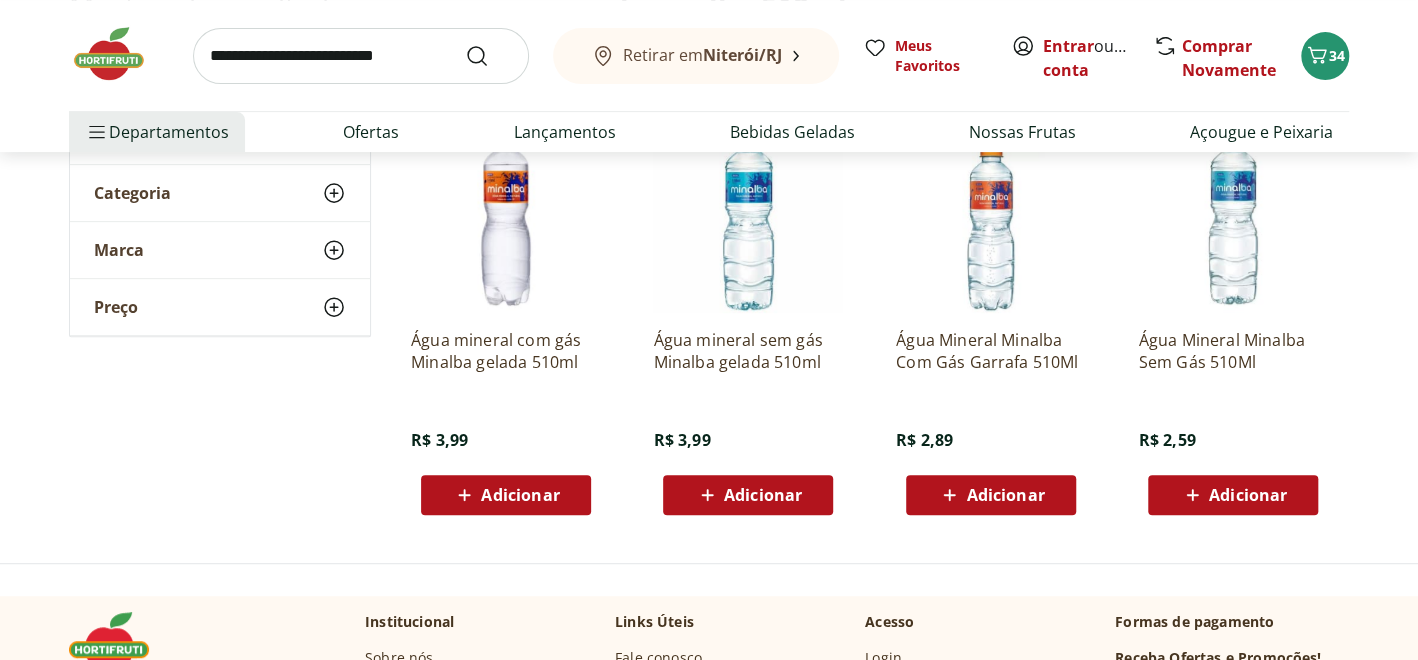 drag, startPoint x: 1365, startPoint y: 464, endPoint x: 1218, endPoint y: 495, distance: 150.23315 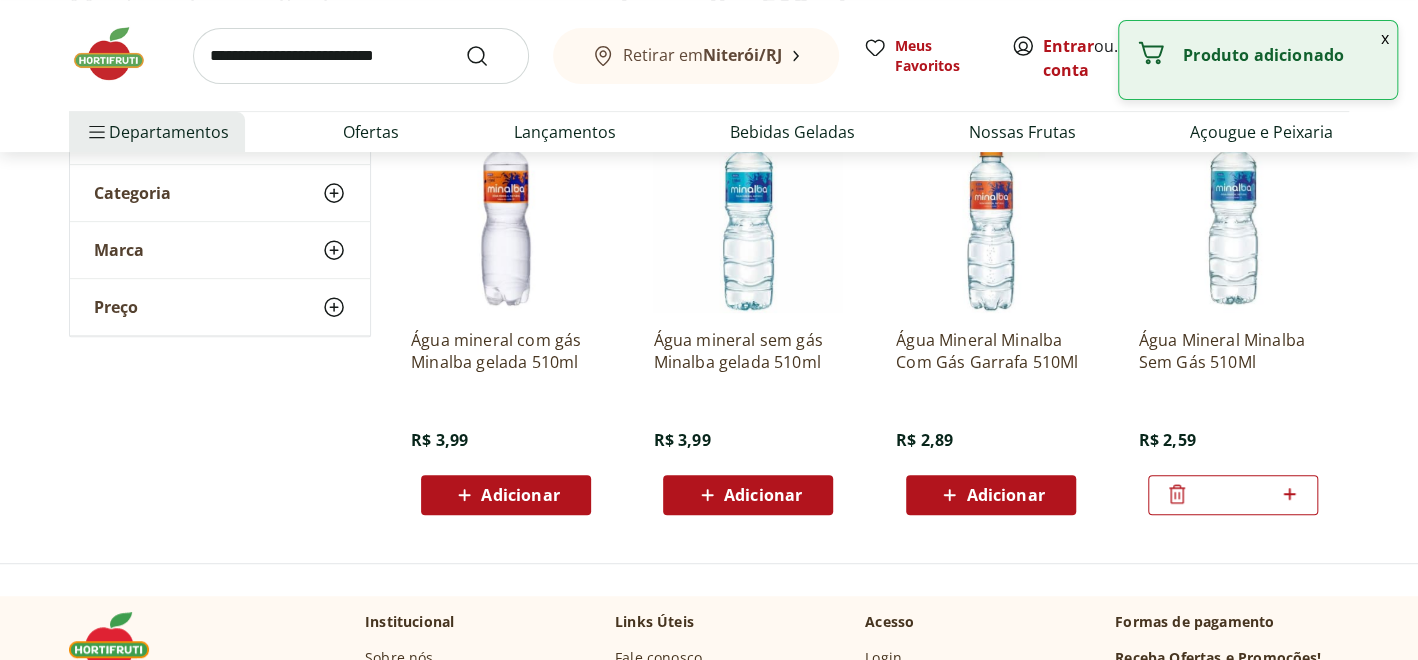 click 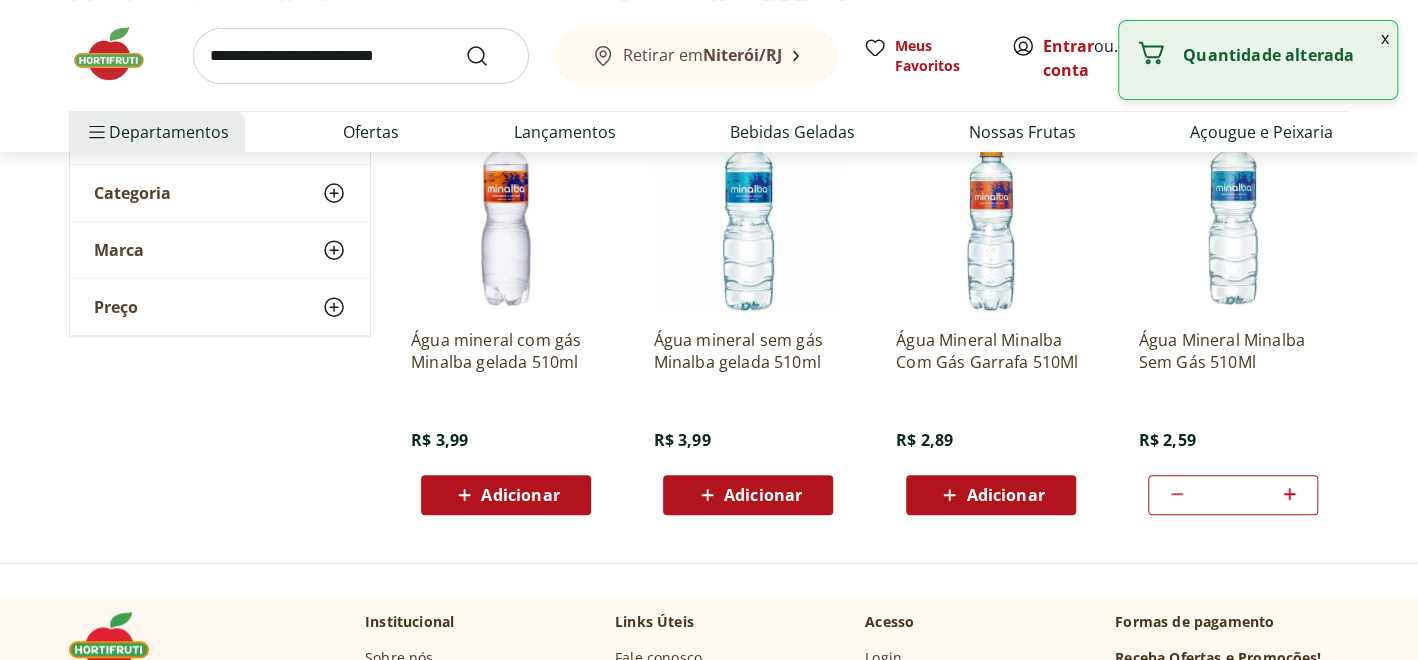 click 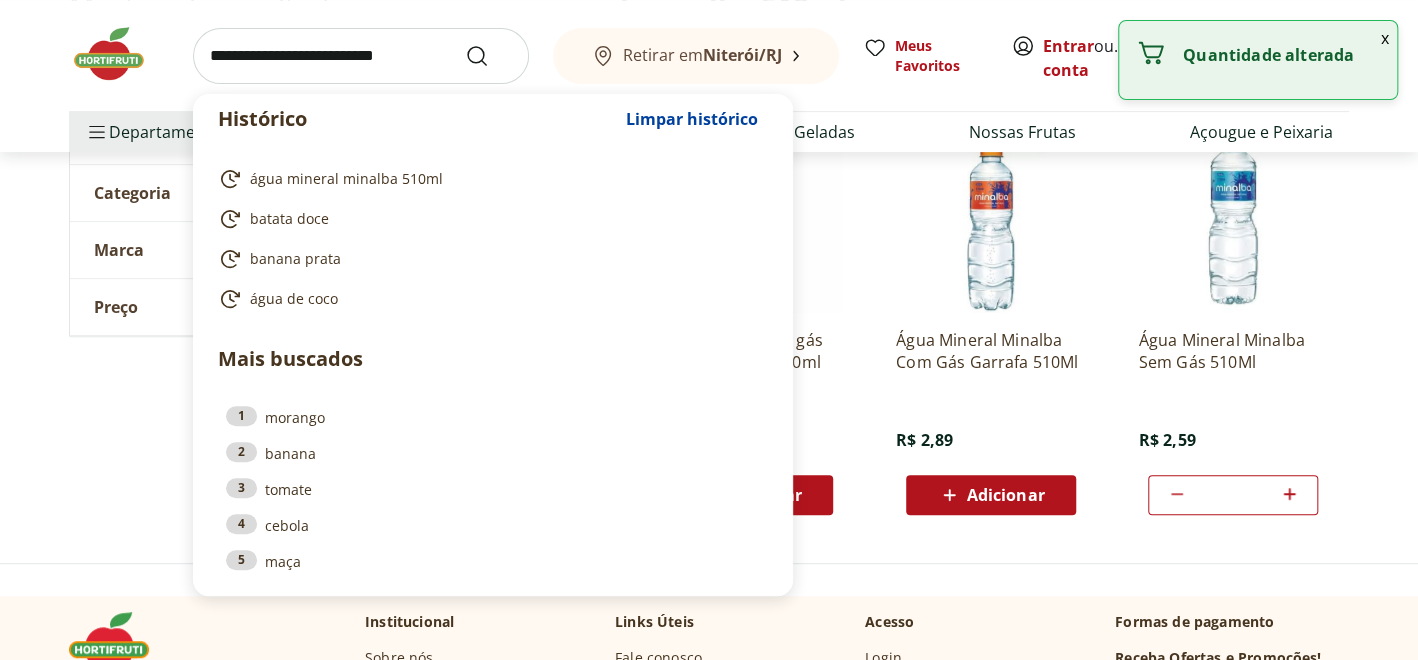 click at bounding box center [361, 56] 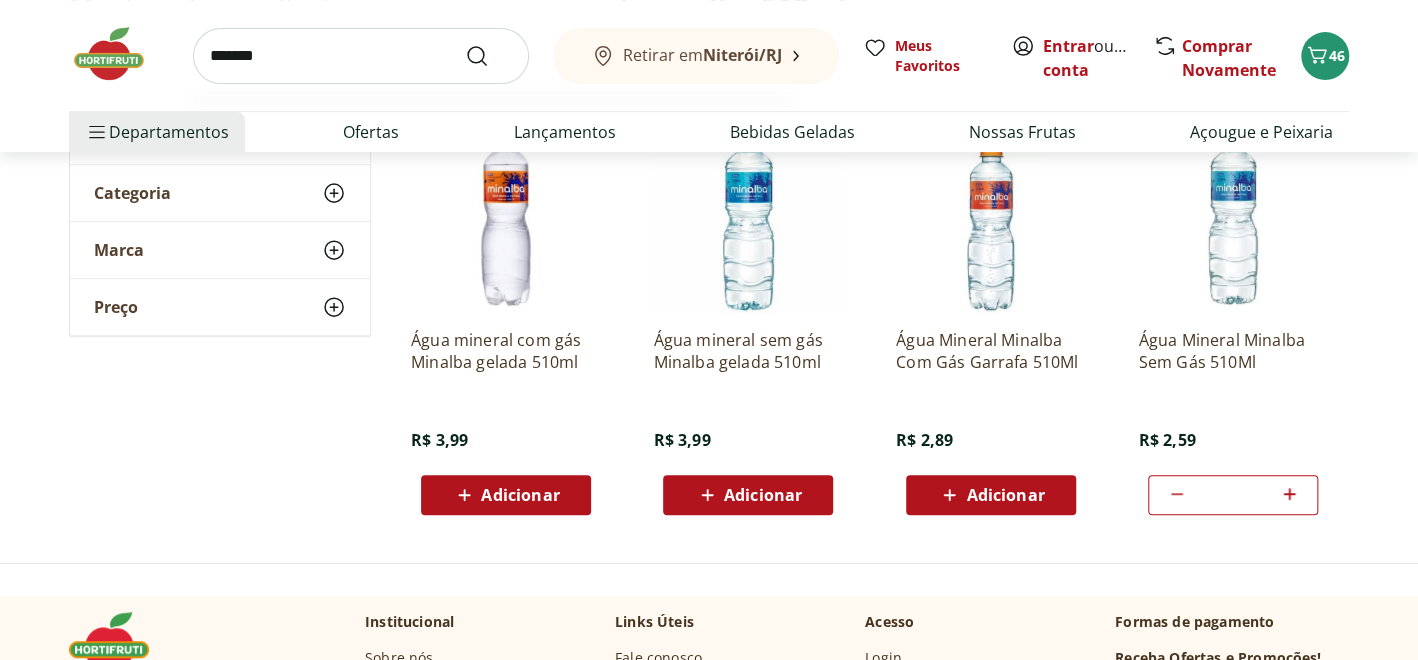 type on "*******" 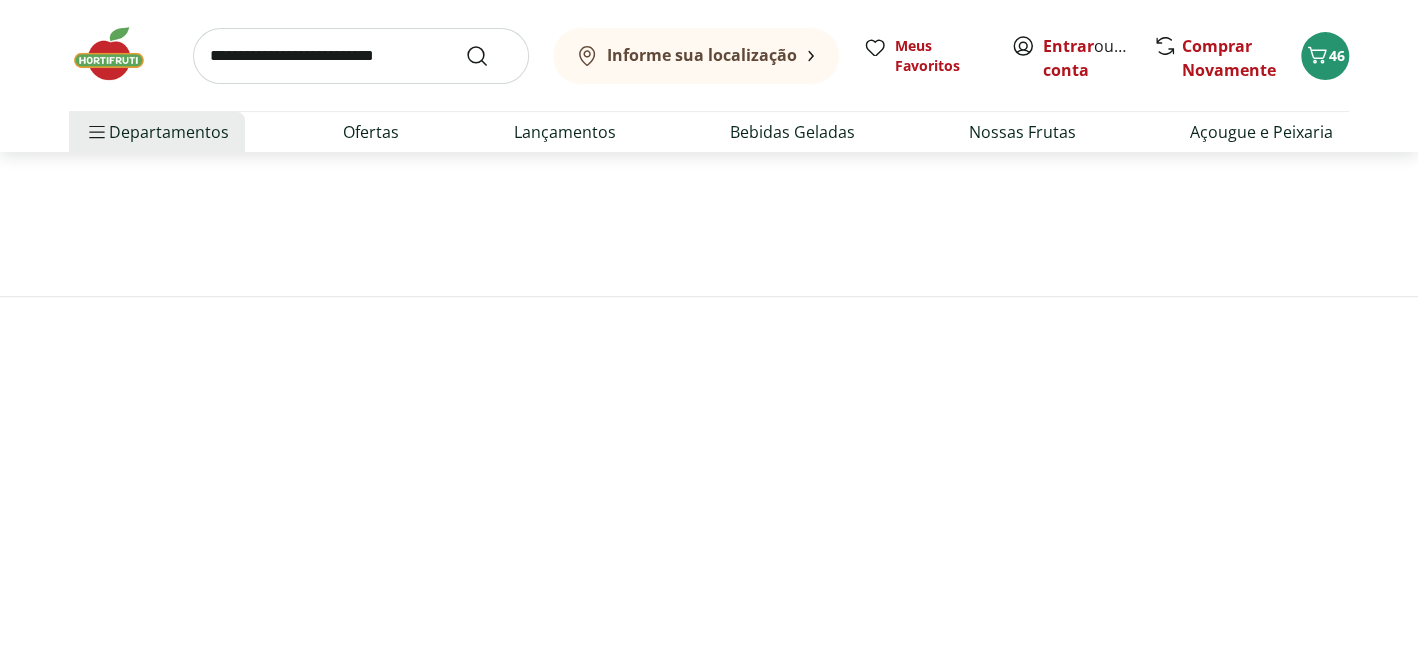 scroll, scrollTop: 0, scrollLeft: 0, axis: both 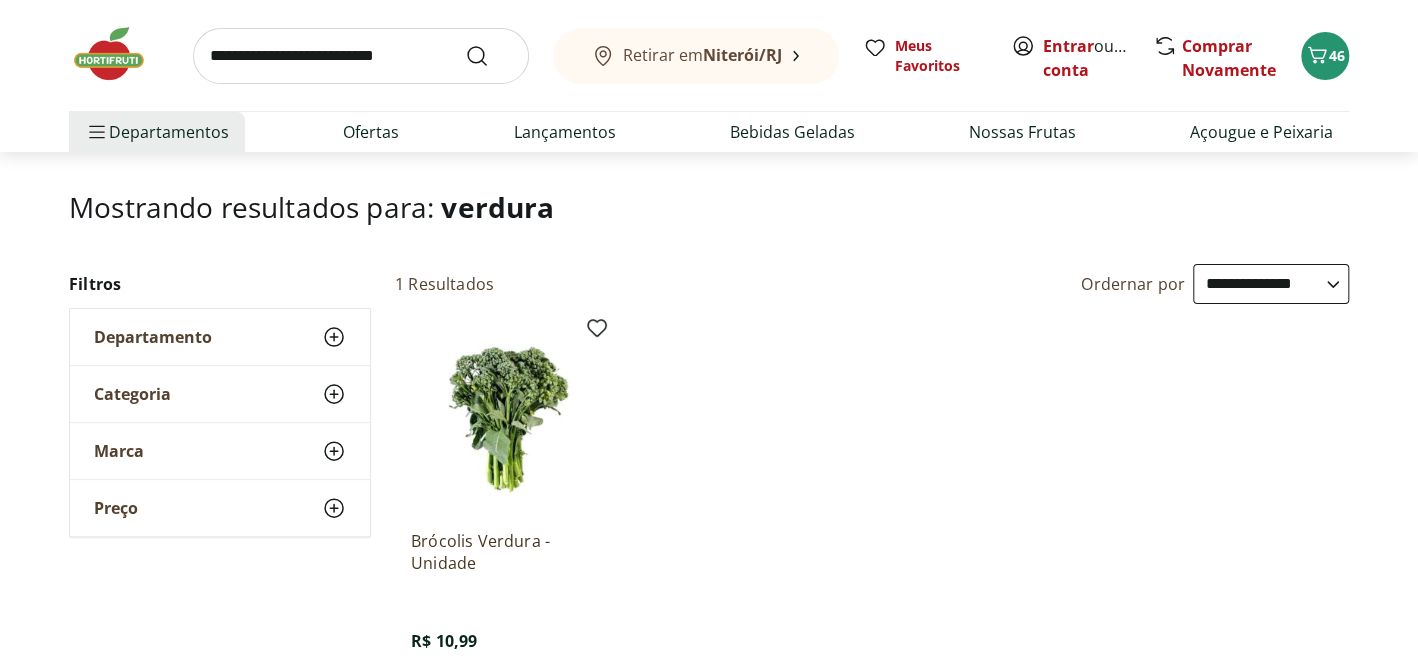 click on "**********" at bounding box center (1271, 284) 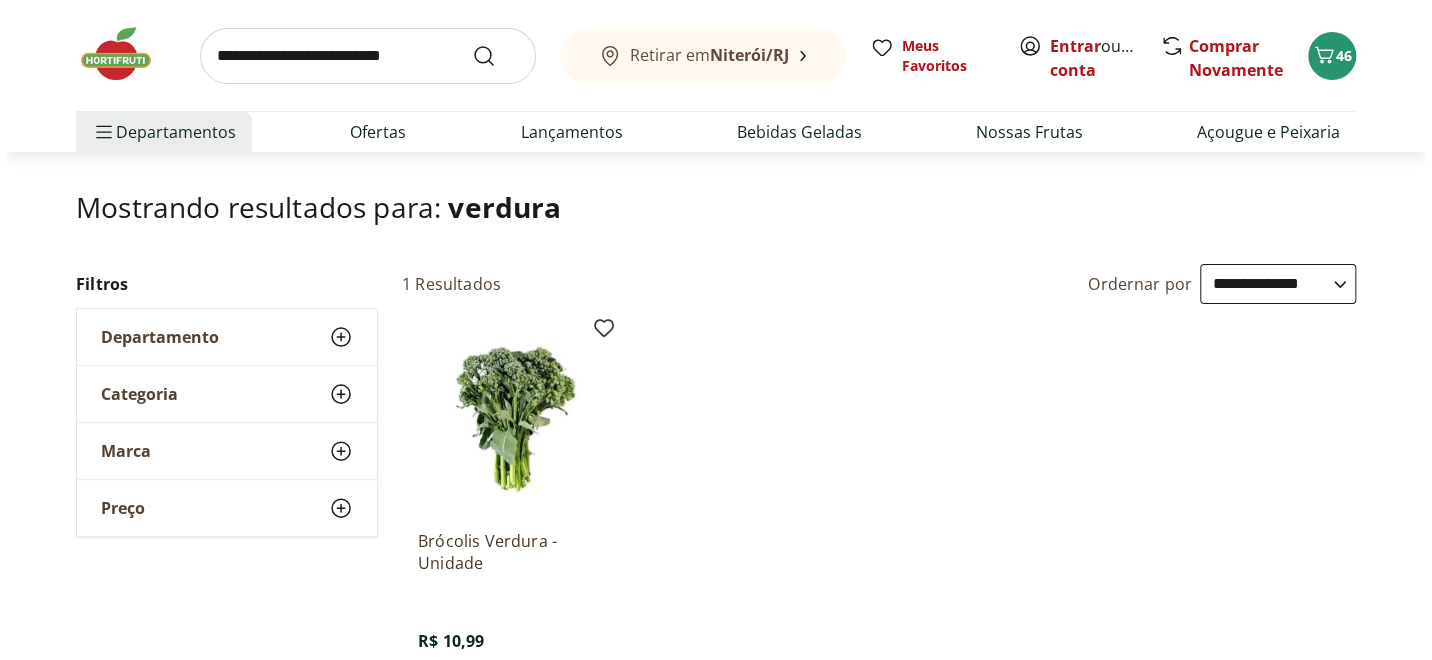 scroll, scrollTop: 0, scrollLeft: 0, axis: both 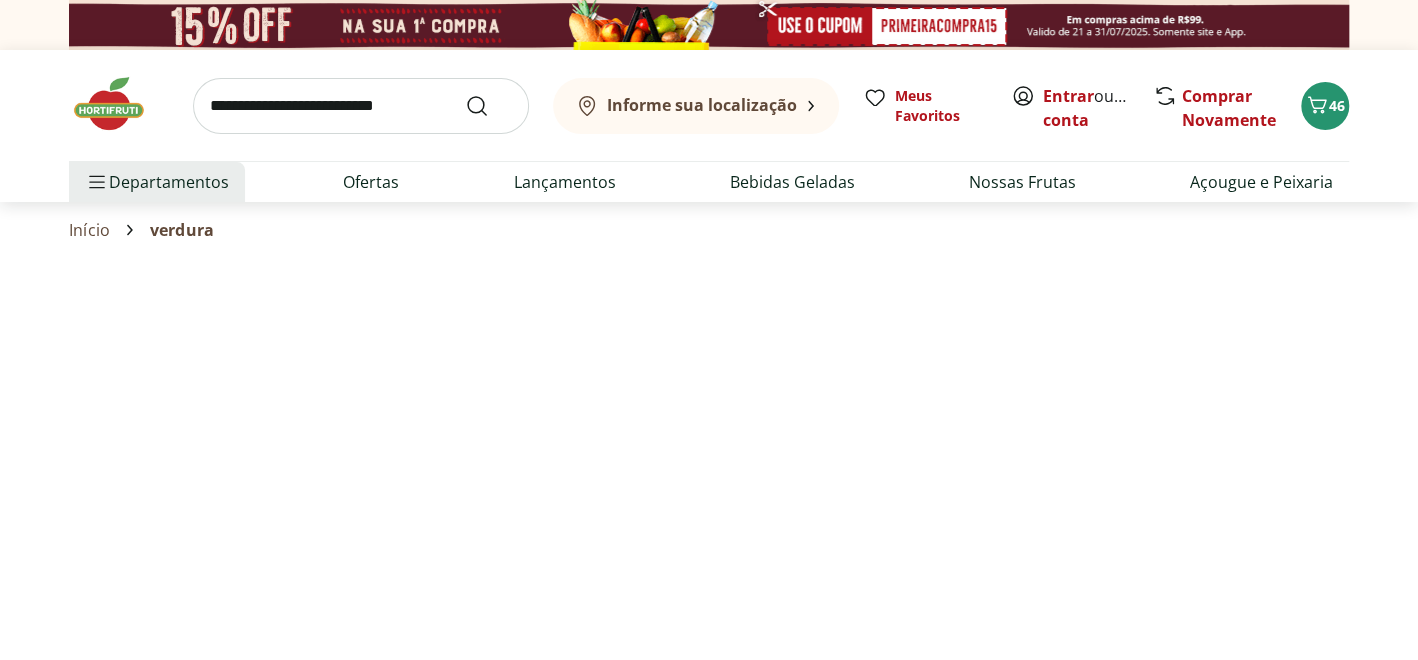select on "*********" 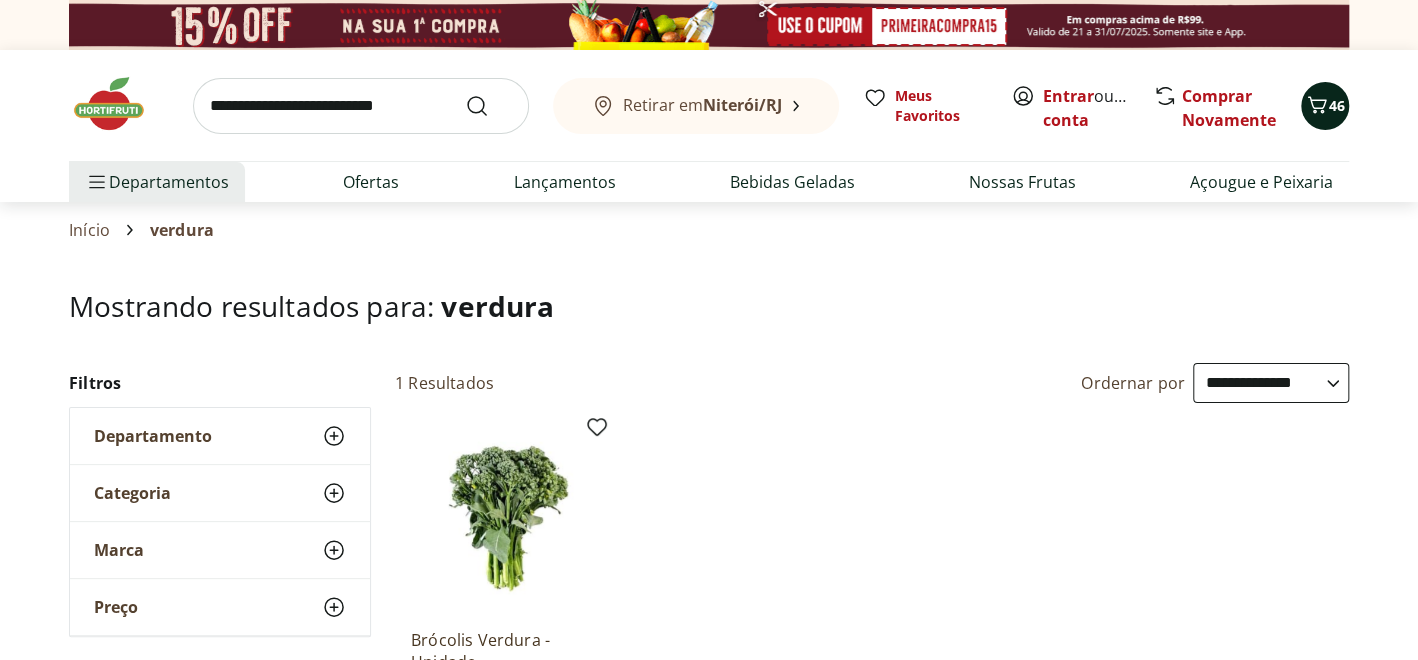 click 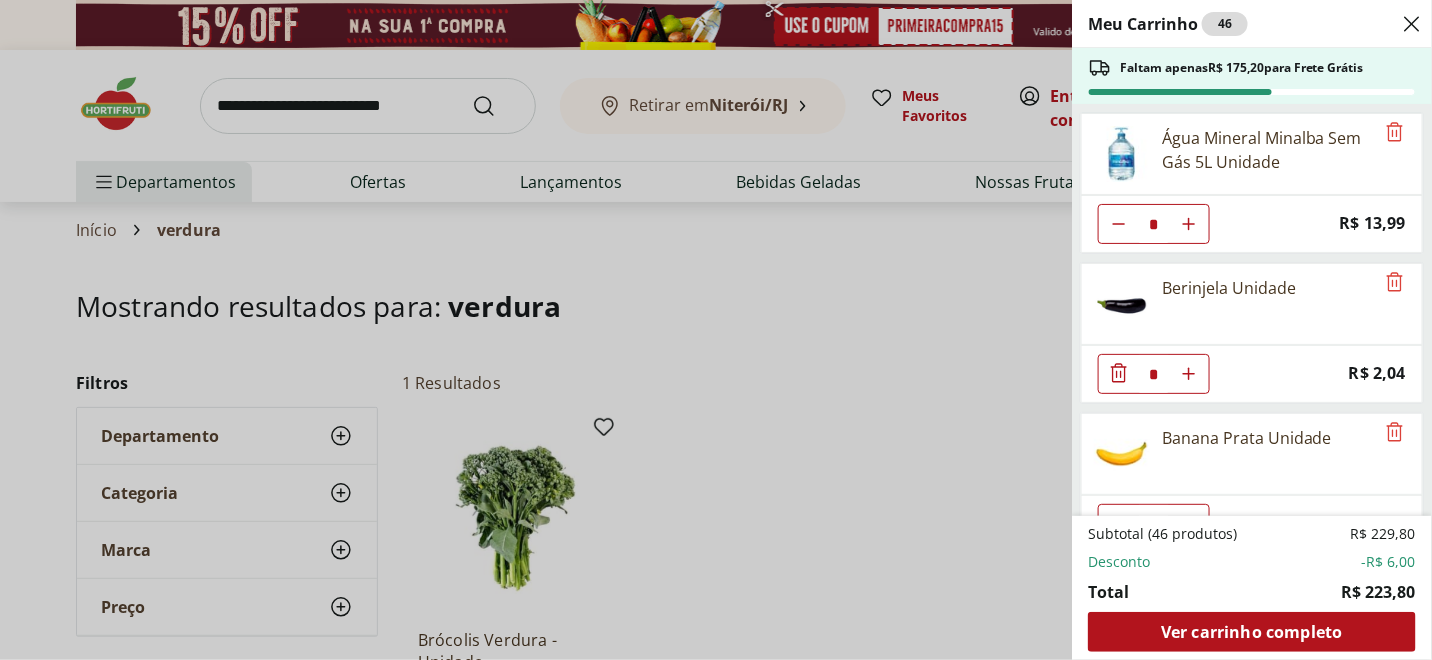 click 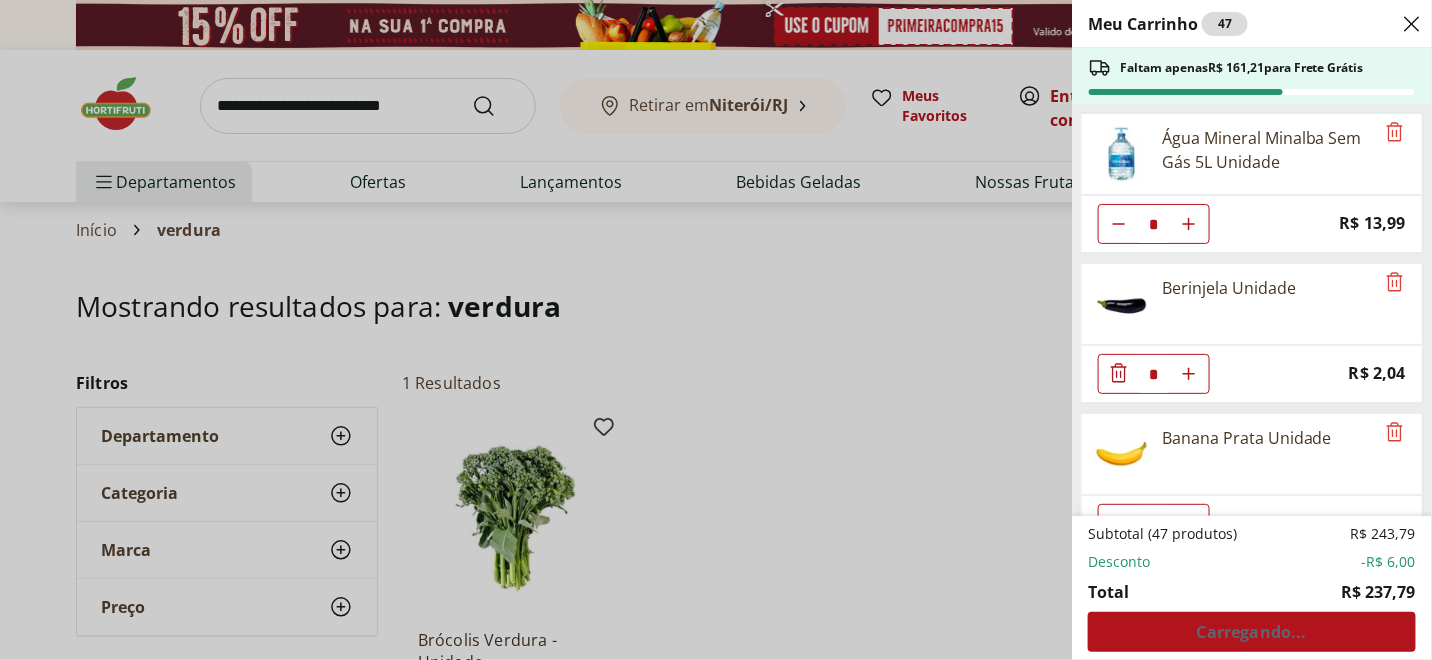 click 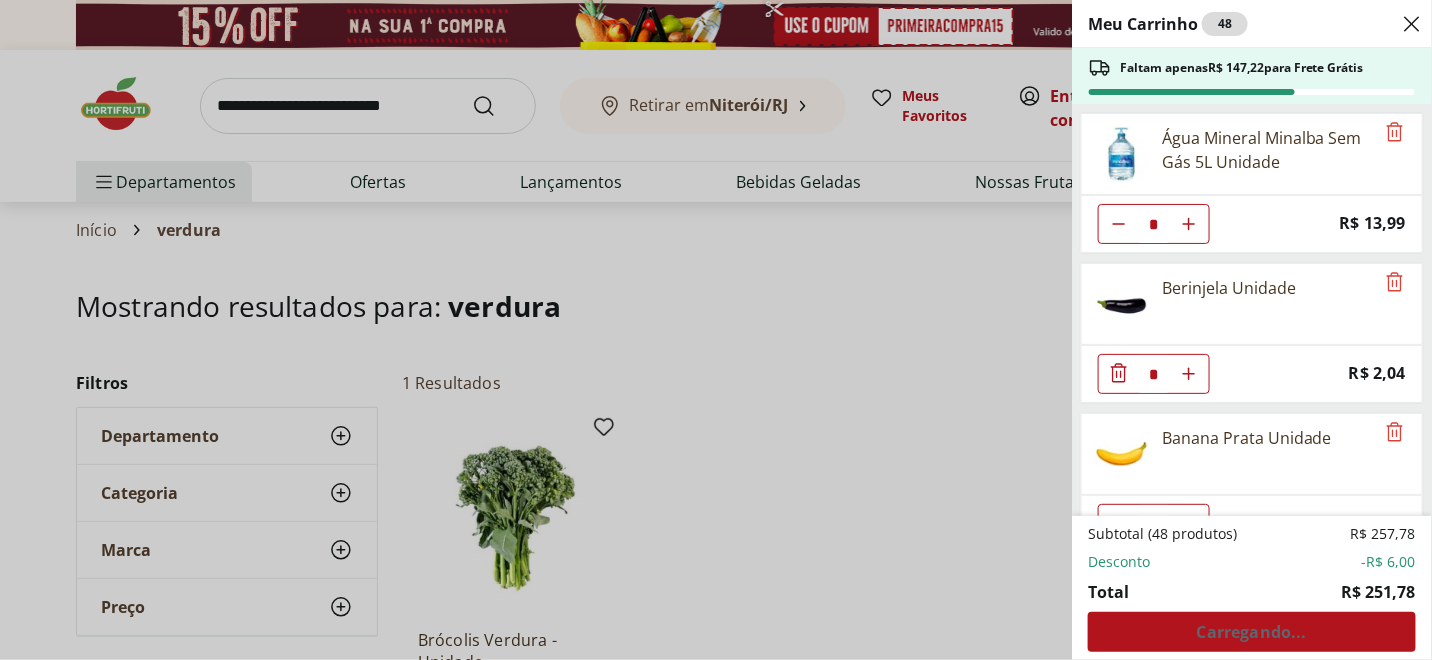 click 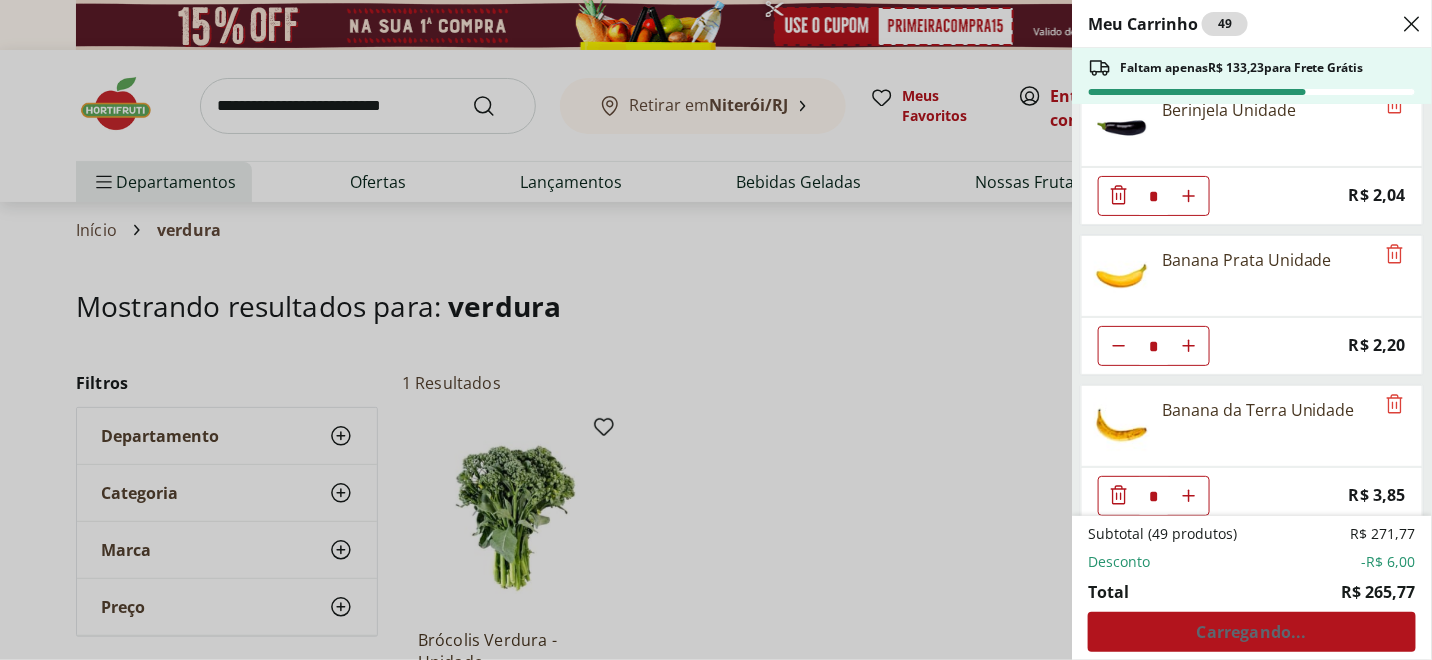 scroll, scrollTop: 199, scrollLeft: 0, axis: vertical 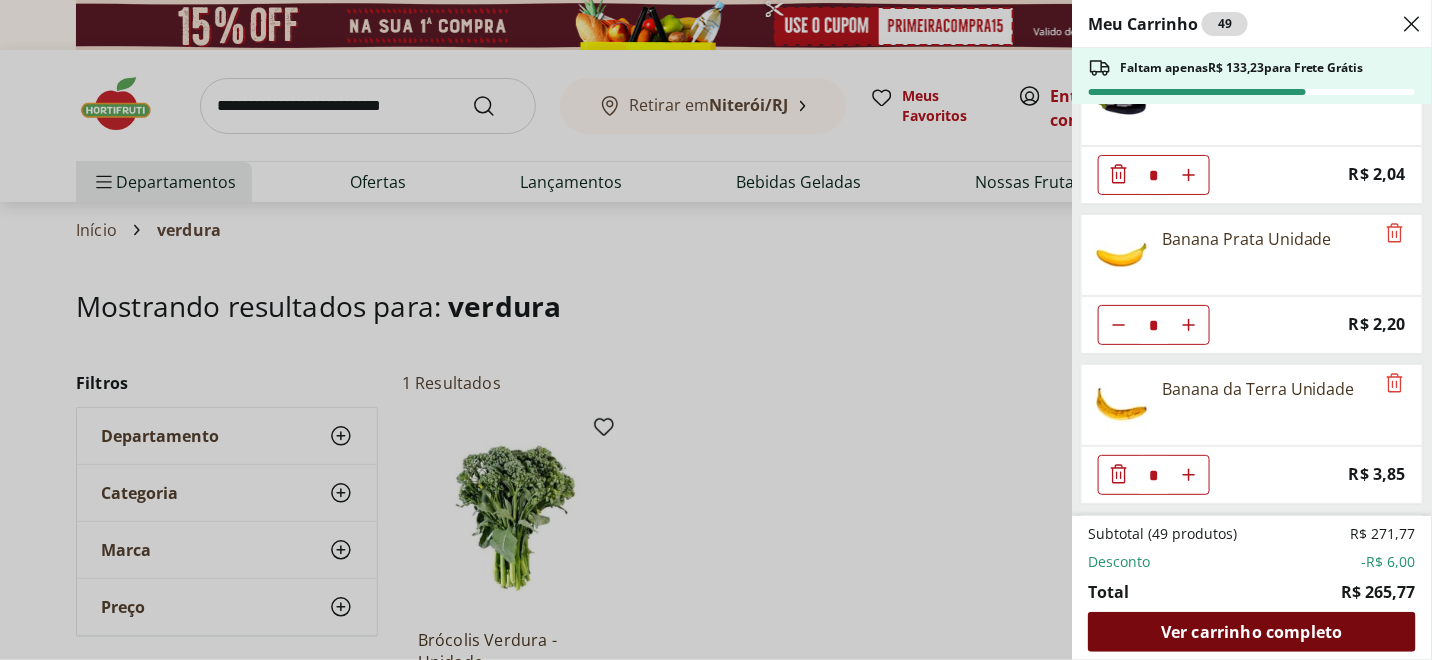 click on "Ver carrinho completo" at bounding box center [1251, 632] 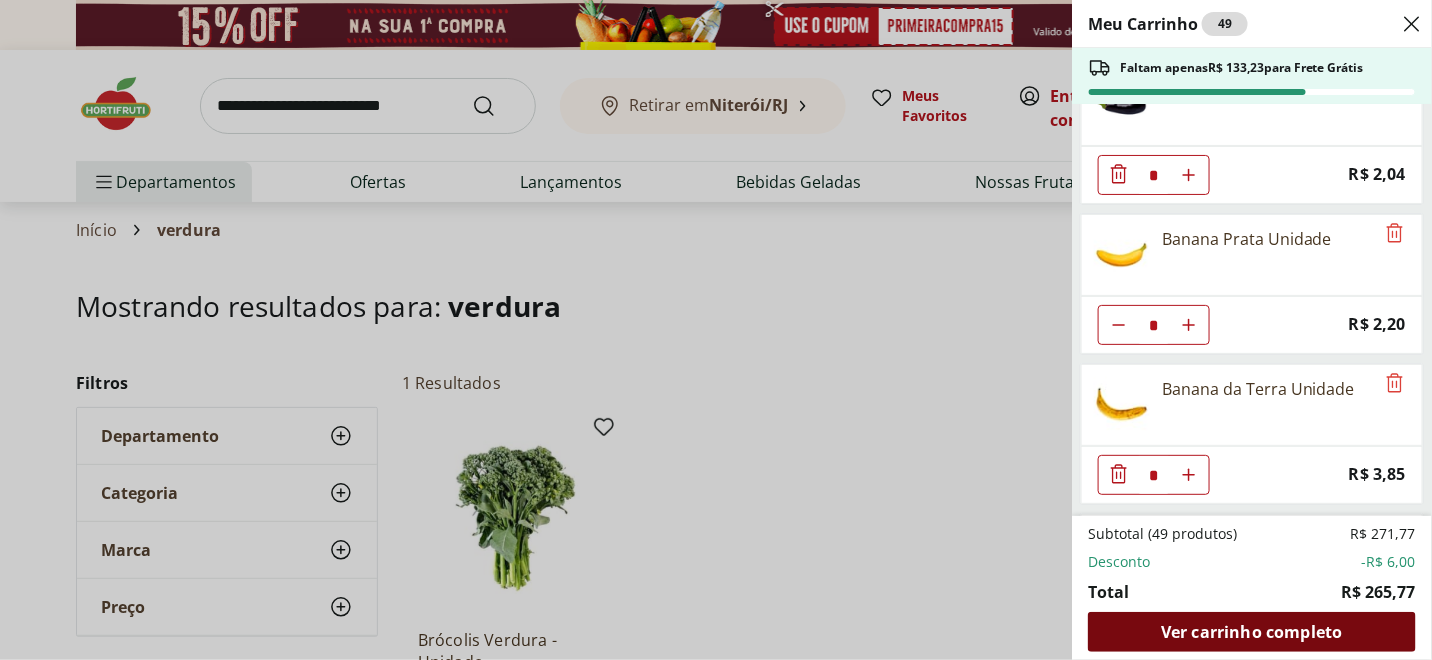 click on "Ver carrinho completo" at bounding box center [1251, 632] 